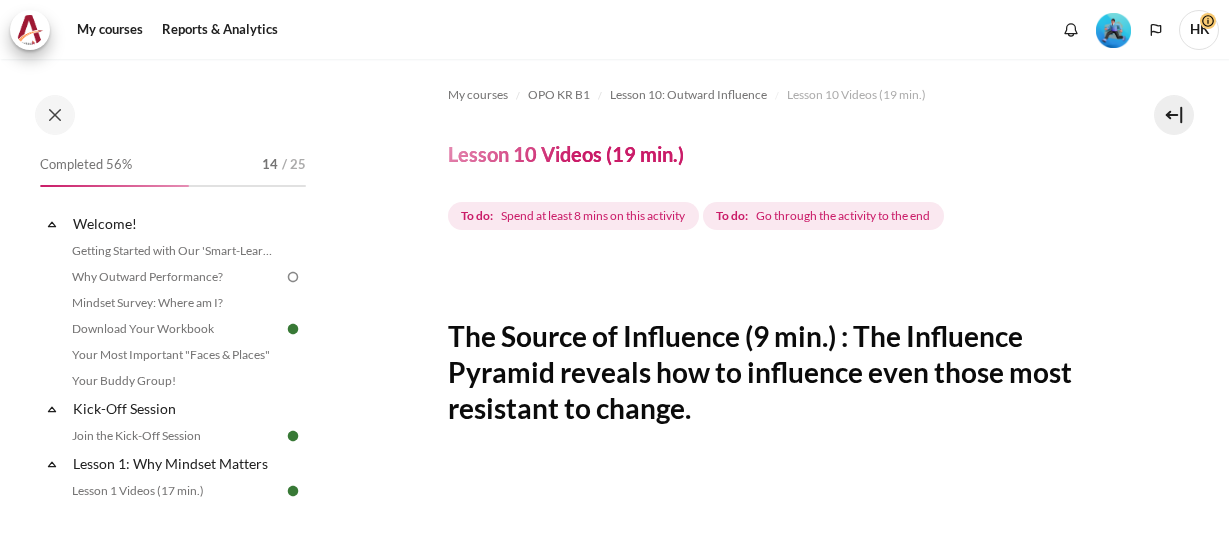 scroll, scrollTop: 0, scrollLeft: 0, axis: both 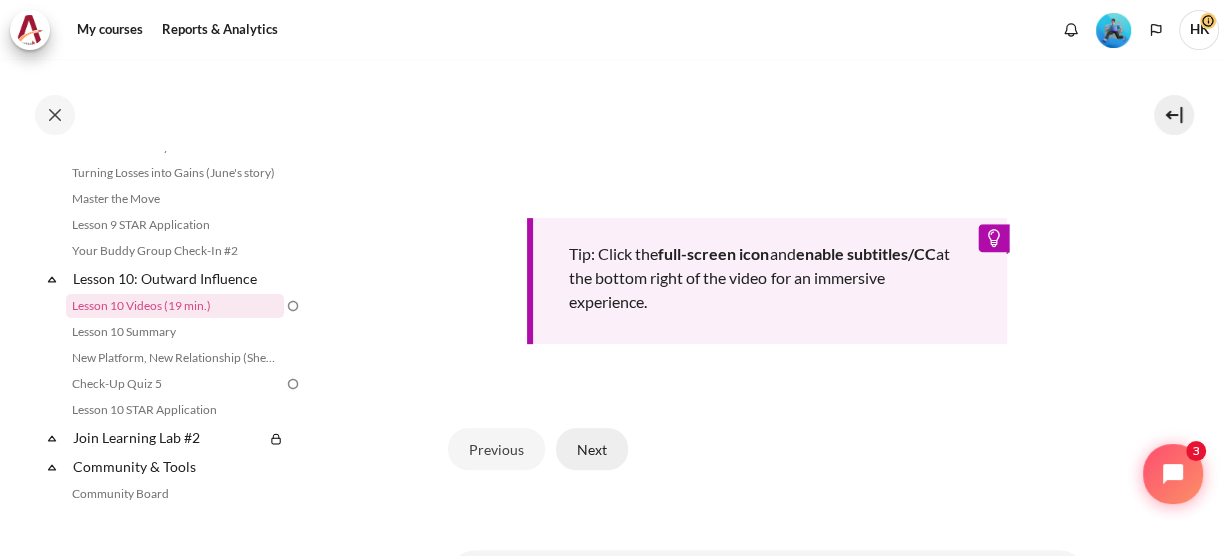 click on "Next" at bounding box center (592, 449) 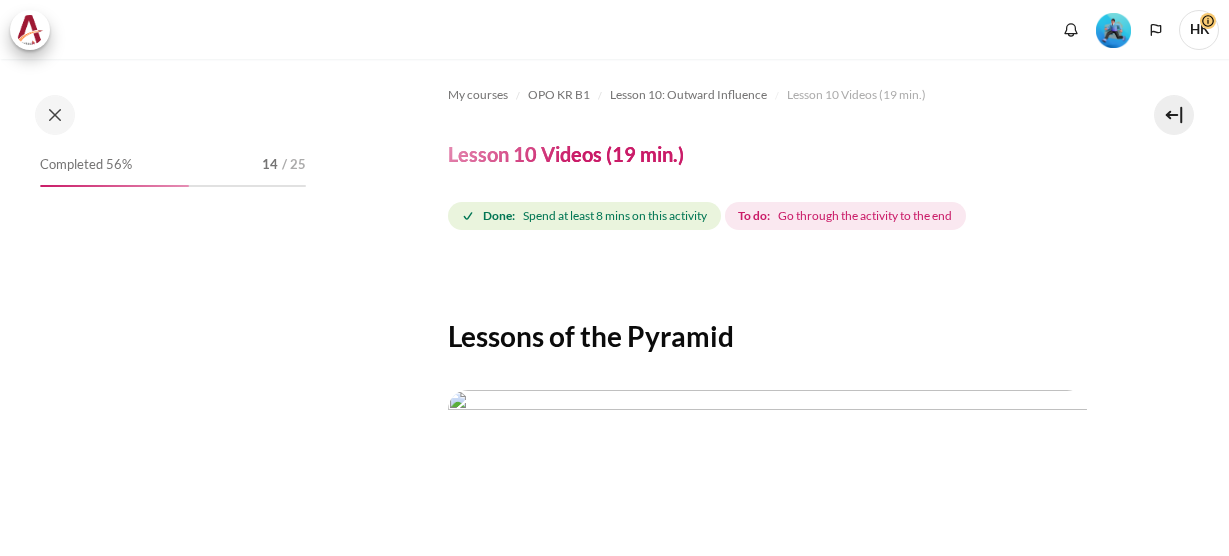 scroll, scrollTop: 0, scrollLeft: 0, axis: both 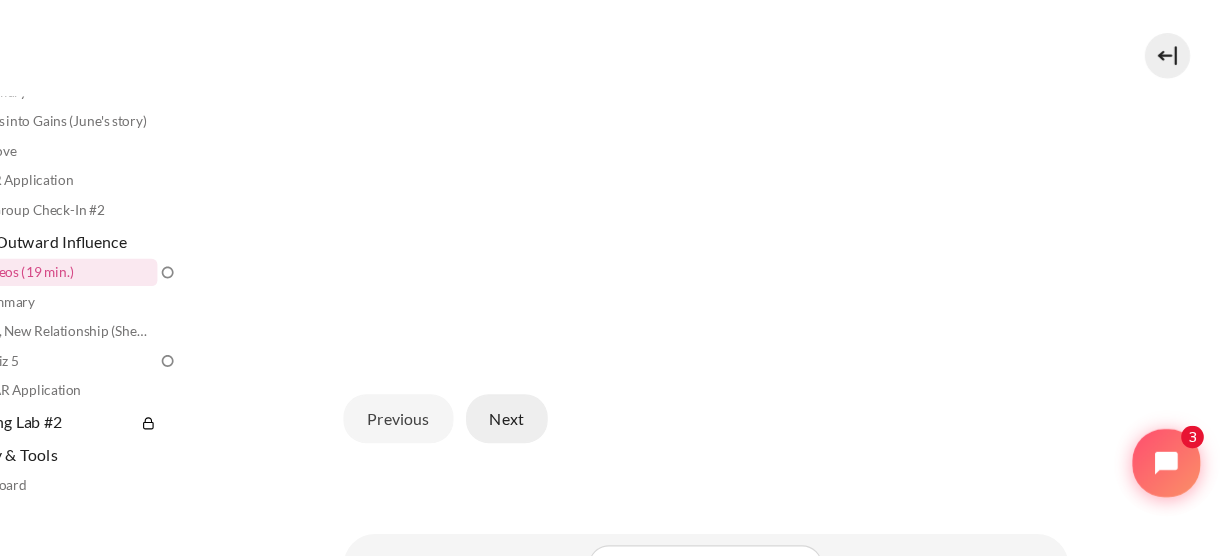 click on "Next" at bounding box center [592, 434] 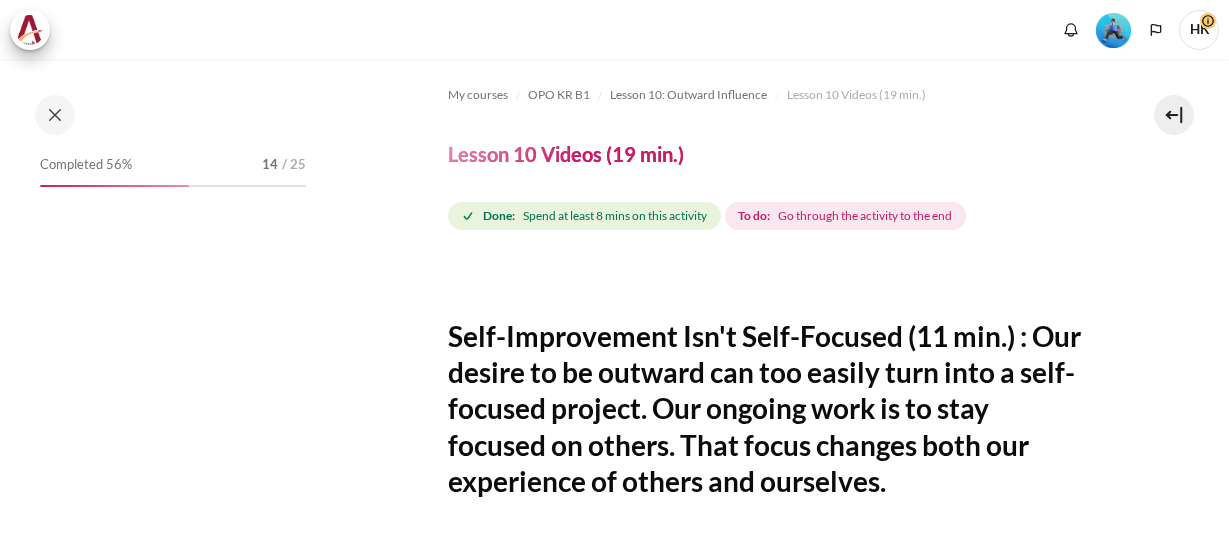 scroll, scrollTop: 0, scrollLeft: 0, axis: both 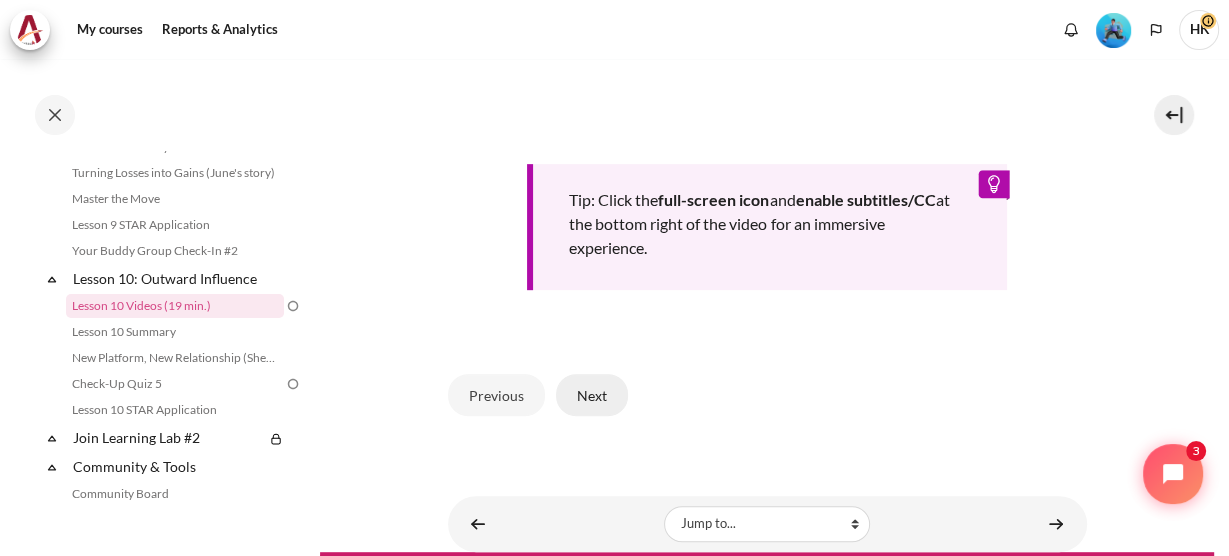 click on "Next" at bounding box center [592, 395] 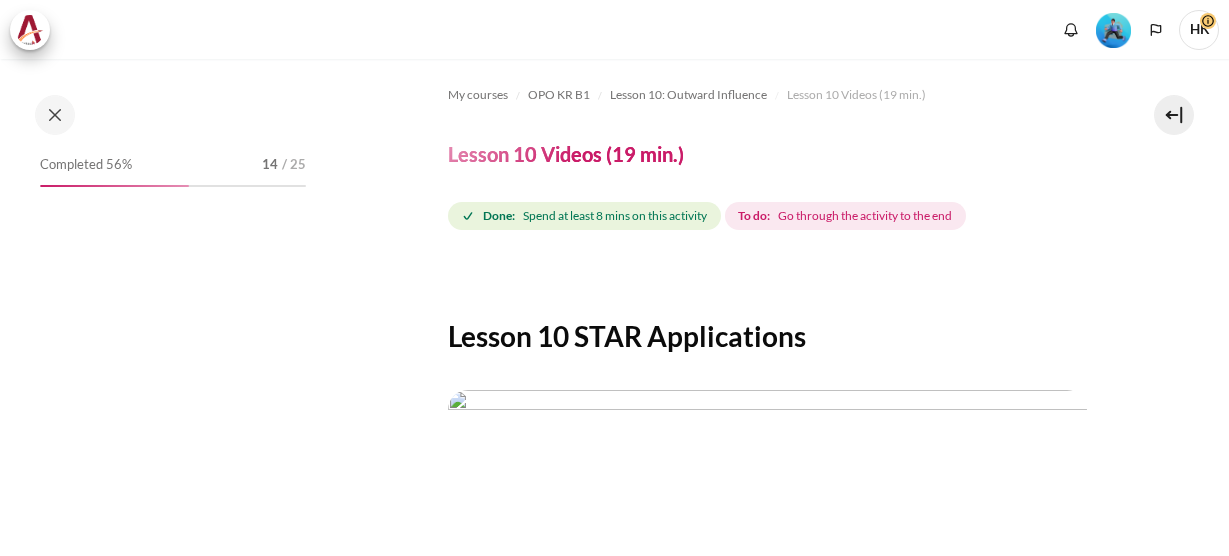 scroll, scrollTop: 0, scrollLeft: 0, axis: both 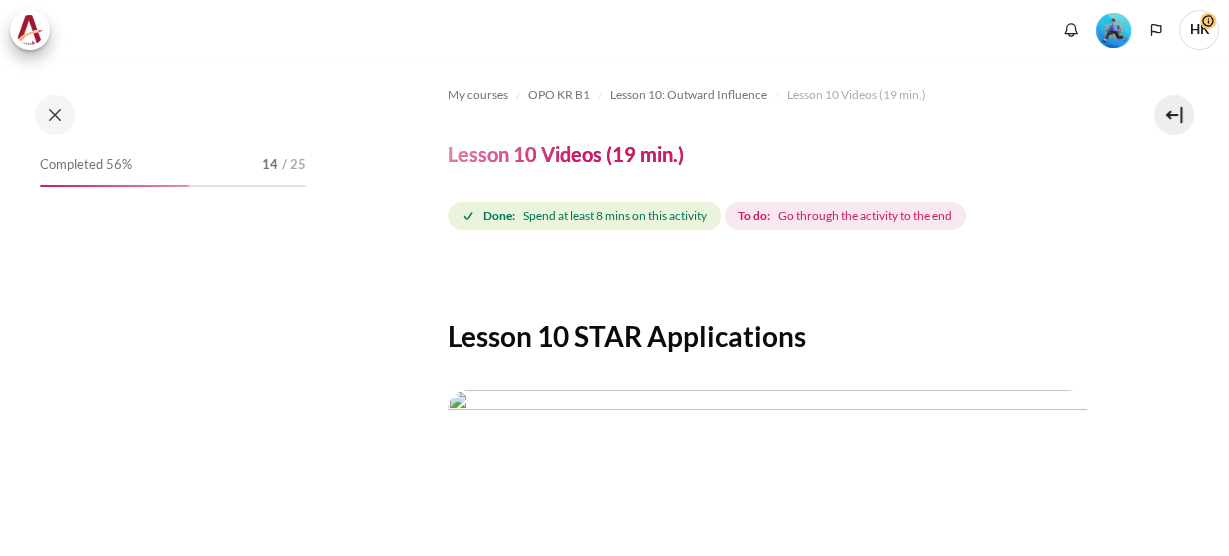 click at bounding box center [767, 276] 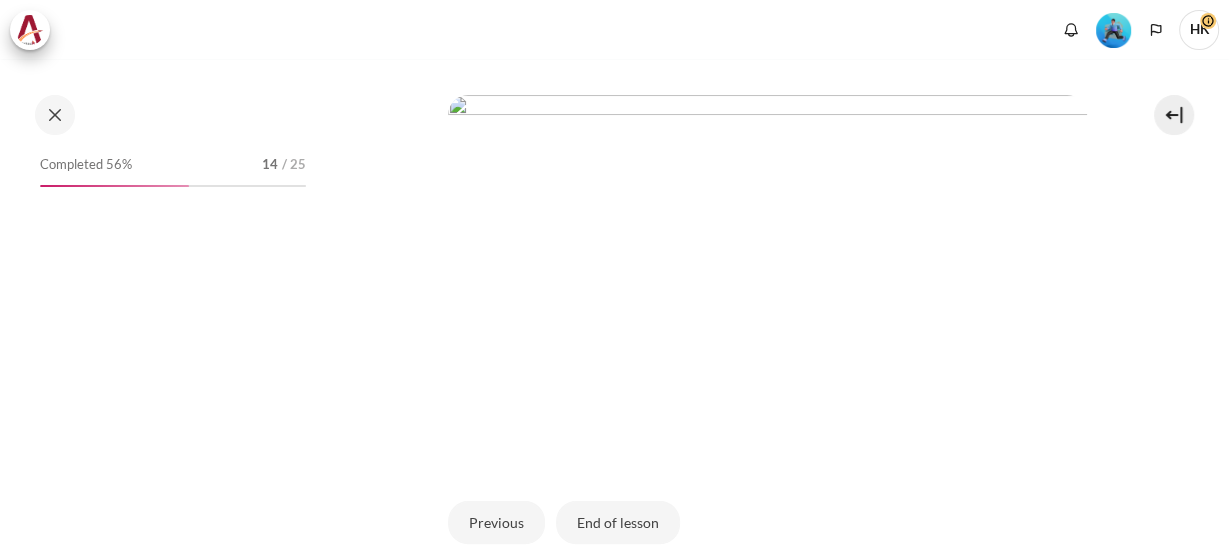 scroll, scrollTop: 296, scrollLeft: 0, axis: vertical 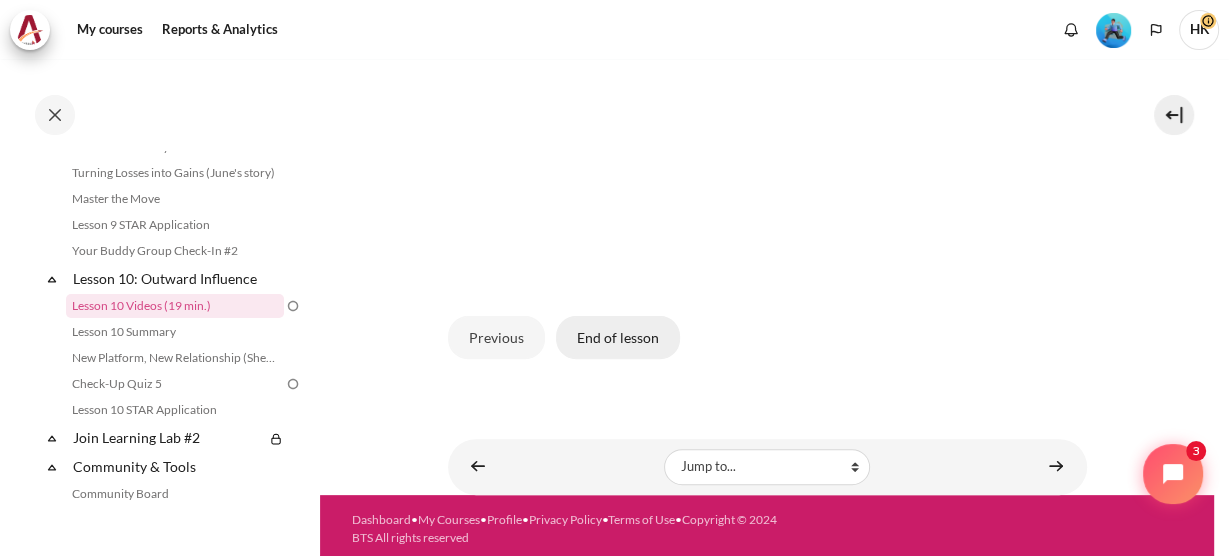 click on "End of lesson" at bounding box center (618, 337) 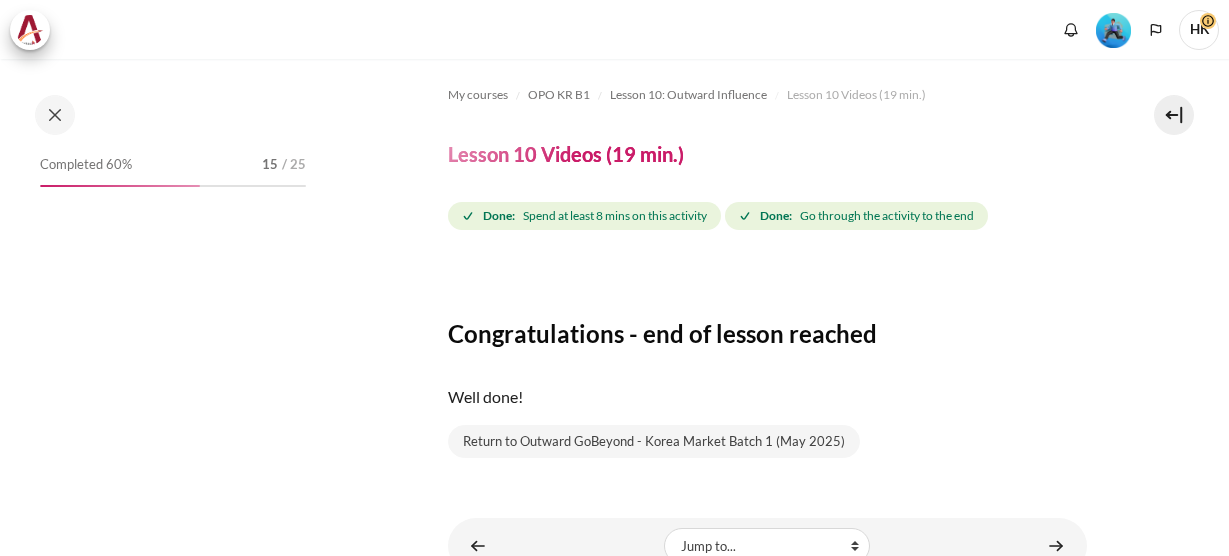 scroll, scrollTop: 0, scrollLeft: 0, axis: both 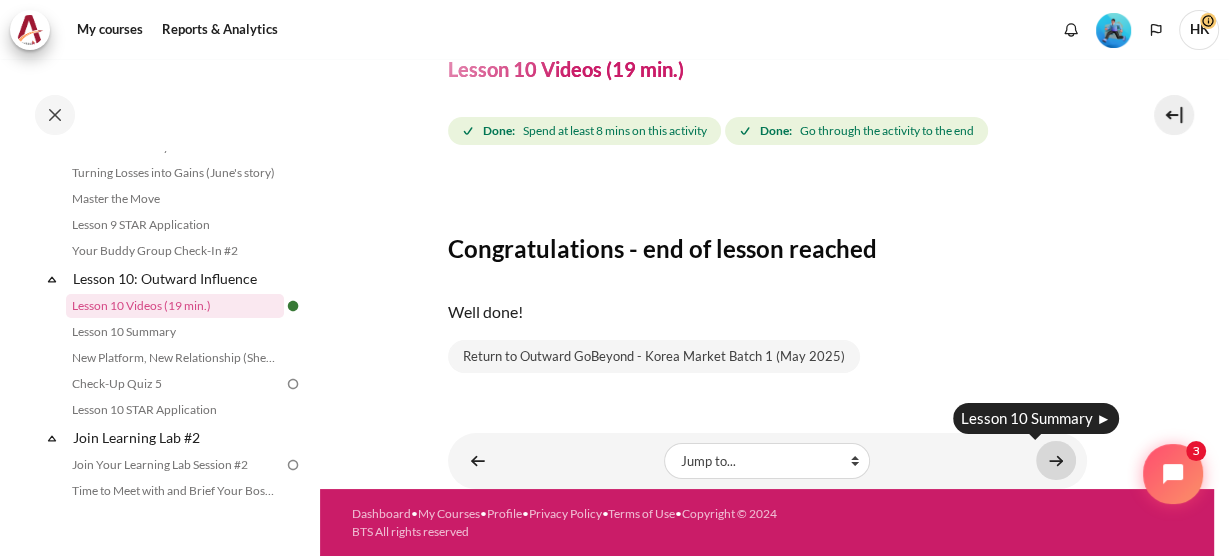 click at bounding box center (1056, 460) 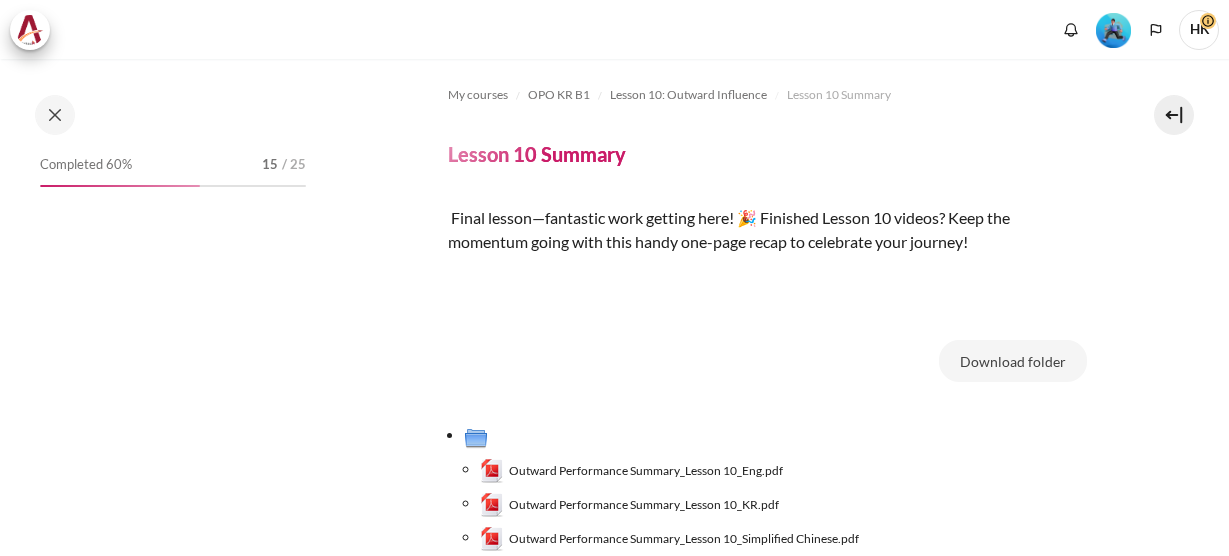 scroll, scrollTop: 0, scrollLeft: 0, axis: both 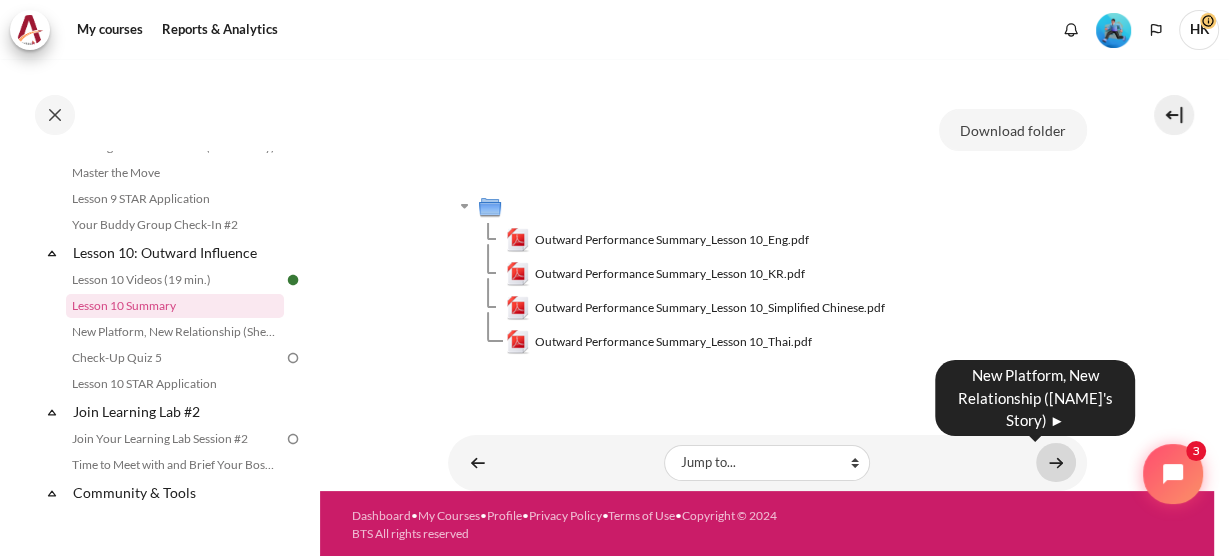 click at bounding box center (1056, 462) 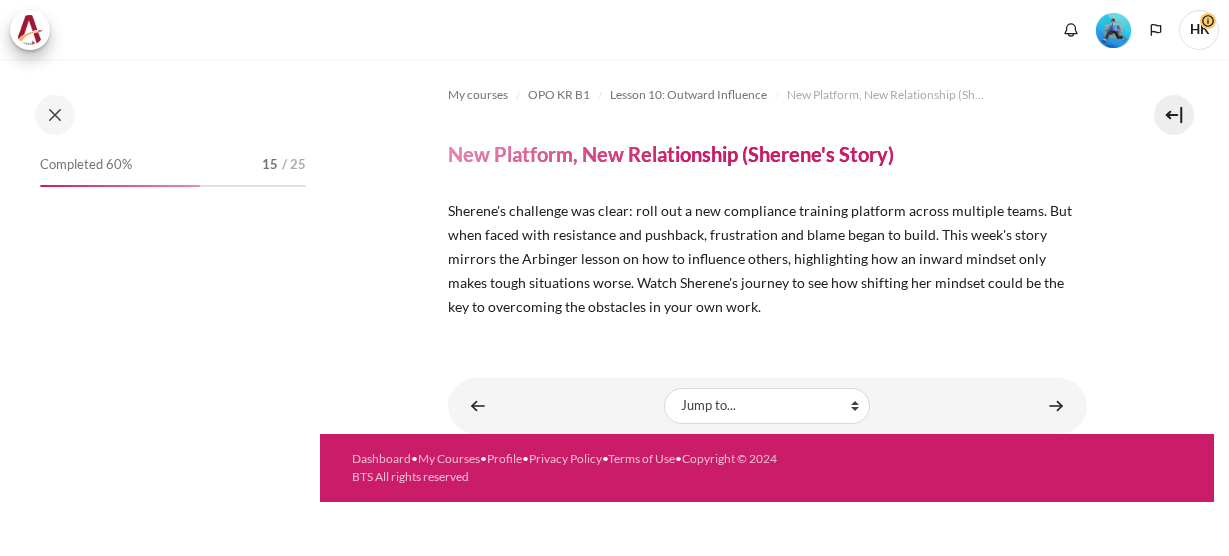 scroll, scrollTop: 0, scrollLeft: 0, axis: both 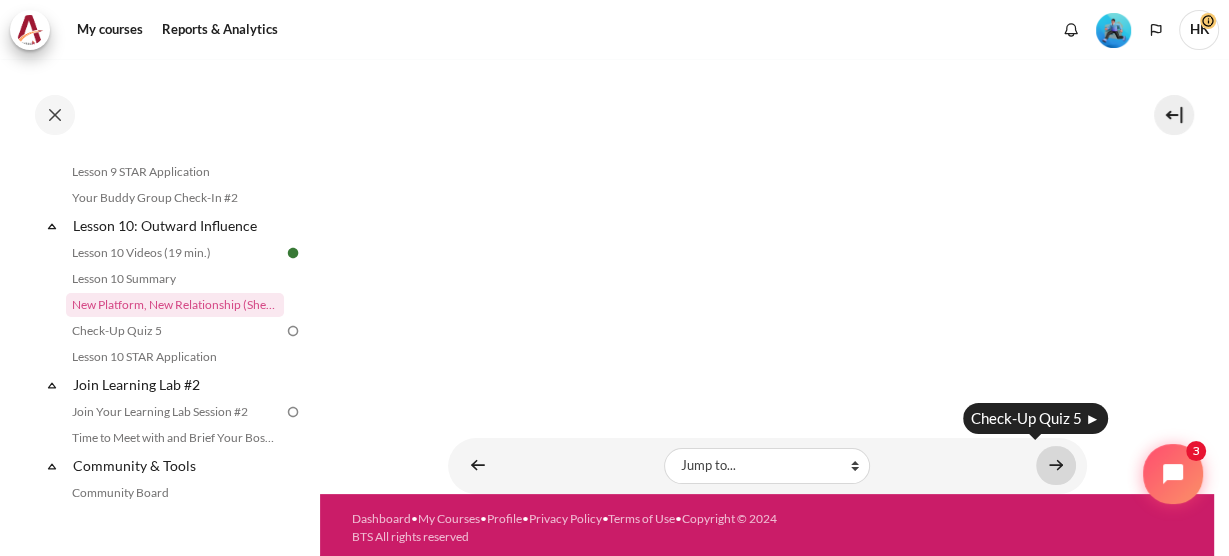 click at bounding box center [1056, 465] 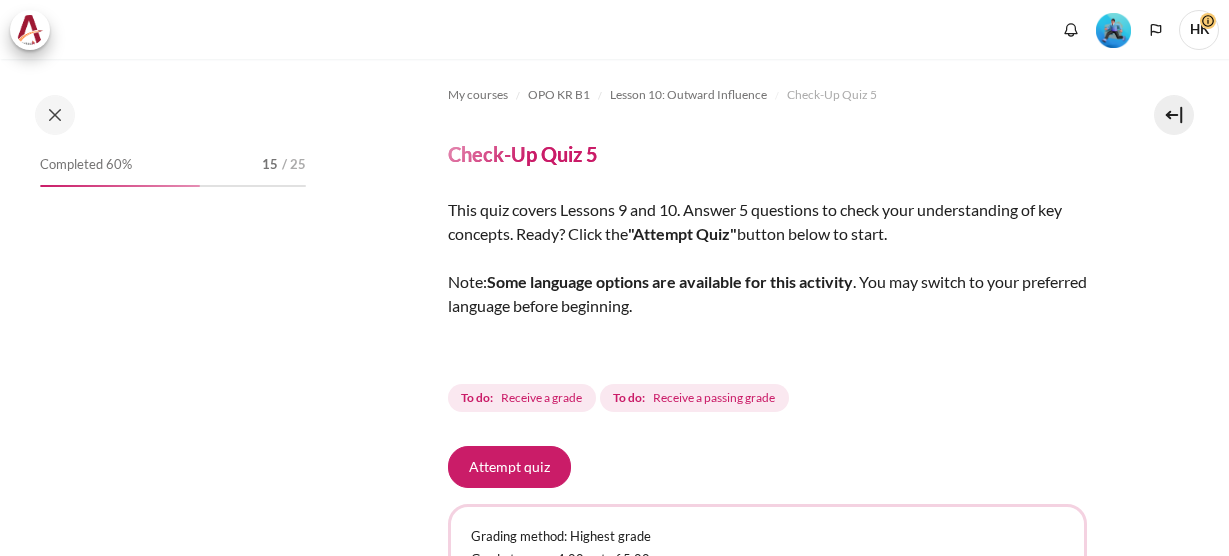 scroll, scrollTop: 0, scrollLeft: 0, axis: both 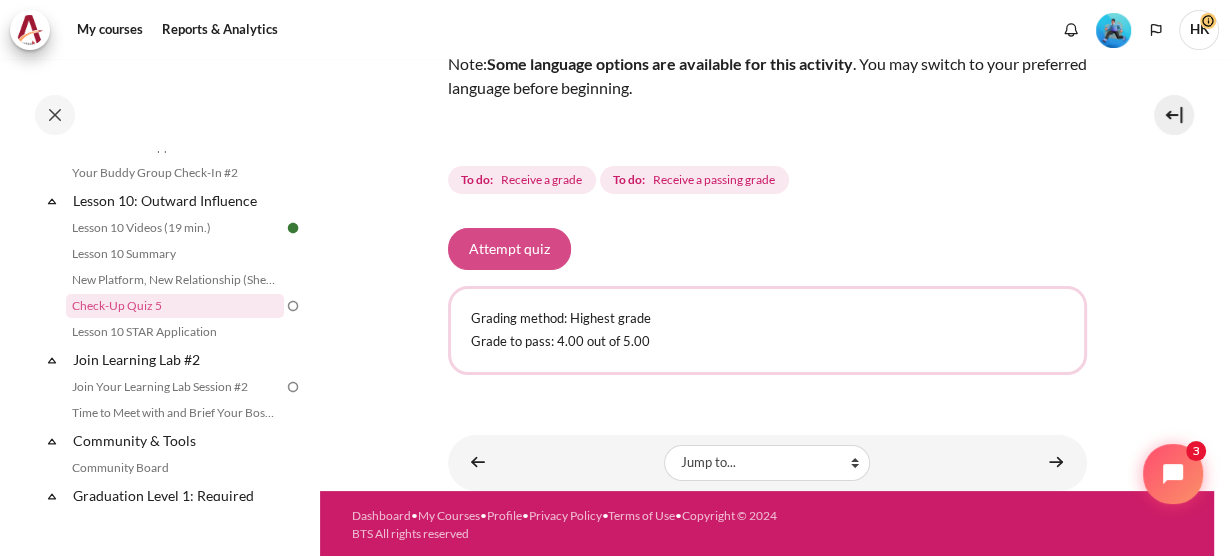 click on "Attempt quiz" at bounding box center (509, 249) 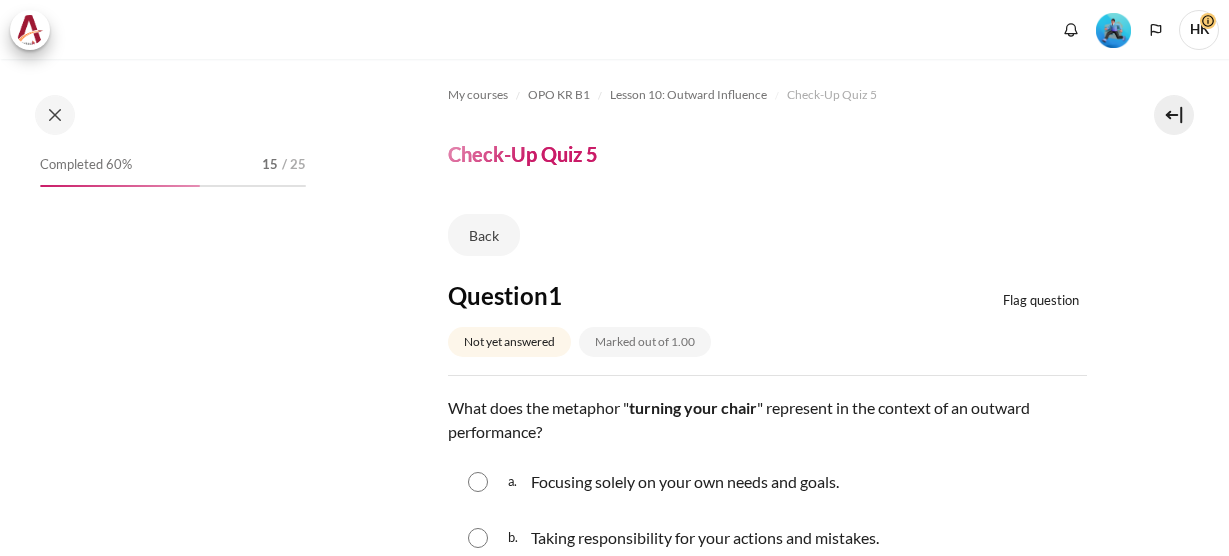scroll, scrollTop: 0, scrollLeft: 0, axis: both 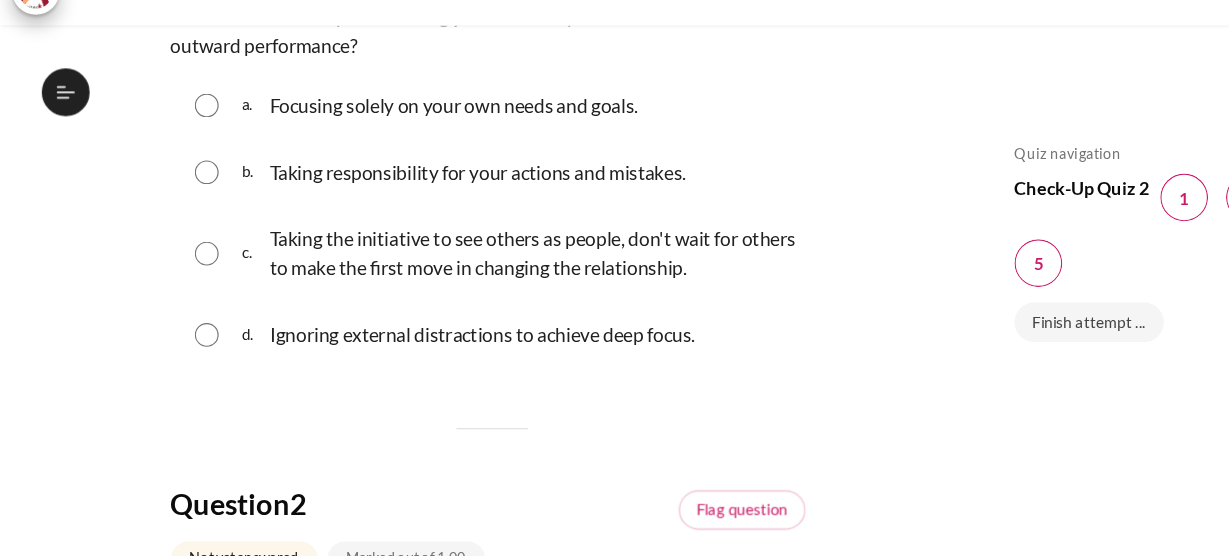 click at bounding box center (173, 126) 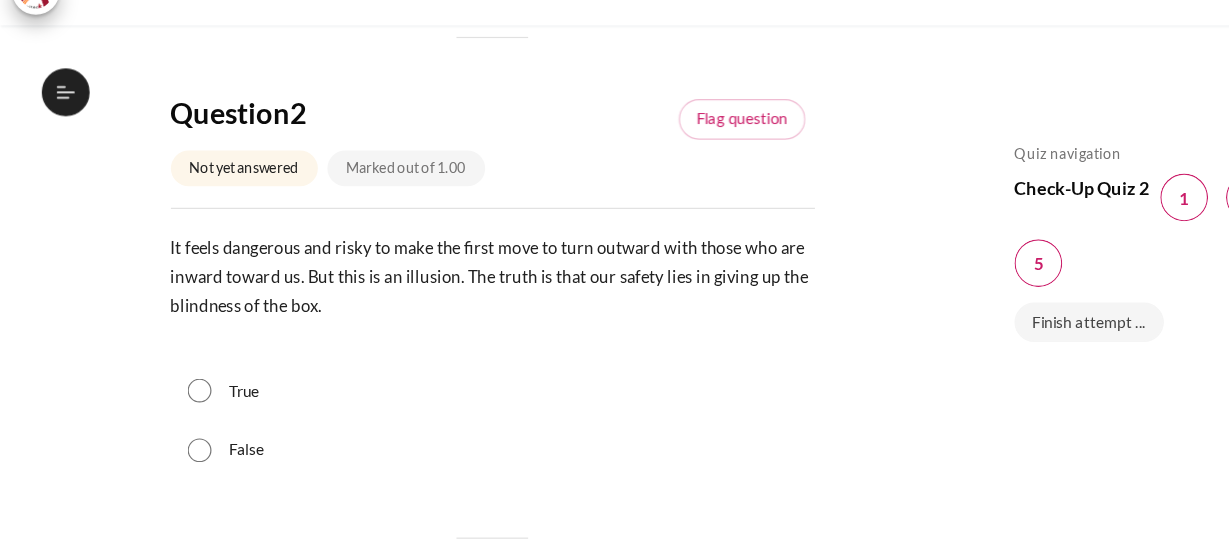 scroll, scrollTop: 756, scrollLeft: 0, axis: vertical 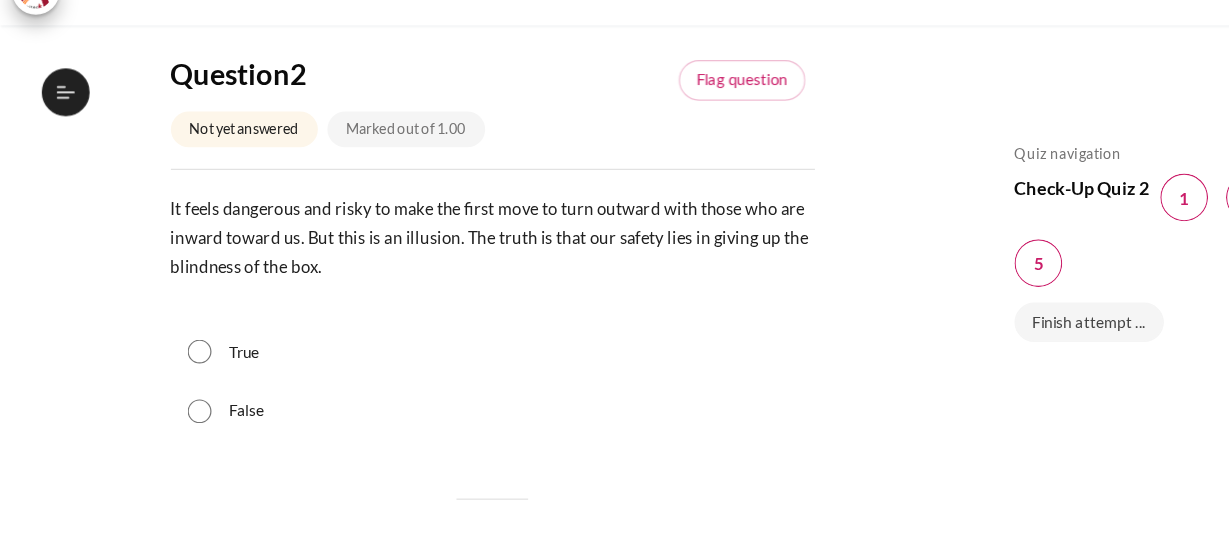 click on "True" at bounding box center (167, 332) 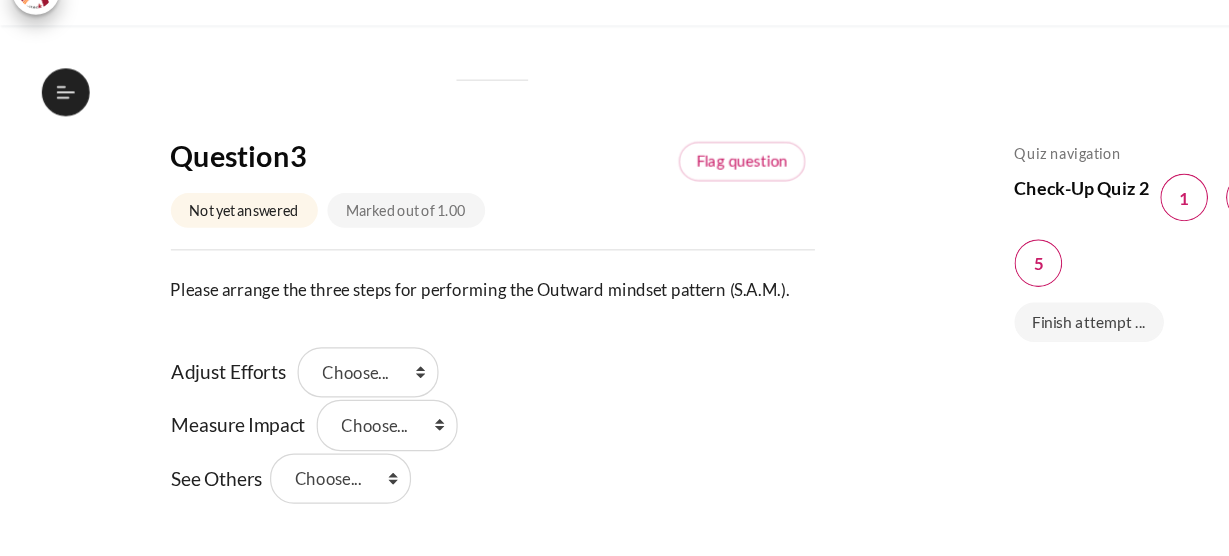 scroll, scrollTop: 1199, scrollLeft: 0, axis: vertical 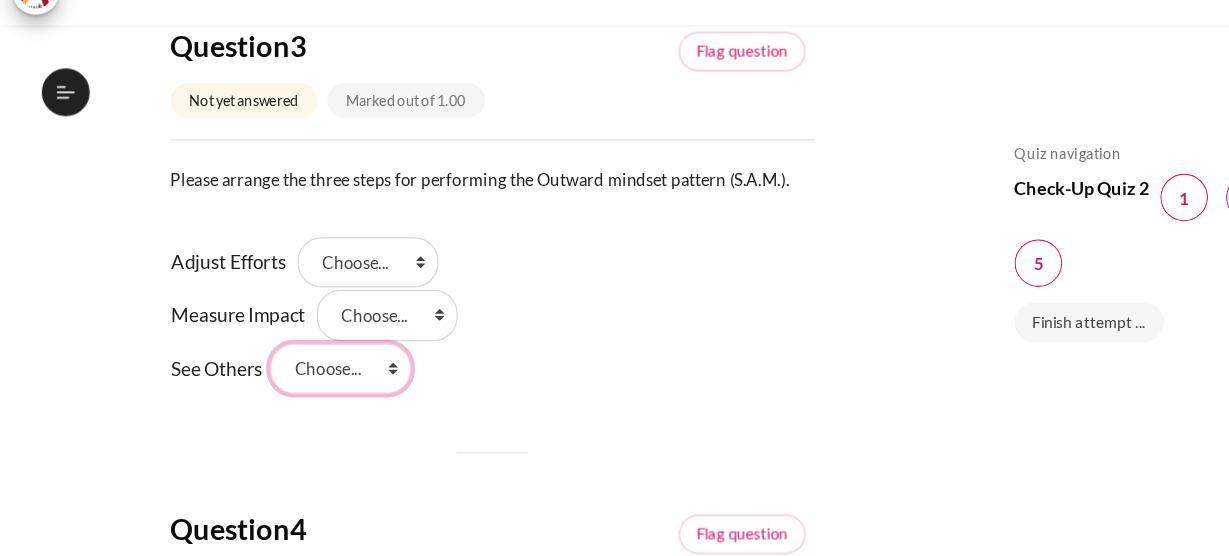 click on "Choose... Step 2 Step 3 Step 1" at bounding box center (285, 346) 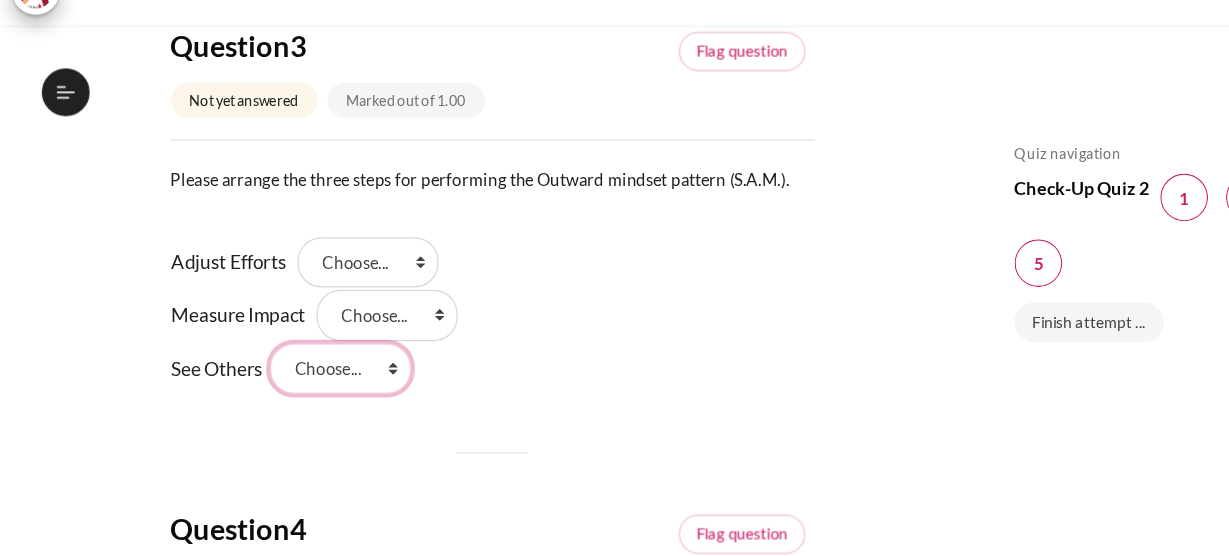 select on "3" 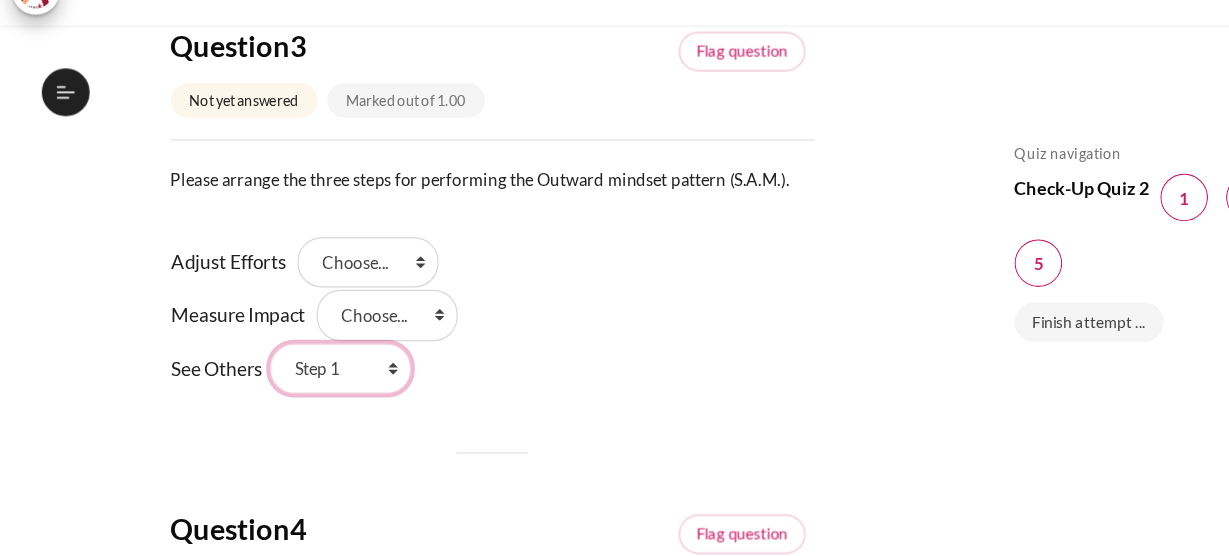 click on "Choose... Step 2 Step 3 Step 1" at bounding box center (285, 346) 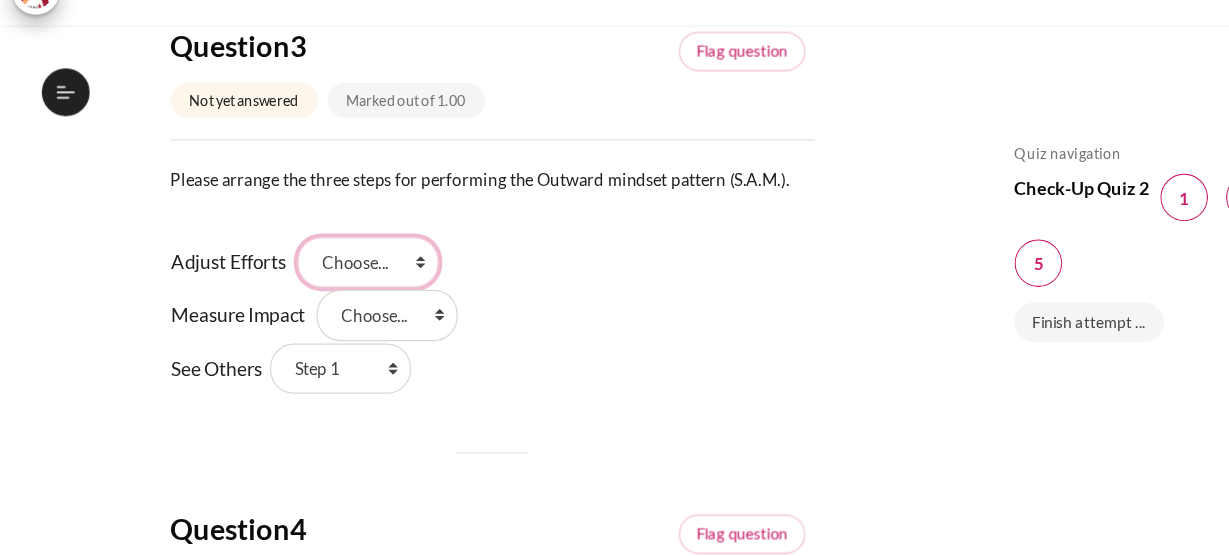 click on "Choose... Step 2 Step 3 Step 1" at bounding box center (308, 257) 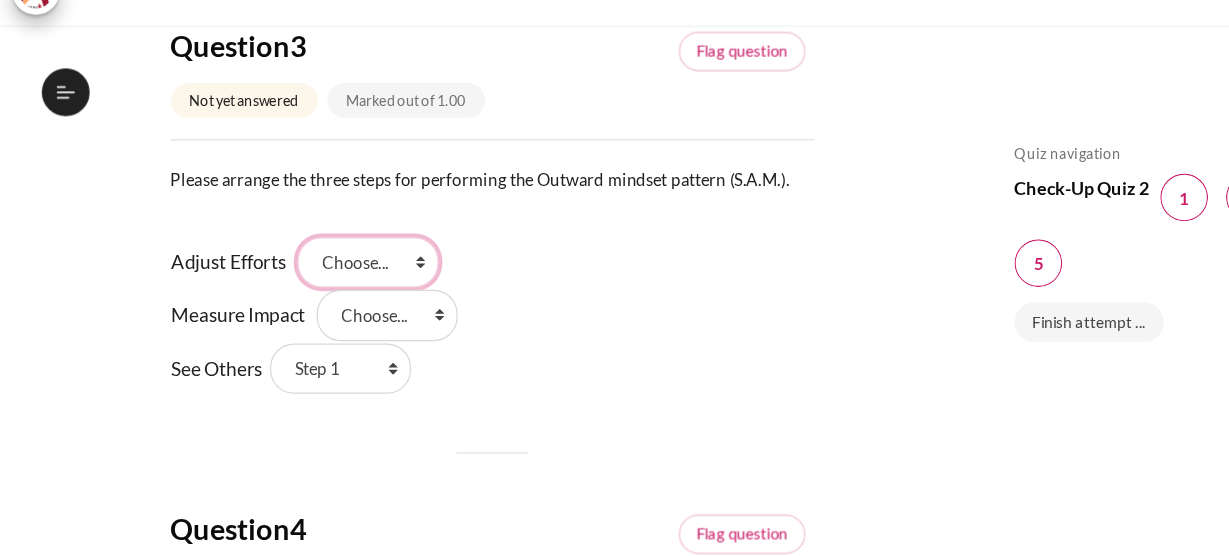select on "1" 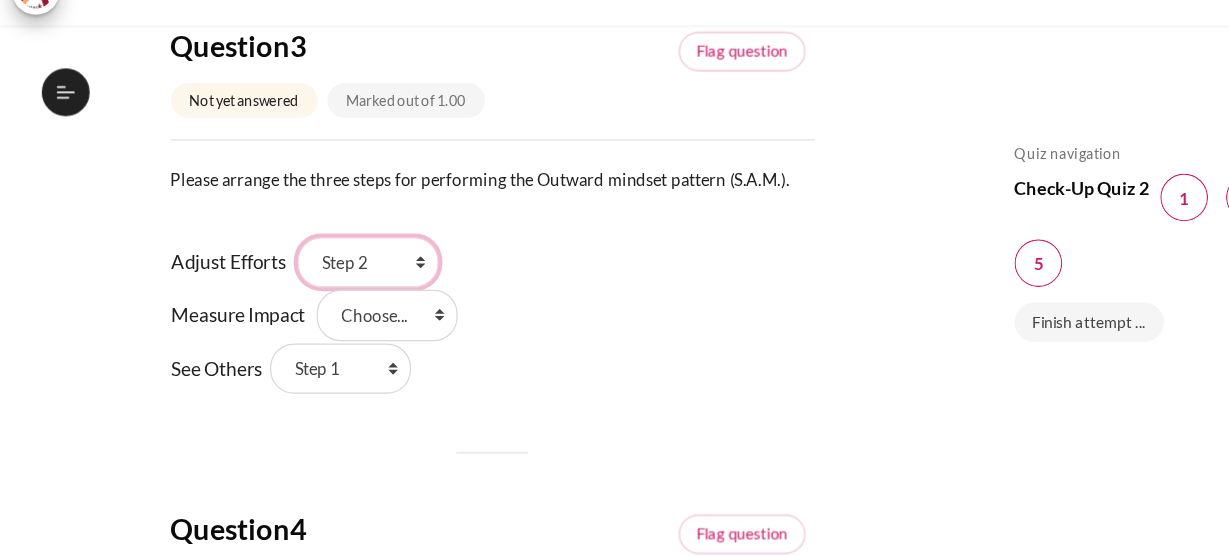 click on "Choose... Step 2 Step 3 Step 1" at bounding box center (308, 257) 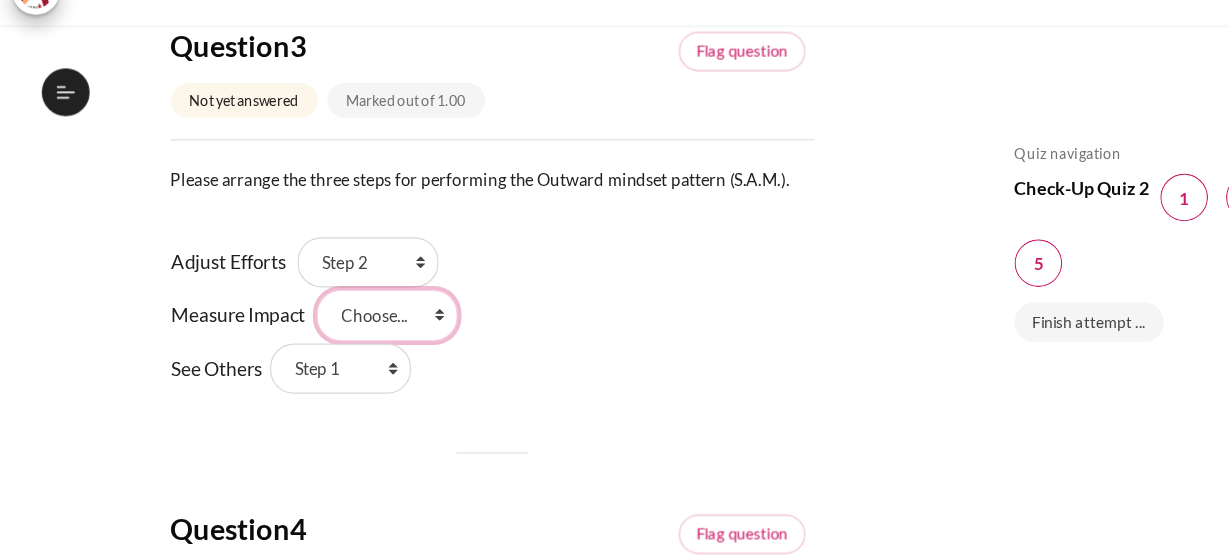 click on "Choose... Step 2 Step 3 Step 1" at bounding box center [324, 301] 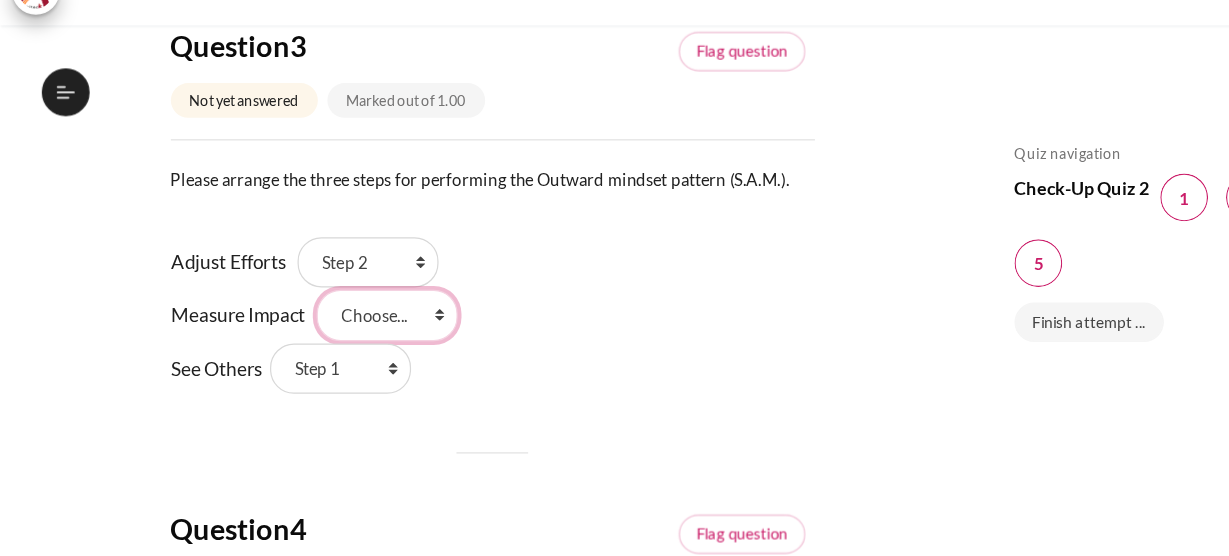 select on "2" 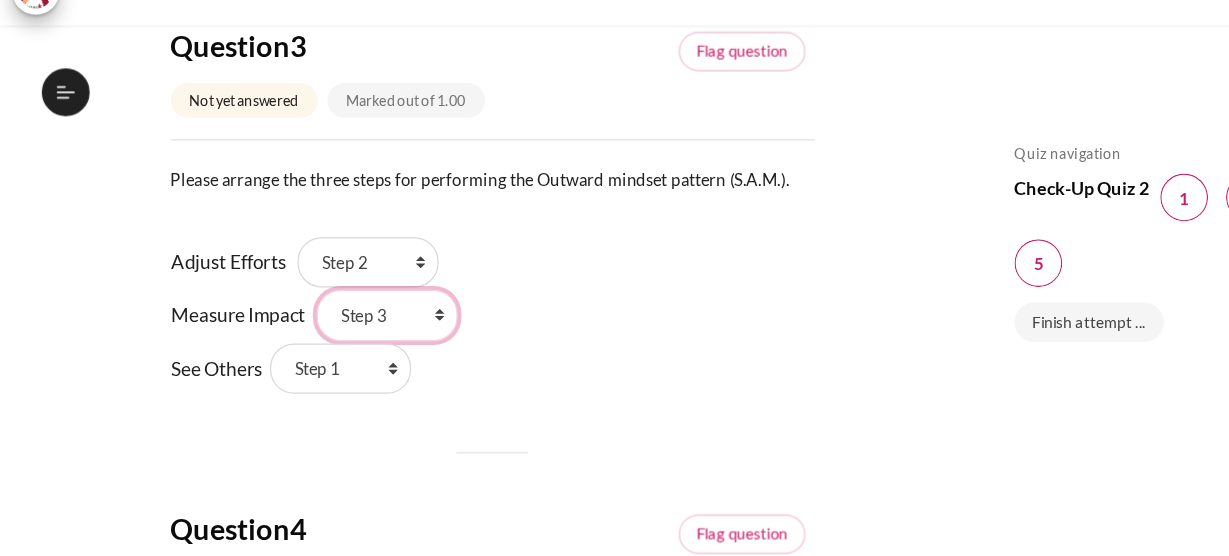 click on "Choose... Step 2 Step 3 Step 1" at bounding box center (324, 301) 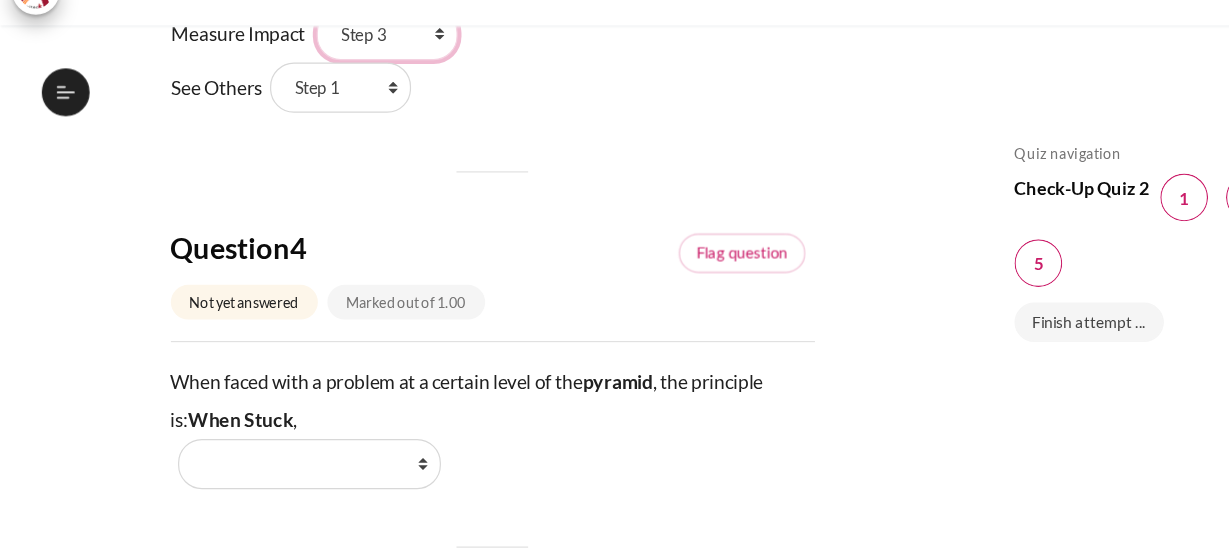 scroll, scrollTop: 1520, scrollLeft: 0, axis: vertical 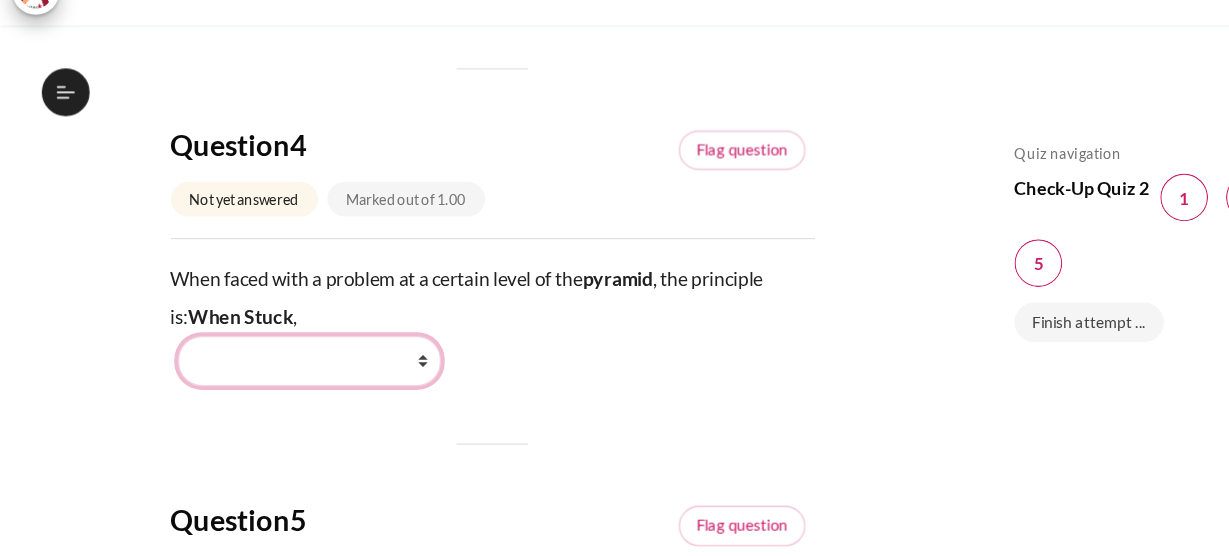 click on "Work Harder Stay Put Go Higher Go Lower" at bounding box center (259, 340) 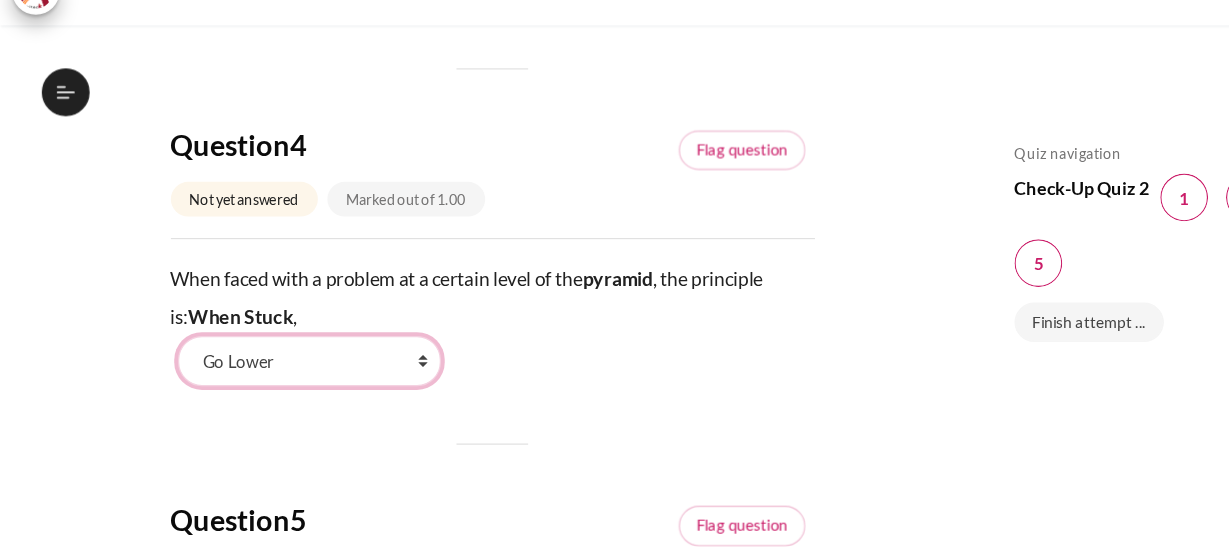 click on "Work Harder Stay Put Go Higher Go Lower" at bounding box center (259, 340) 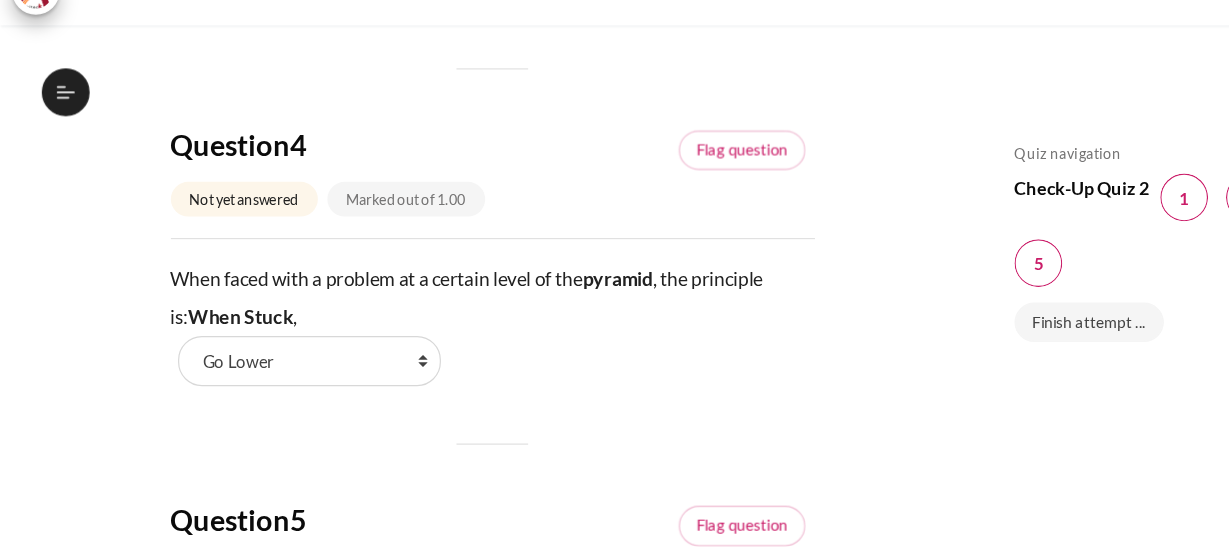 click on "When faced with a problem at a certain level of the  pyramid , the principle is:  When Stuck ,     Blank 1 Question 4   Work Harder Stay Put Go Higher Go Lower" at bounding box center [412, 308] 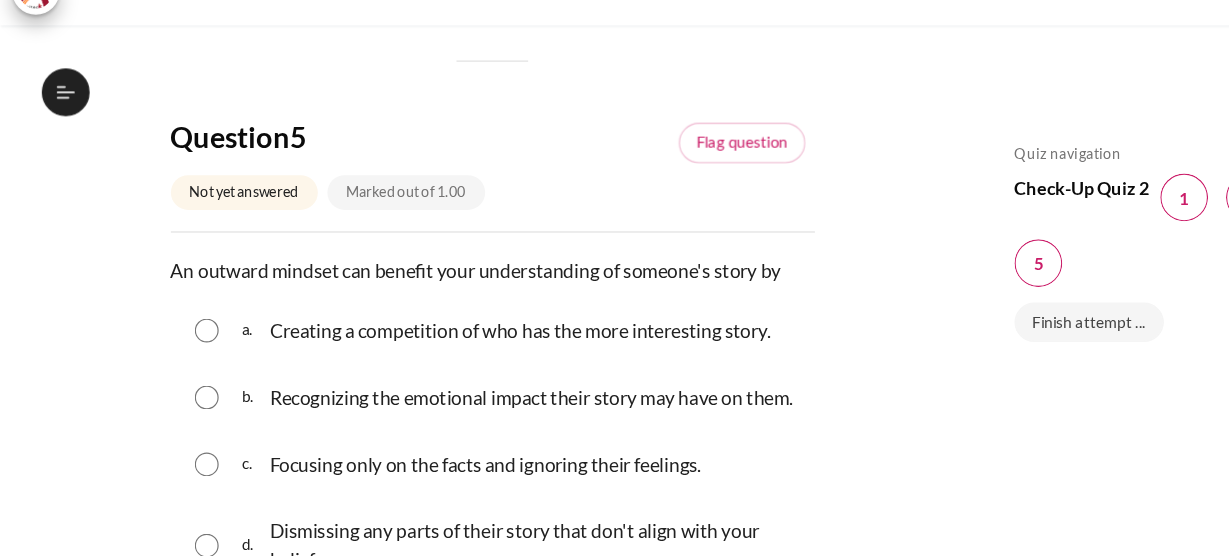 scroll, scrollTop: 1912, scrollLeft: 0, axis: vertical 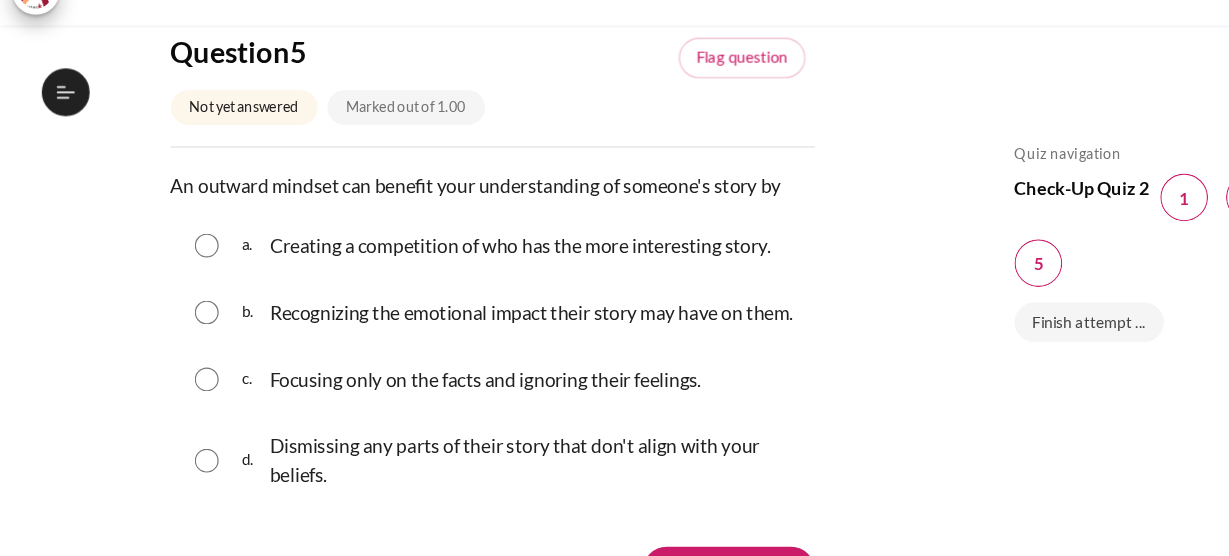 click at bounding box center (173, 299) 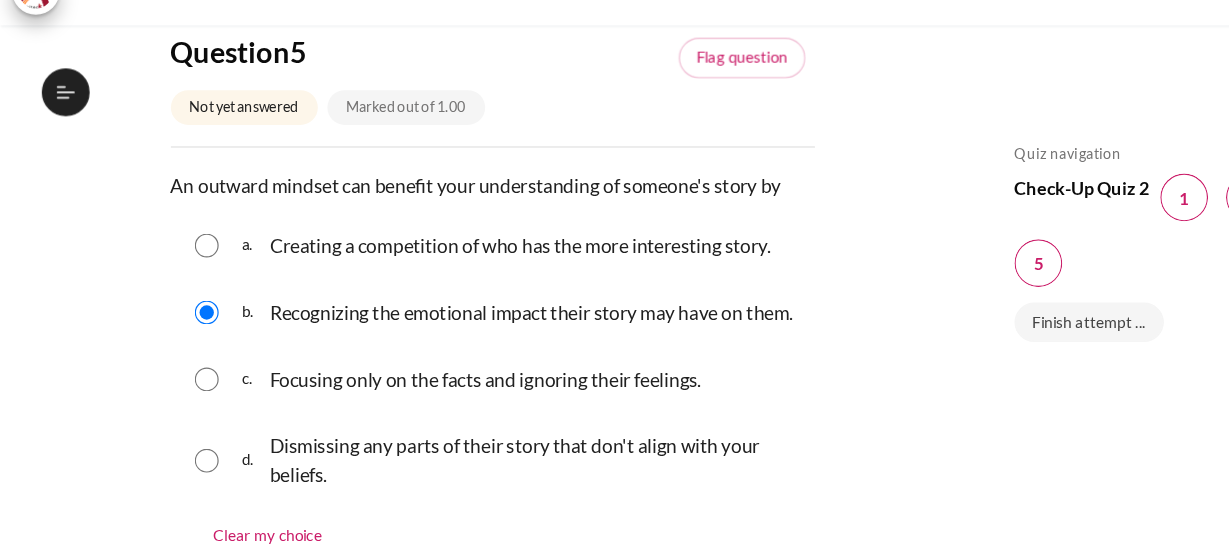 click on "My courses
OPO KR B1
Lesson 10: Outward Influence
Check-Up Quiz 5
Check-Up Quiz 5
Back" at bounding box center (412, -580) 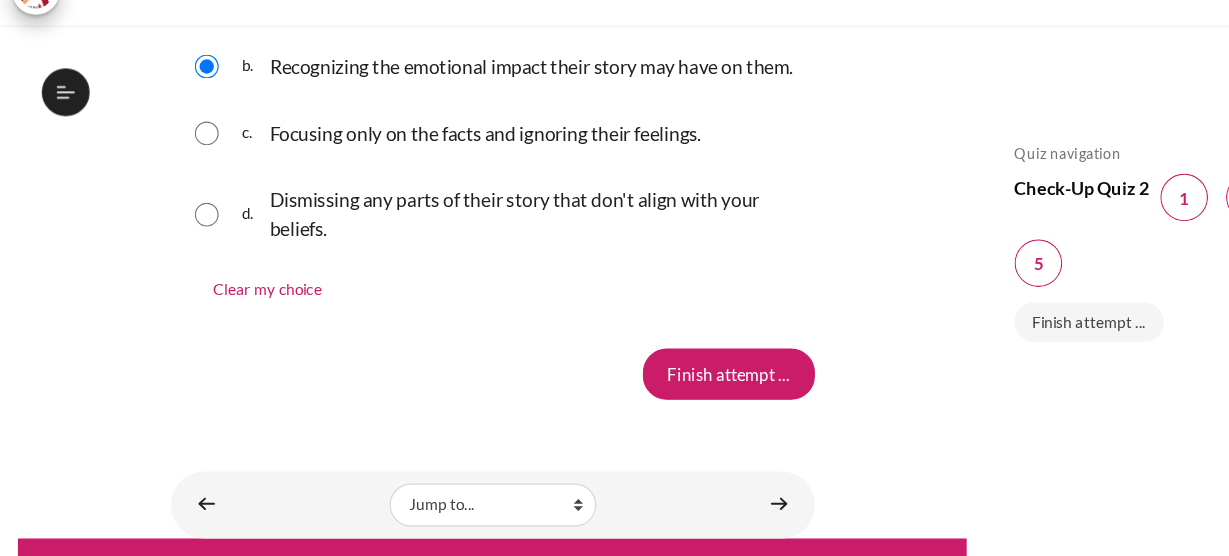 scroll, scrollTop: 2133, scrollLeft: 0, axis: vertical 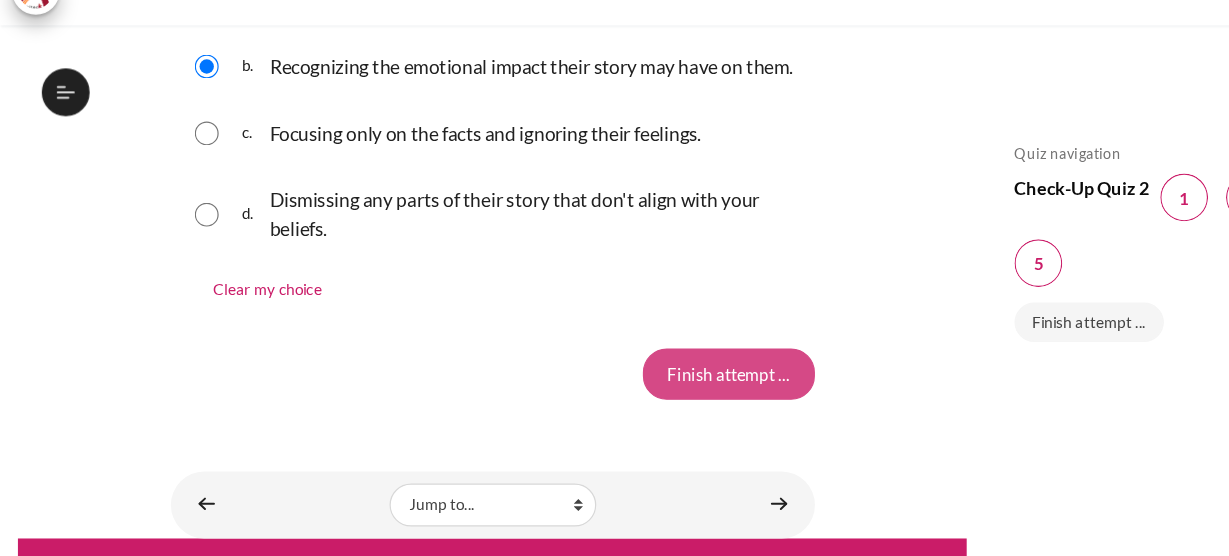 click on "Finish attempt ..." at bounding box center [610, 350] 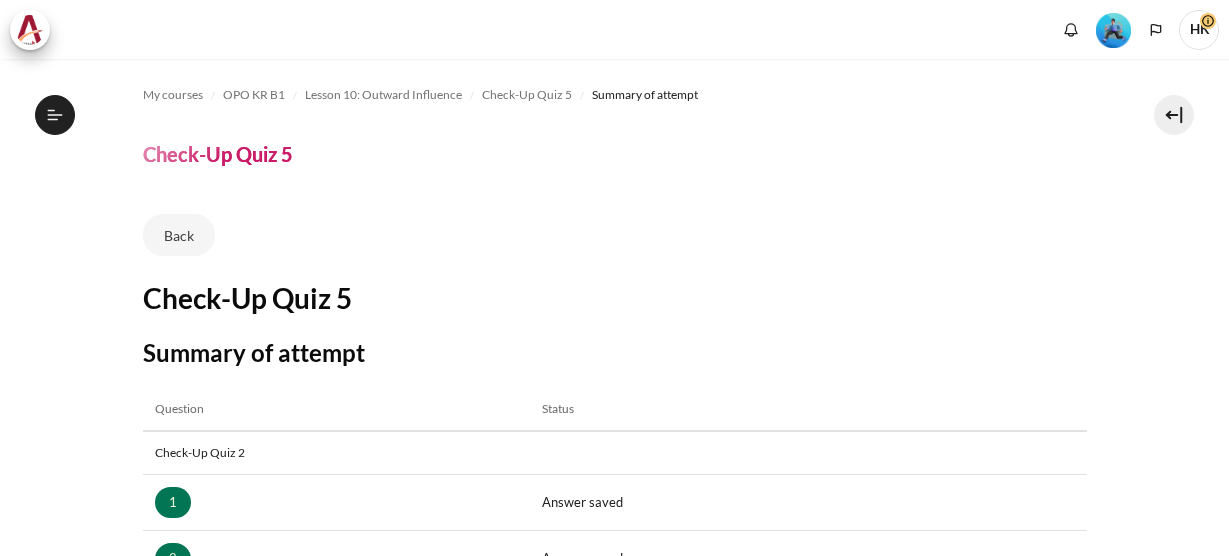 scroll, scrollTop: 0, scrollLeft: 0, axis: both 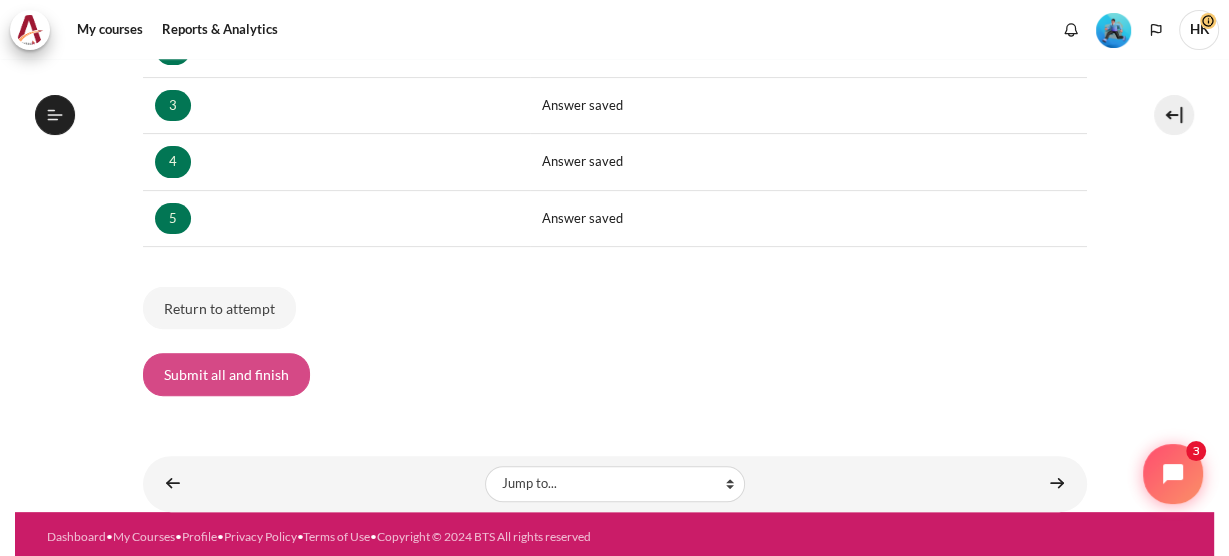 click on "Submit all and finish" at bounding box center [226, 374] 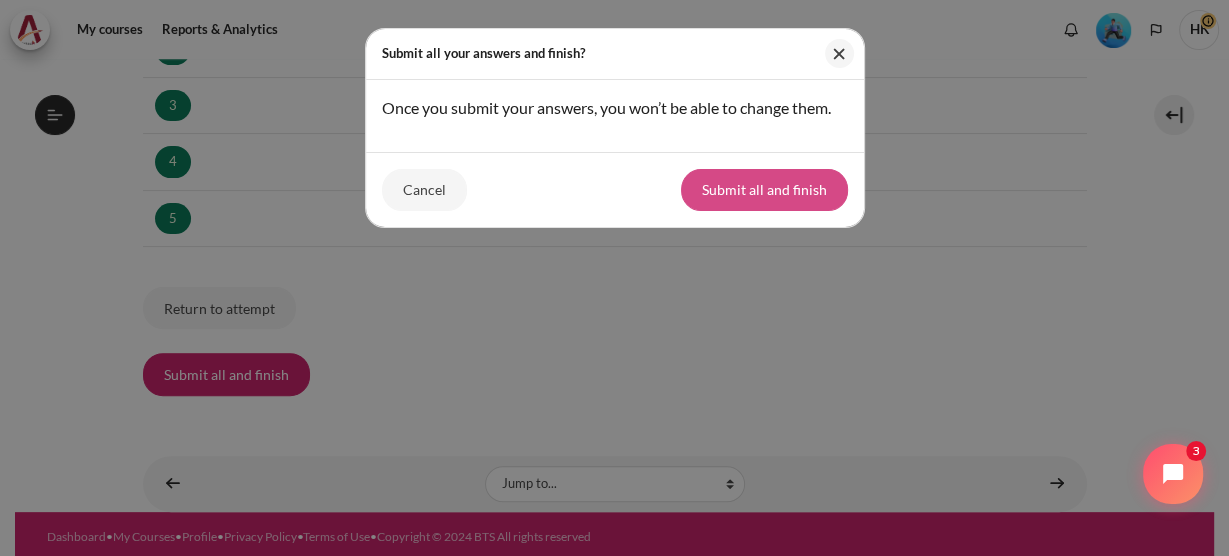 click on "Submit all and finish" at bounding box center [764, 190] 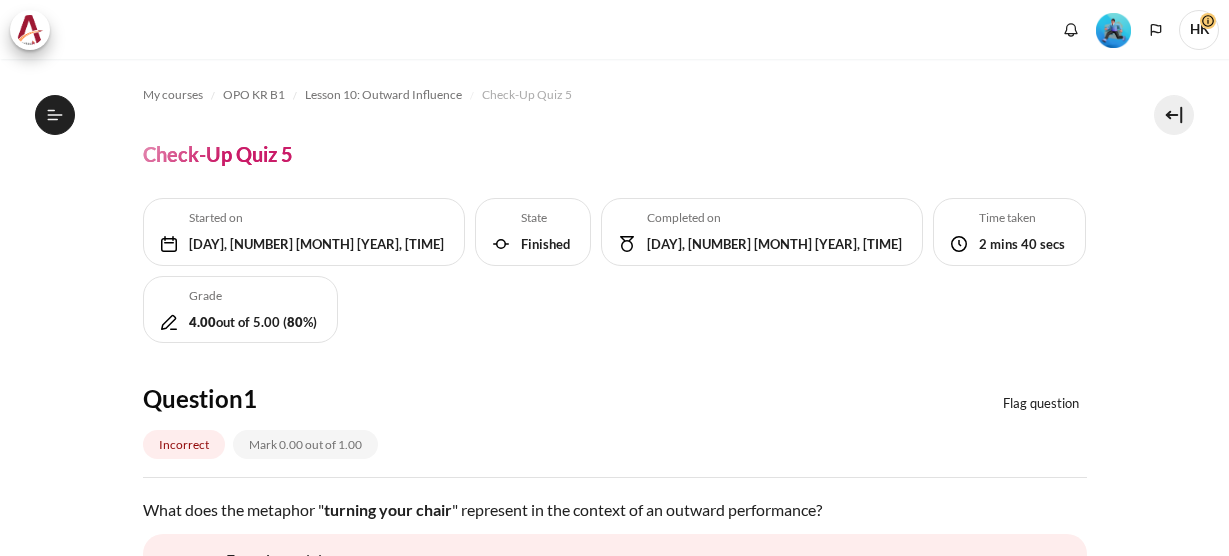 scroll, scrollTop: 0, scrollLeft: 0, axis: both 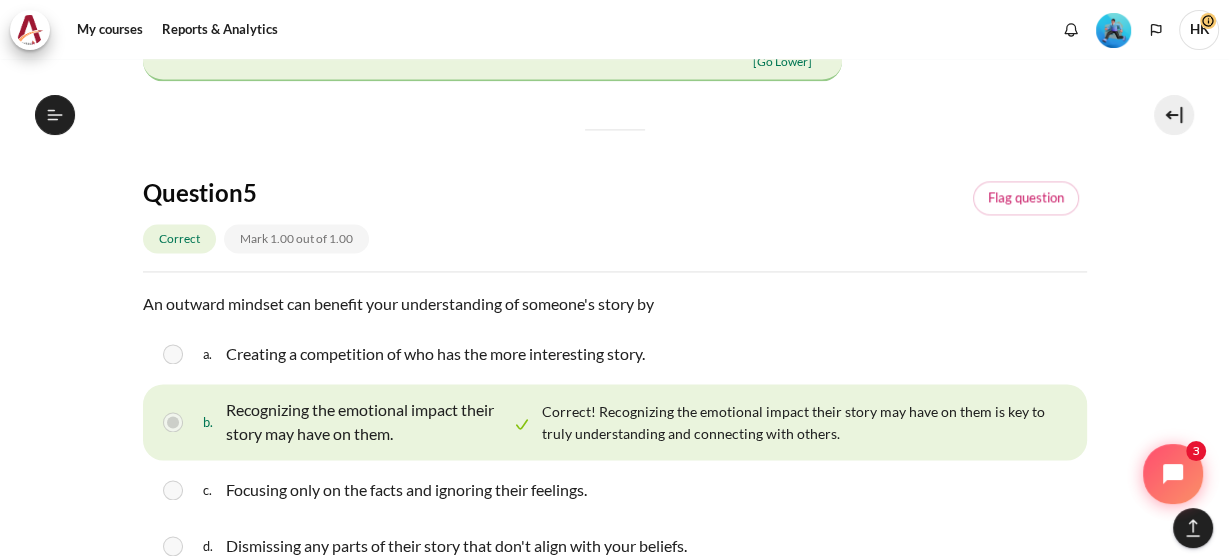 drag, startPoint x: 0, startPoint y: 0, endPoint x: 727, endPoint y: 191, distance: 751.67145 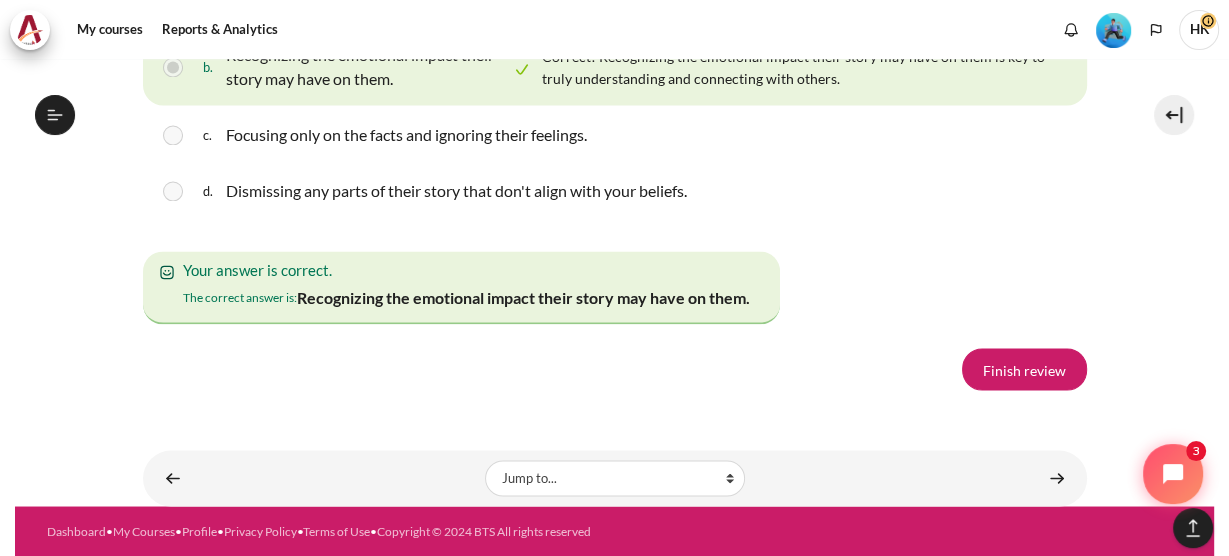 scroll, scrollTop: 3662, scrollLeft: 0, axis: vertical 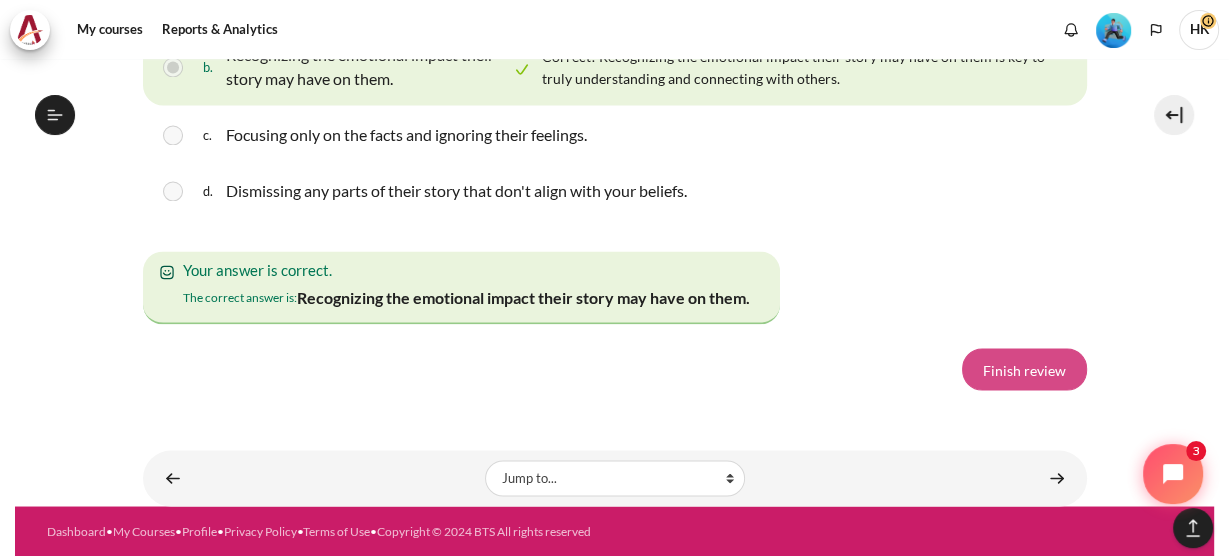 click on "Finish review" at bounding box center (1024, 369) 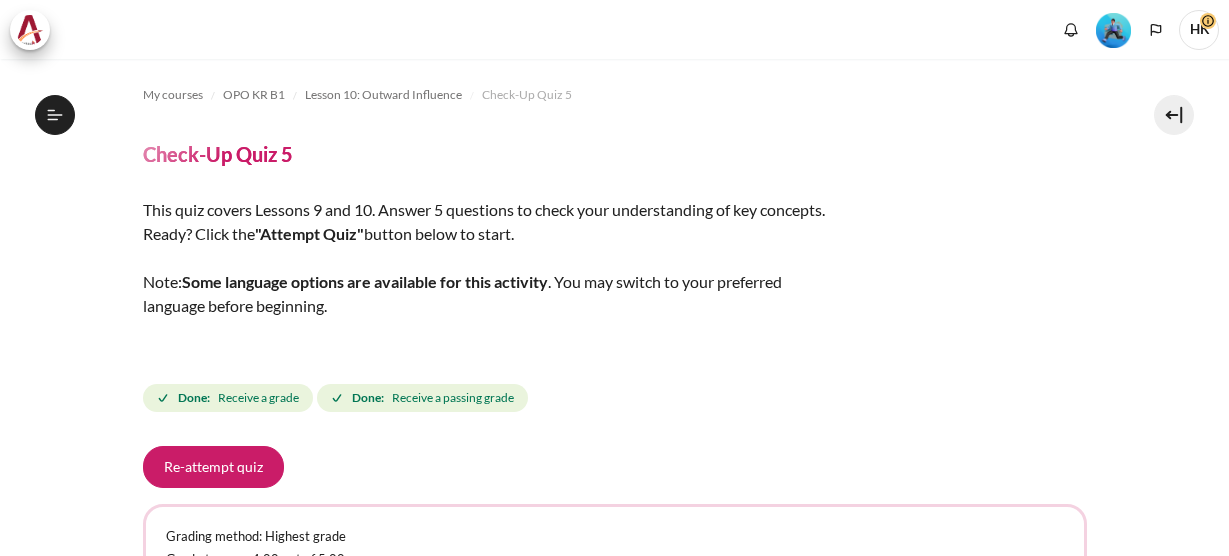 scroll, scrollTop: 0, scrollLeft: 0, axis: both 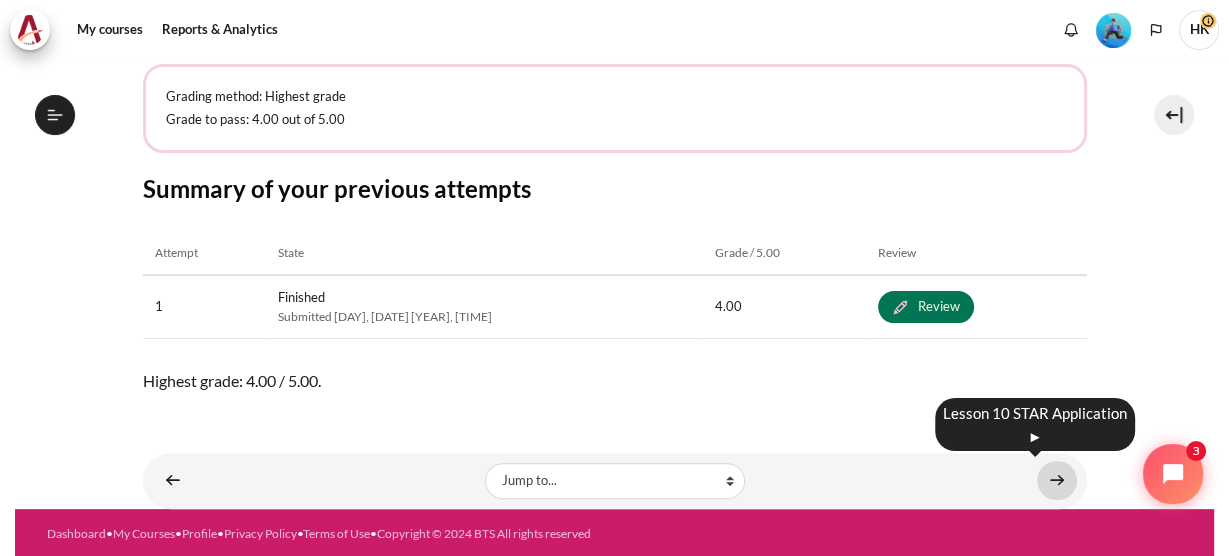 click at bounding box center [1057, 480] 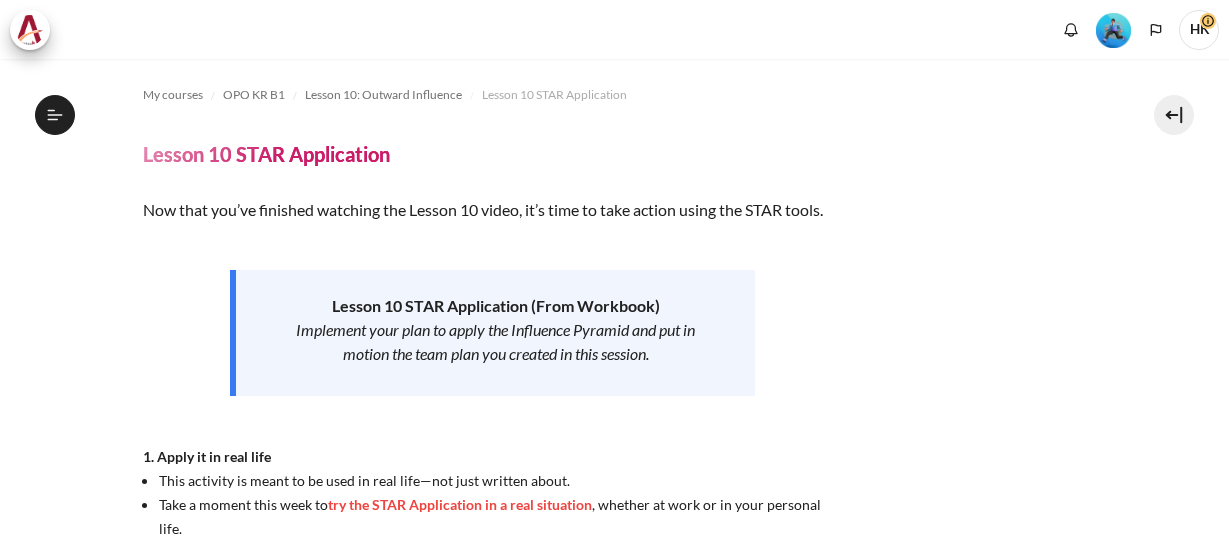 scroll, scrollTop: 0, scrollLeft: 0, axis: both 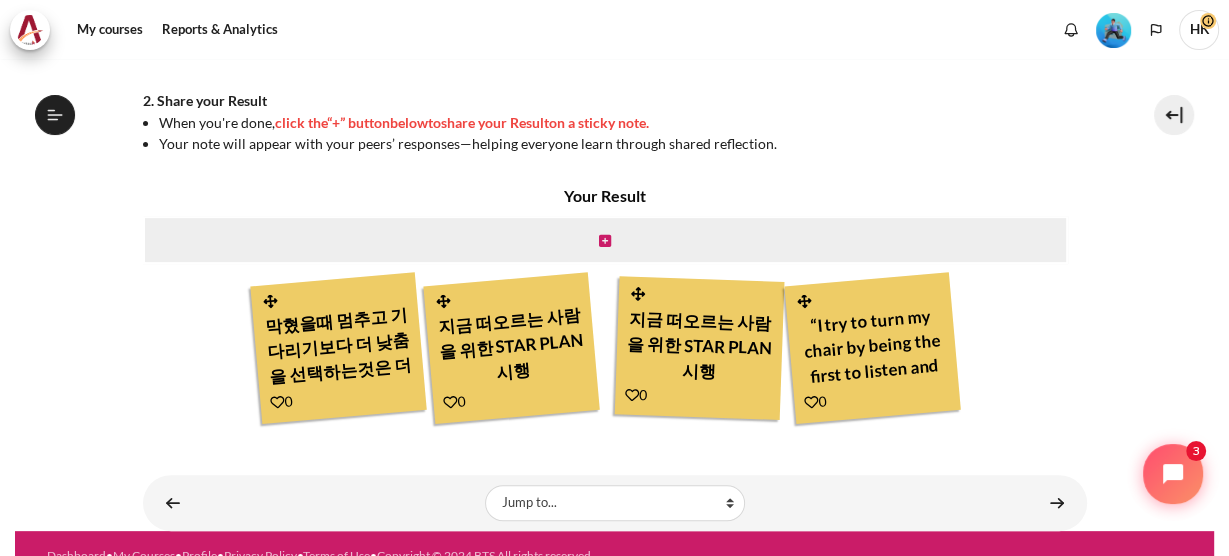 click on "My courses
OPO KR B1
Lesson 10: Outward Influence
Lesson 10 STAR Application
Lesson 10 STAR Application
1. Apply it in real life" at bounding box center (614, 49) 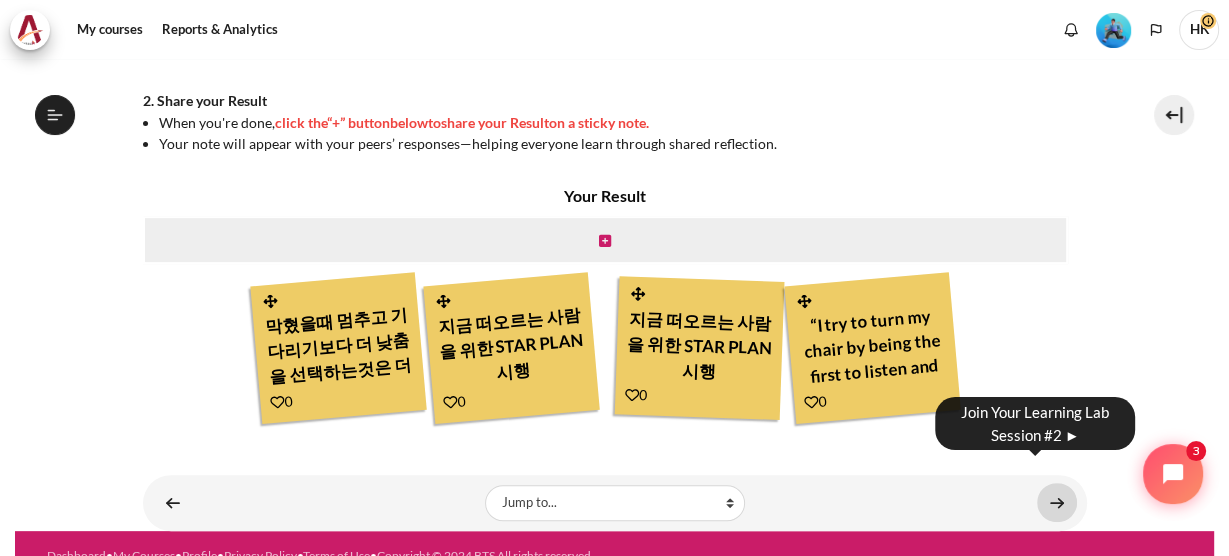 click at bounding box center (1057, 502) 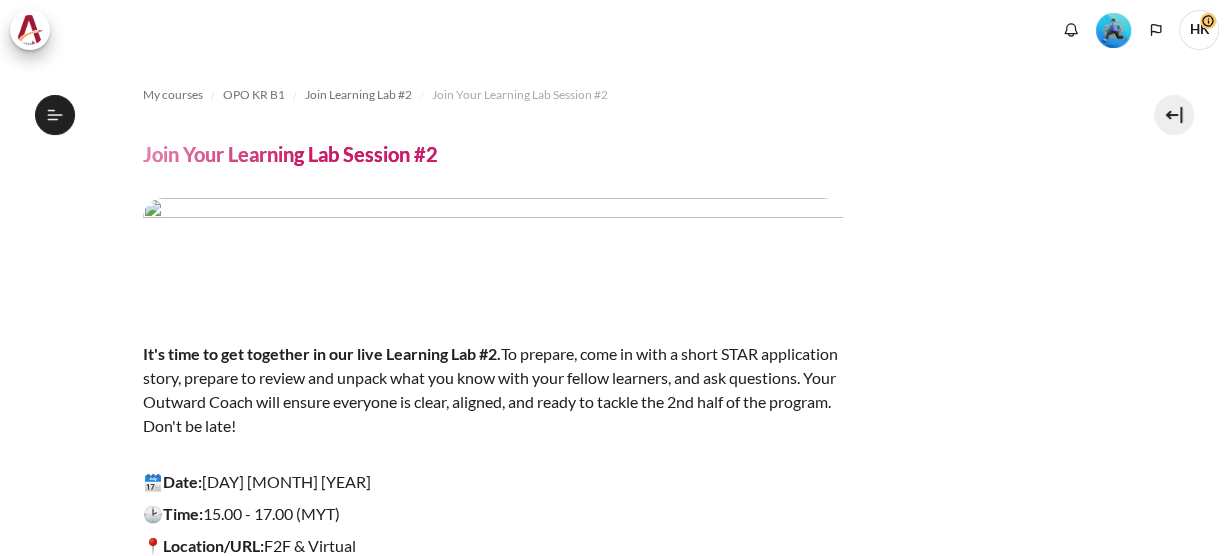 scroll, scrollTop: 0, scrollLeft: 0, axis: both 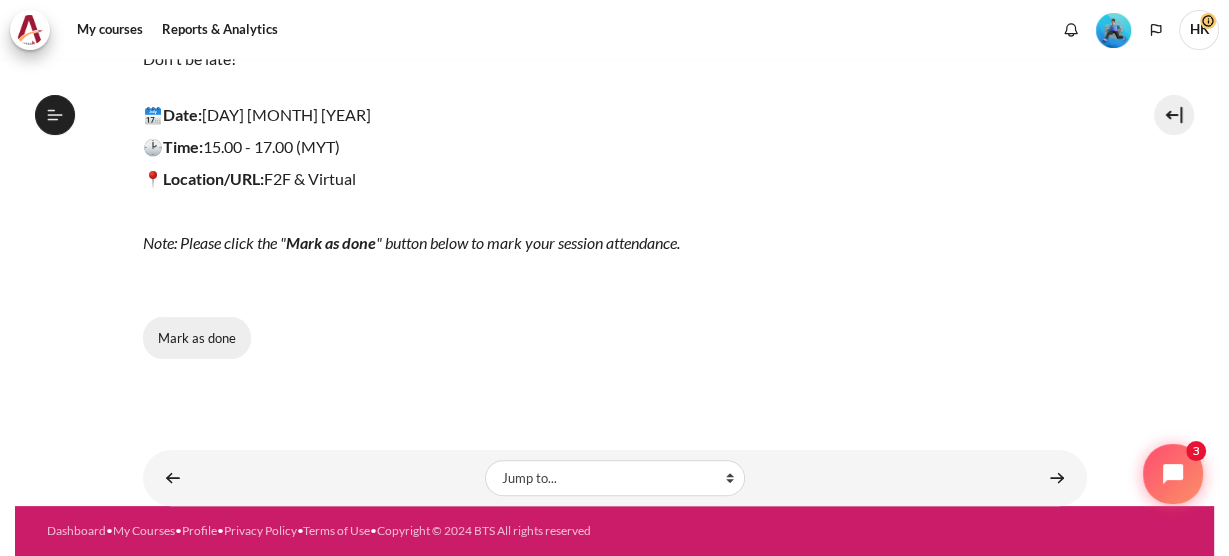 click on "Mark as done" at bounding box center (197, 338) 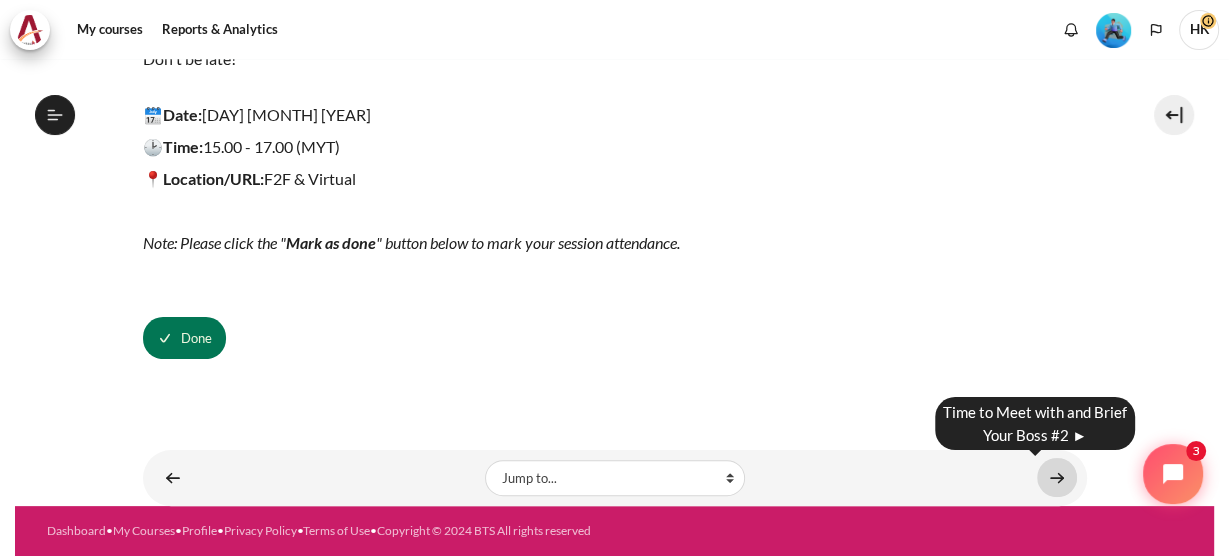 click at bounding box center (1057, 477) 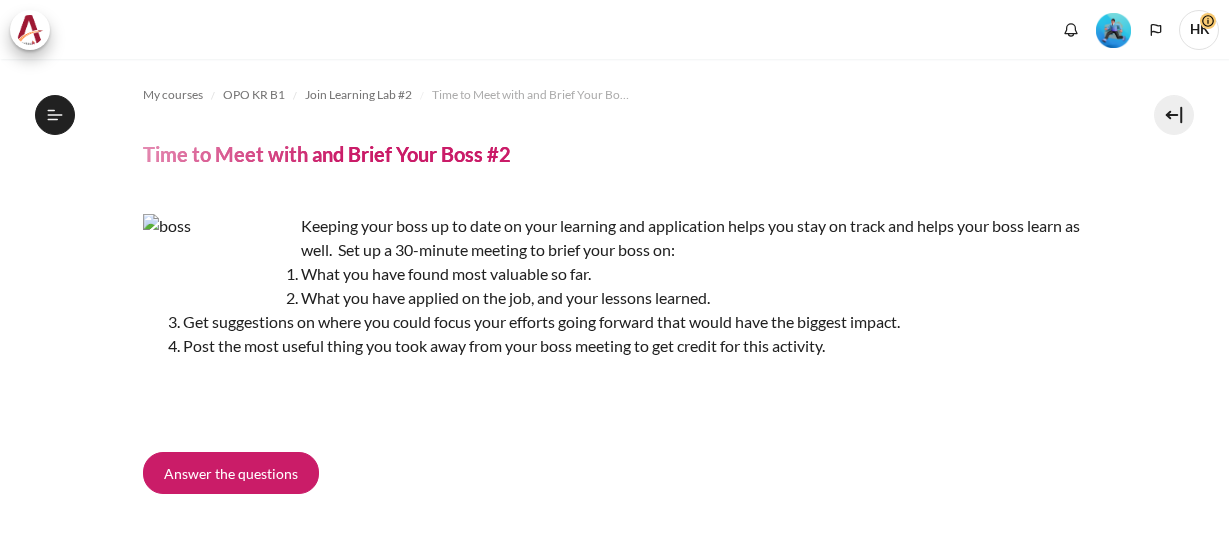 scroll, scrollTop: 0, scrollLeft: 0, axis: both 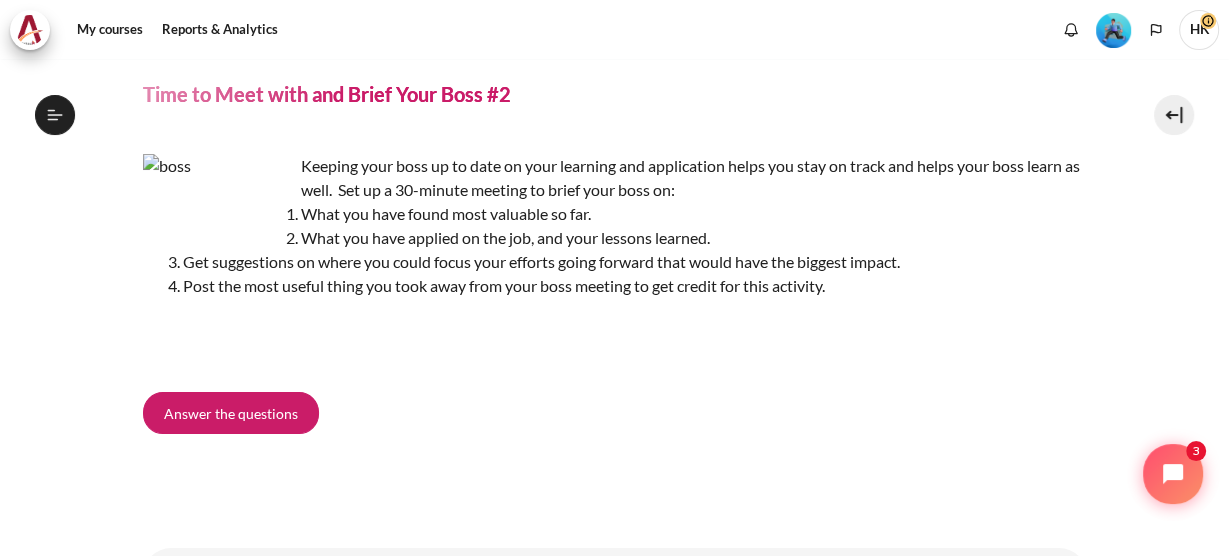 click on "Keeping your boss up to date on your learning and application helps you stay on track and helps your boss learn as well.  Set up a 30-minute meeting to brief your boss on:   What you have found most valuable so far. What you have applied on the job, and your lessons learned. Get suggestions on where you could focus your efforts going forward that would have the biggest impact.   Post the most useful thing you took away from your boss meeting to get credit for this activity.
Answer the questions" at bounding box center (615, 313) 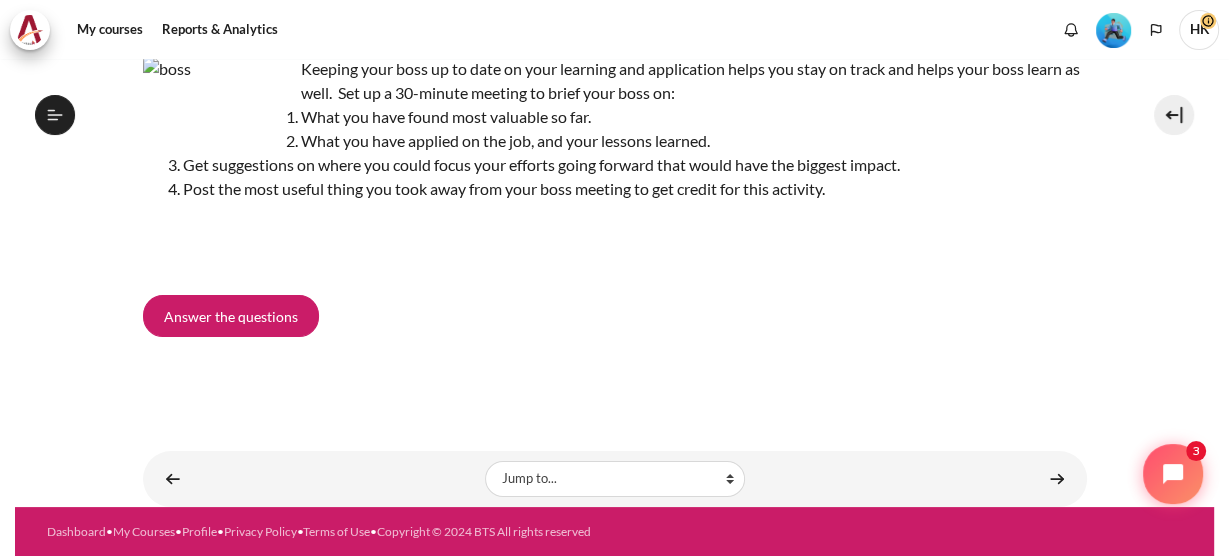 click on "Keeping your boss up to date on your learning and application helps you stay on track and helps your boss learn as well.  Set up a 30-minute meeting to brief your boss on:   What you have found most valuable so far. What you have applied on the job, and your lessons learned. Get suggestions on where you could focus your efforts going forward that would have the biggest impact.   Post the most useful thing you took away from your boss meeting to get credit for this activity.
Answer the questions" at bounding box center [615, 216] 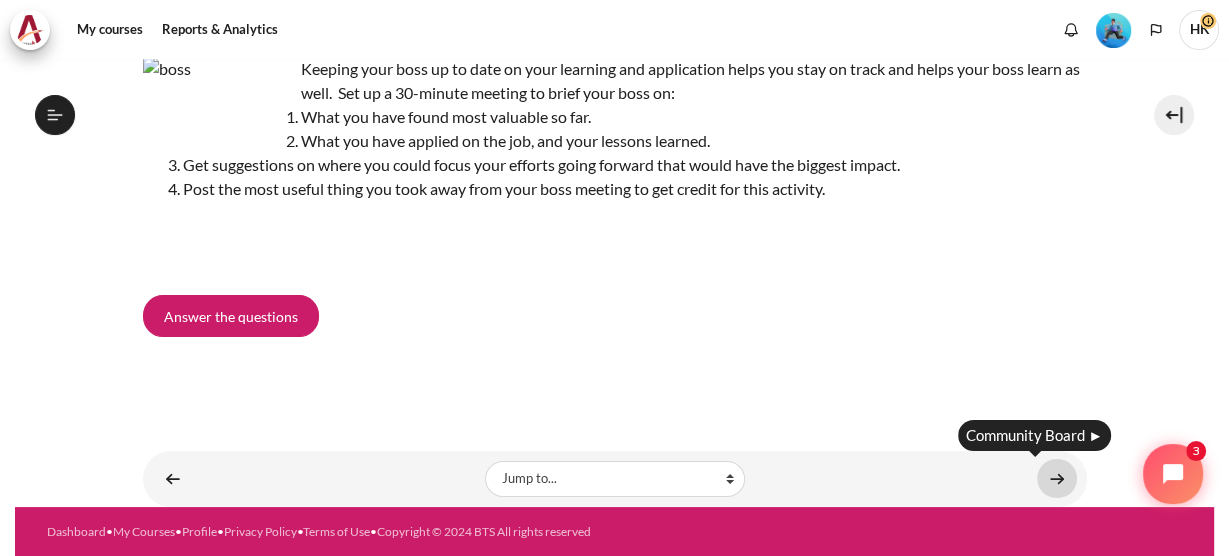 click at bounding box center (1057, 478) 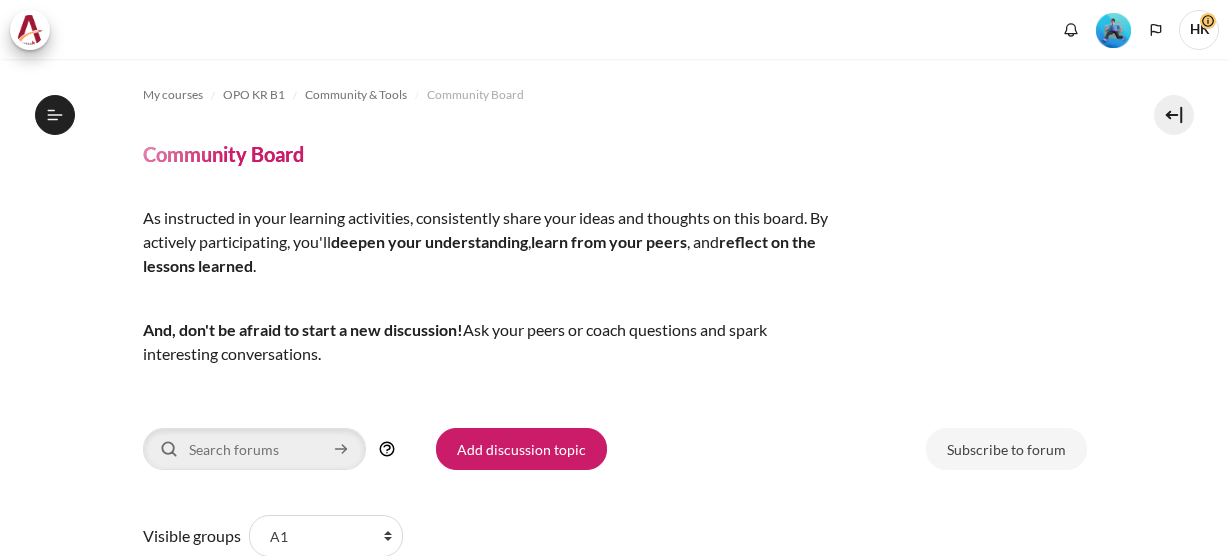 scroll, scrollTop: 0, scrollLeft: 0, axis: both 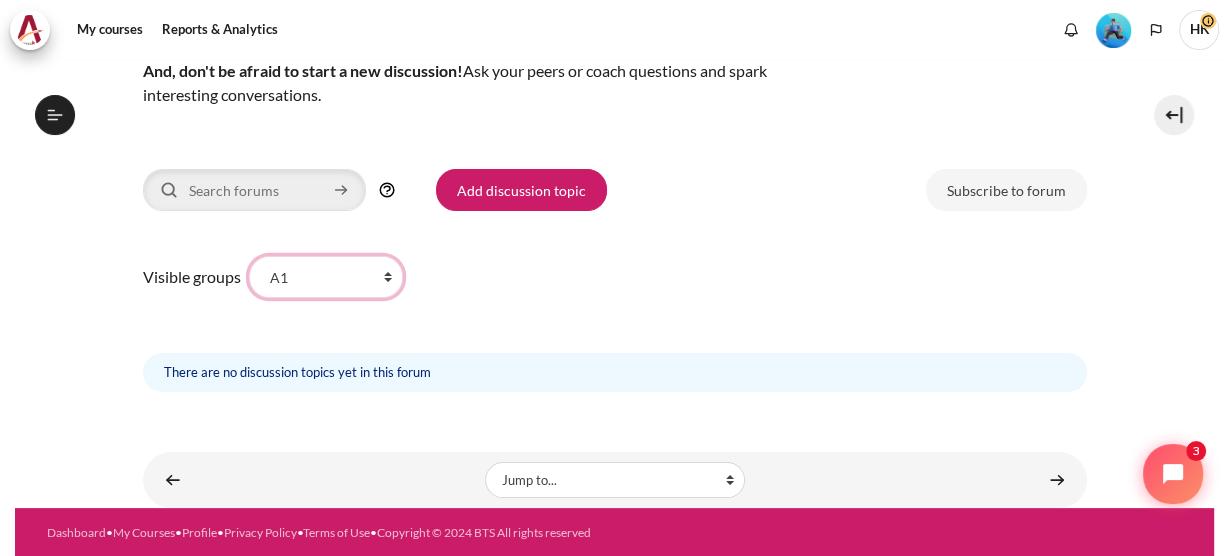 click on "All participants
A1
A2
A3
A4" at bounding box center (326, 277) 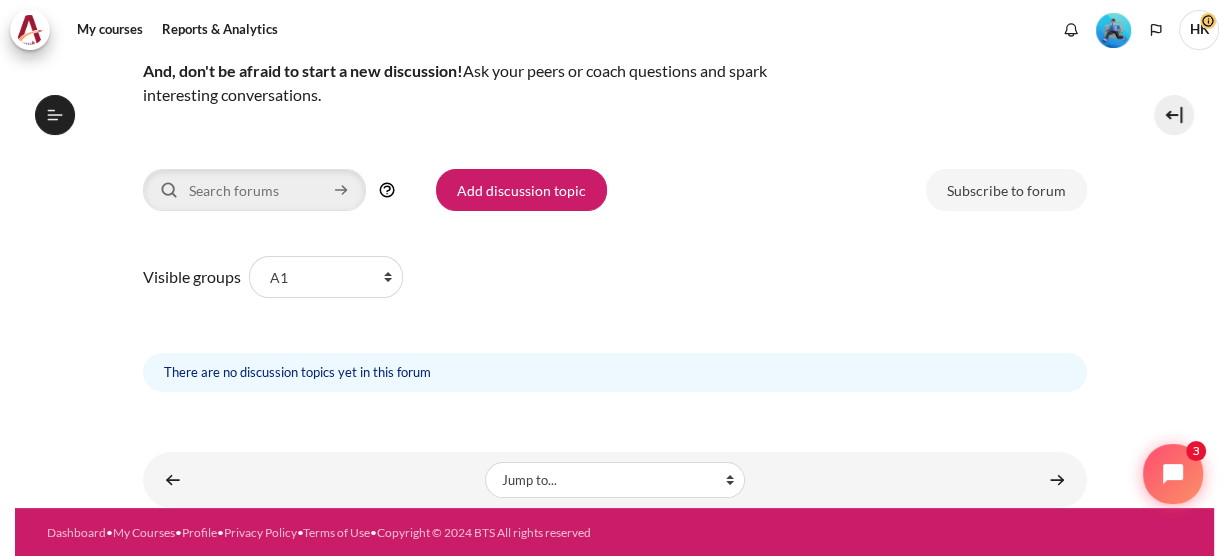 click on "Visible groups
All participants
A1
A2
A3
A4
Subject
Message
Rich text editor" at bounding box center (615, 320) 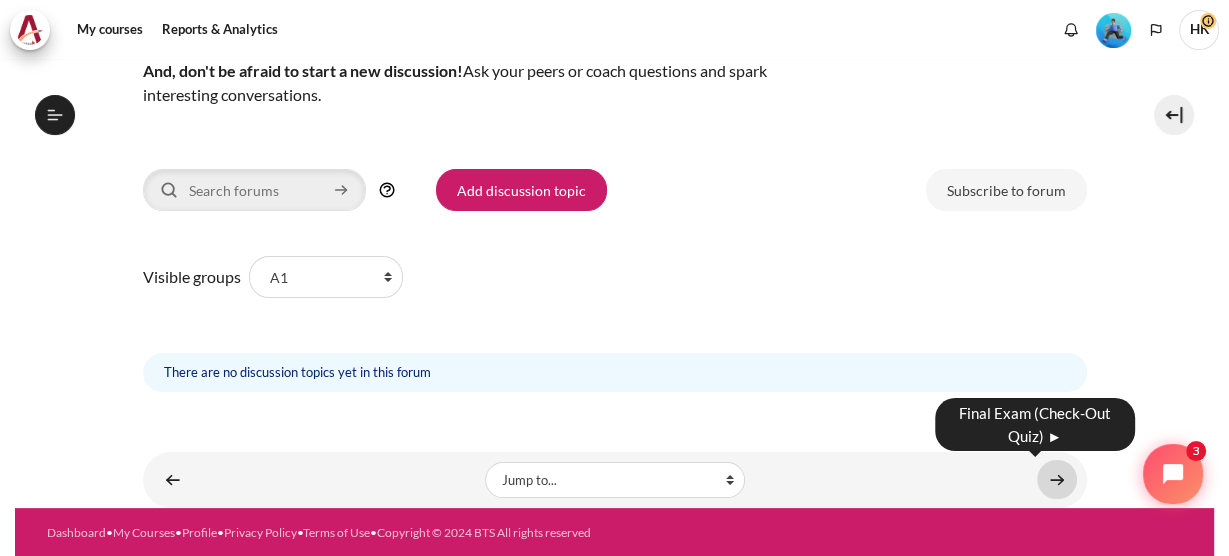 click at bounding box center (1057, 479) 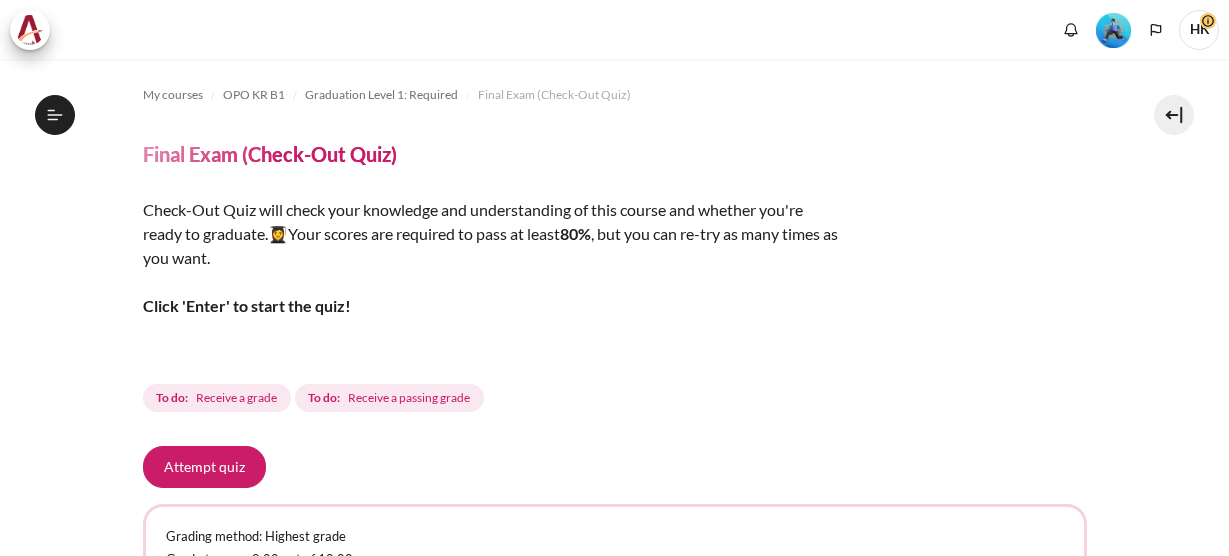 scroll, scrollTop: 0, scrollLeft: 0, axis: both 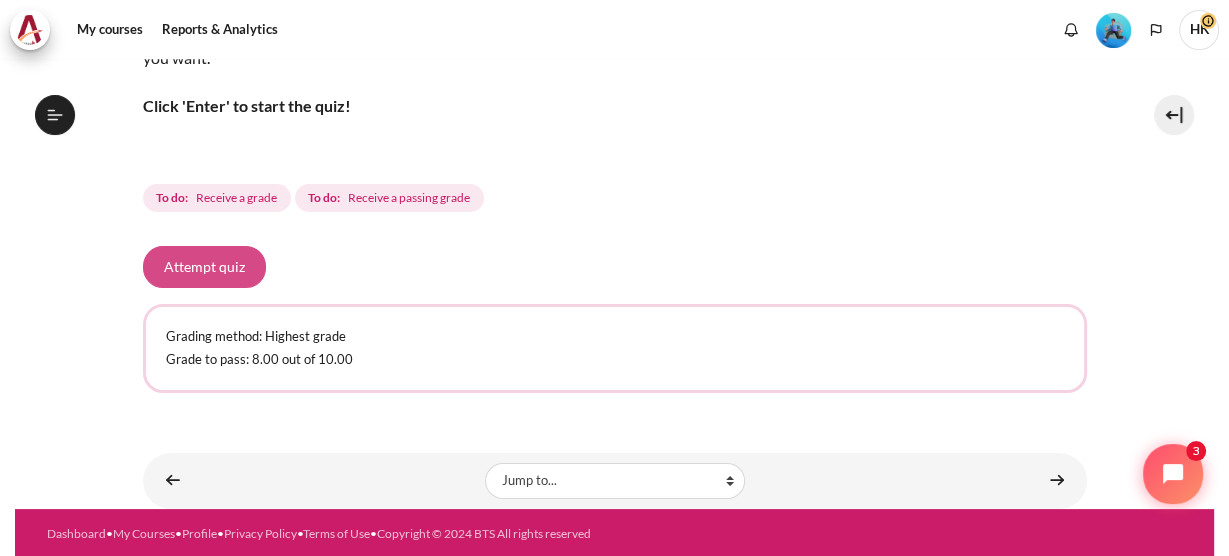 click on "Attempt quiz" at bounding box center (204, 267) 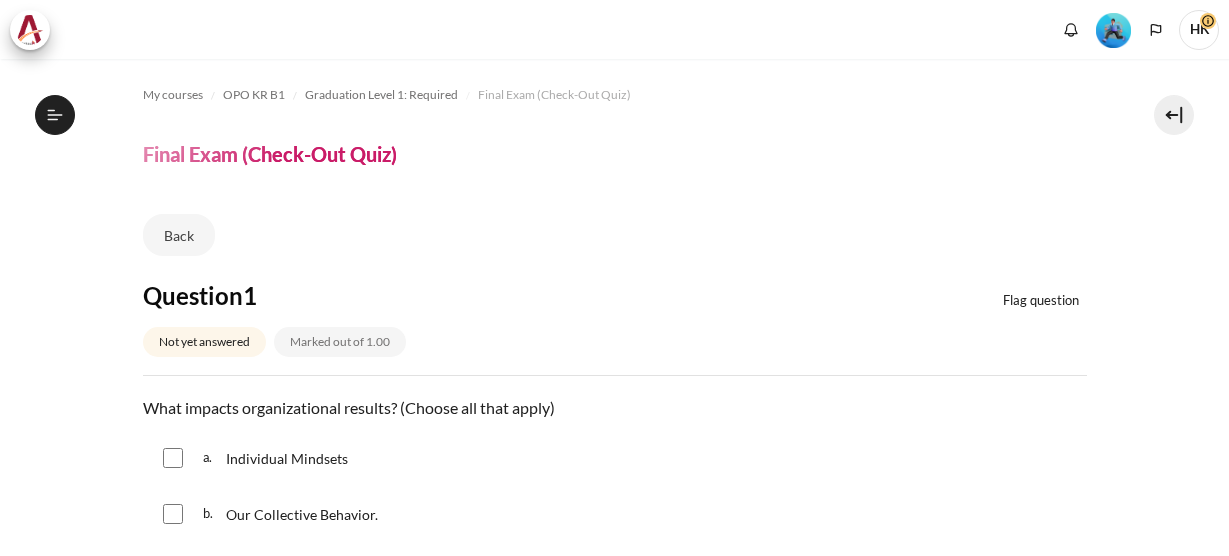scroll, scrollTop: 0, scrollLeft: 0, axis: both 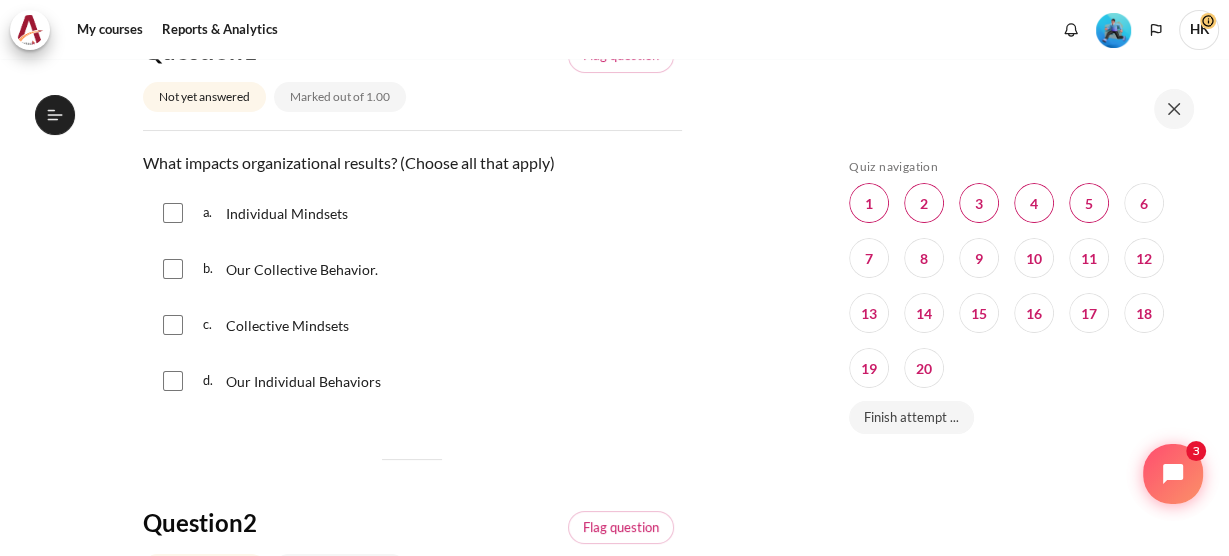click at bounding box center (173, 213) 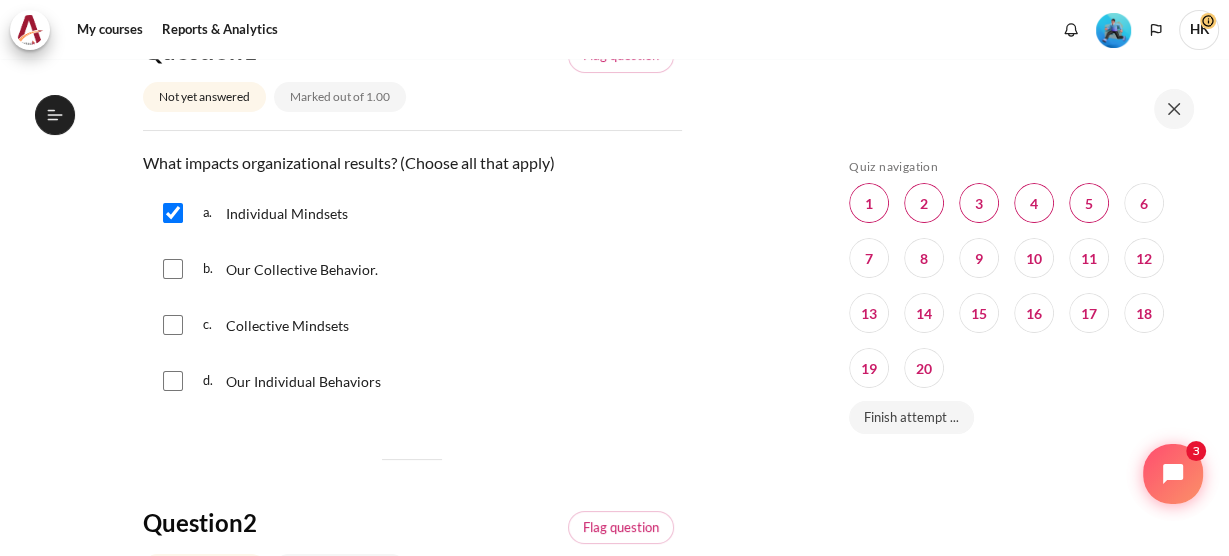 click at bounding box center (173, 269) 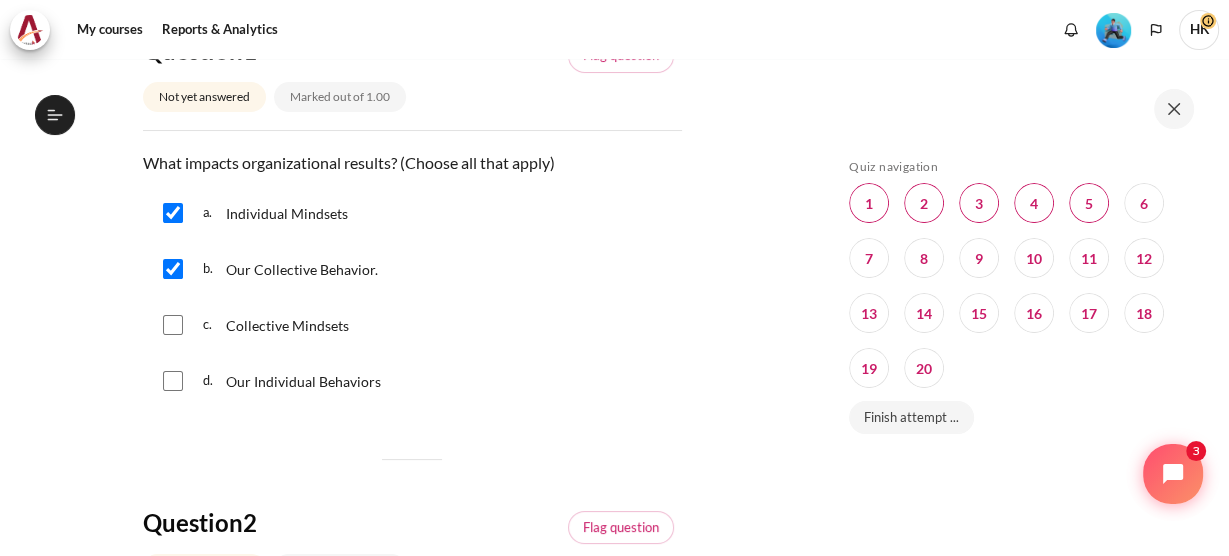 click at bounding box center [173, 325] 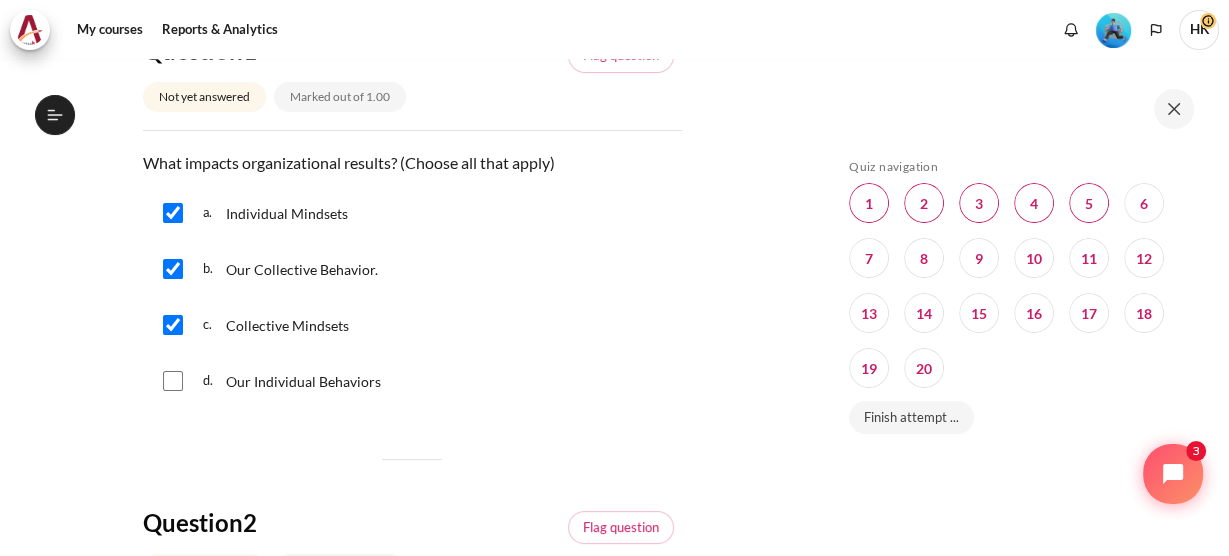 click at bounding box center [173, 381] 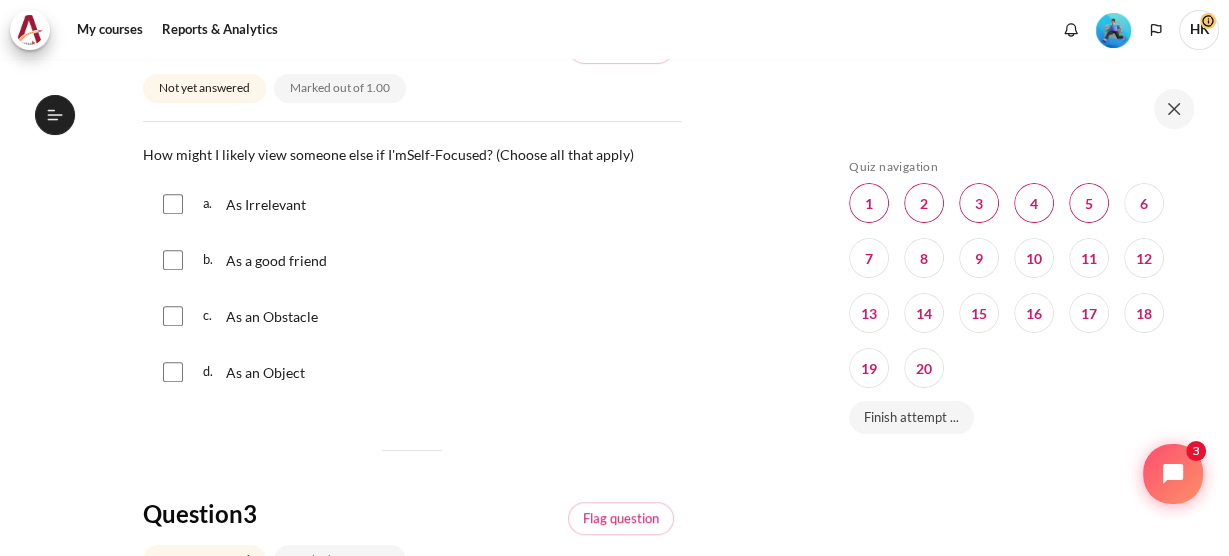 scroll, scrollTop: 725, scrollLeft: 0, axis: vertical 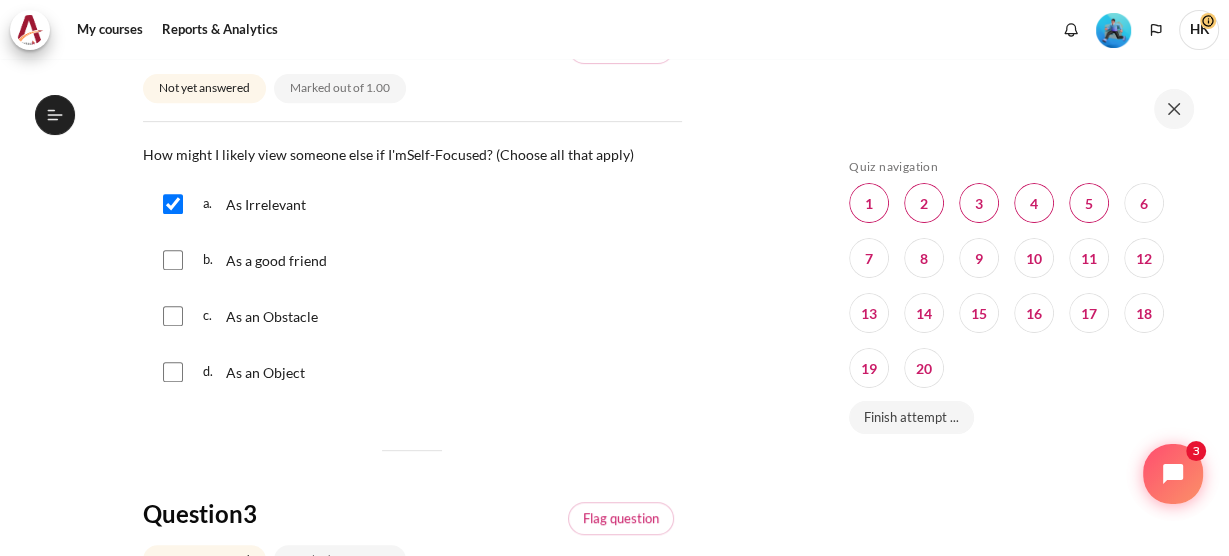 click on "c.   As an Obstacle" at bounding box center (412, 316) 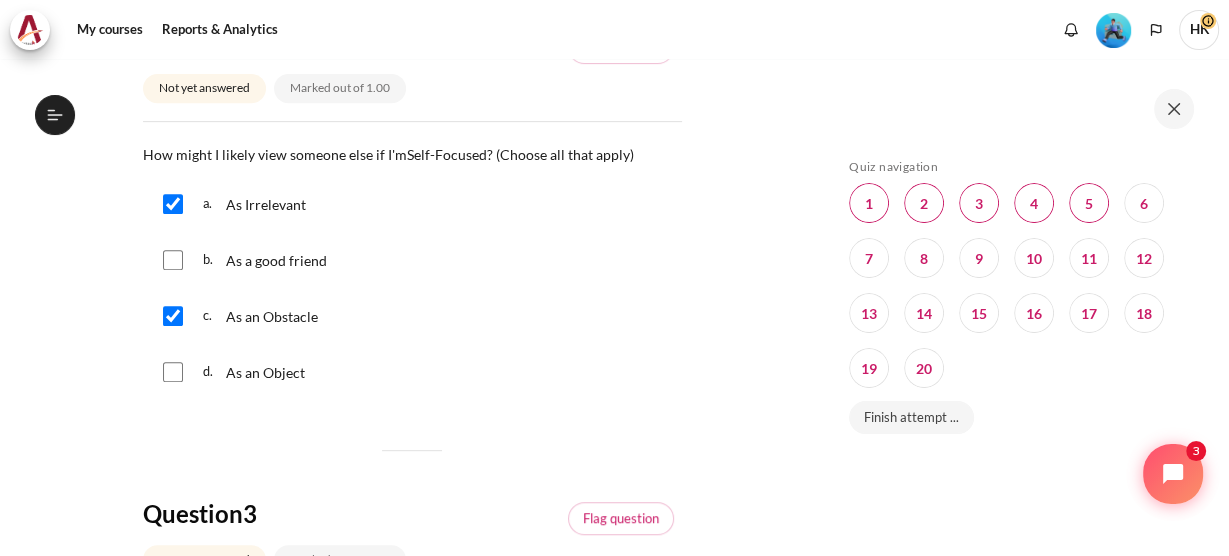 click at bounding box center (173, 372) 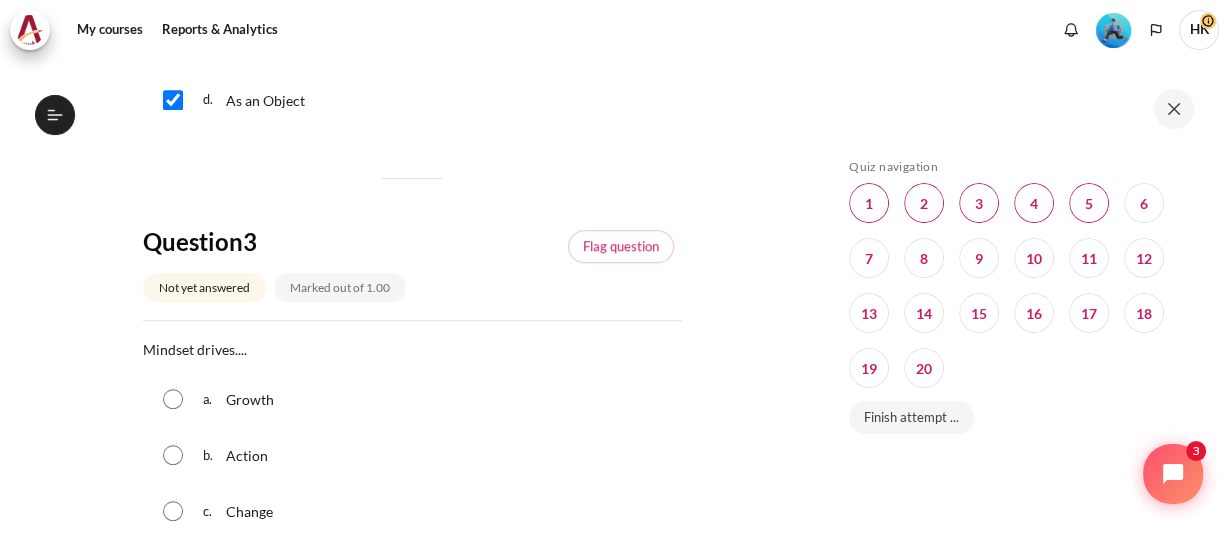 scroll, scrollTop: 1142, scrollLeft: 0, axis: vertical 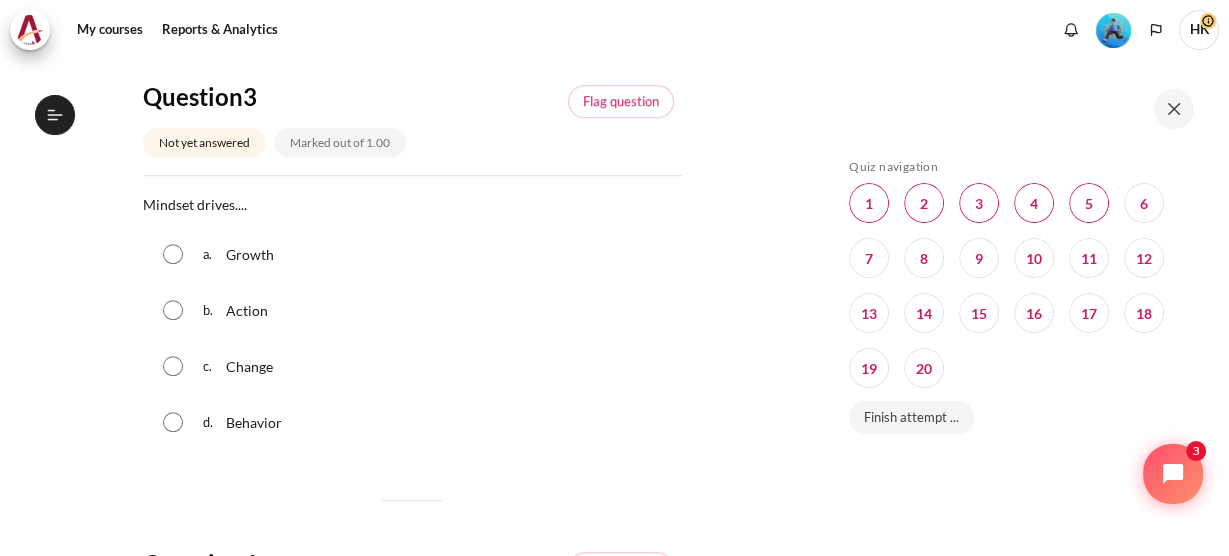 click at bounding box center (173, 254) 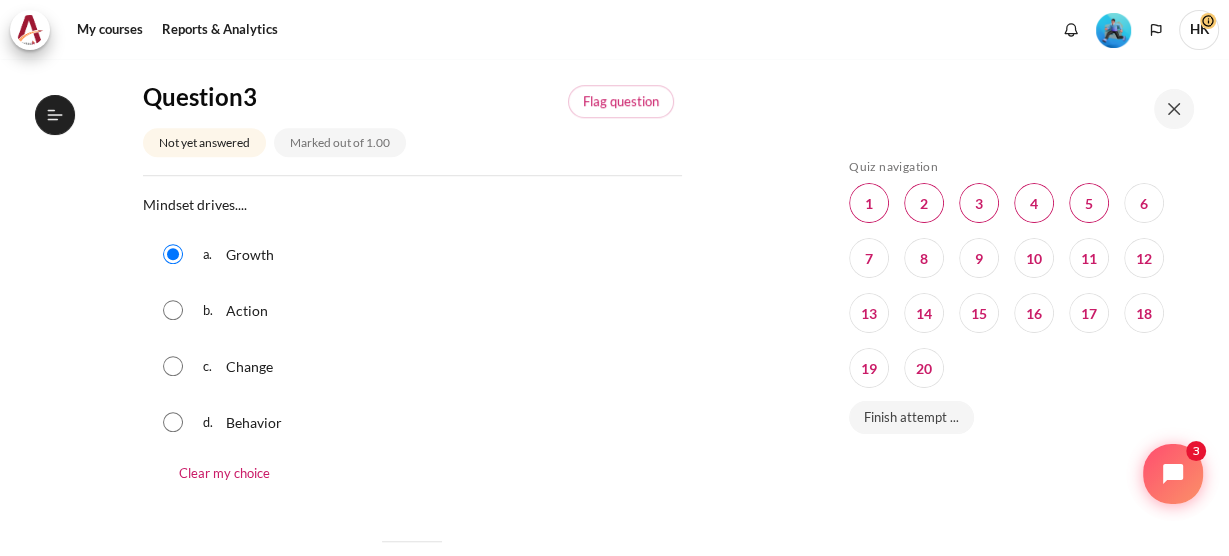 click at bounding box center [173, 310] 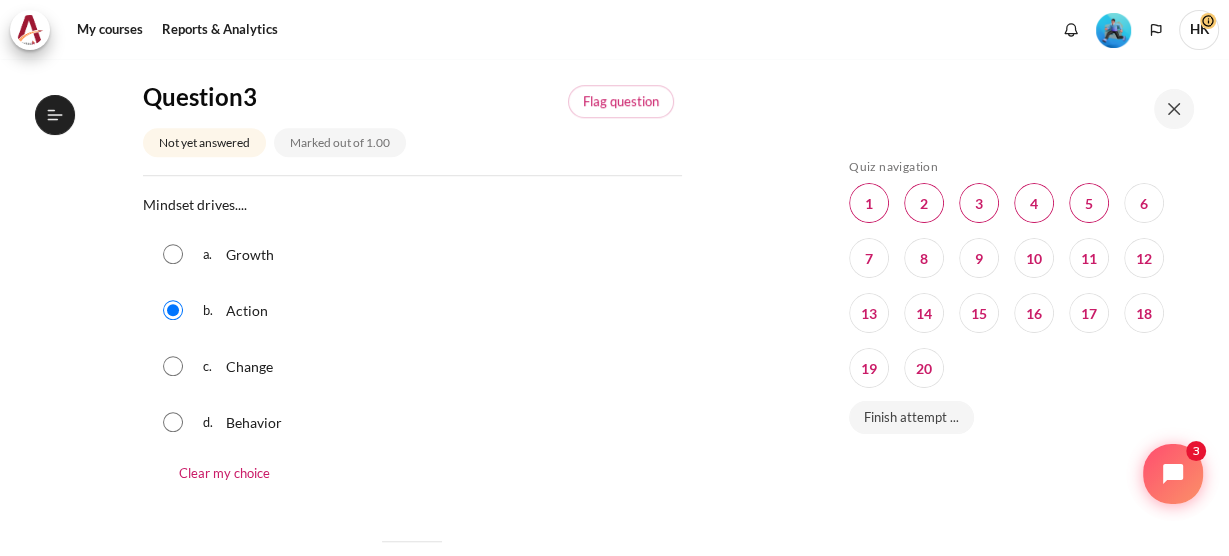 click at bounding box center [173, 254] 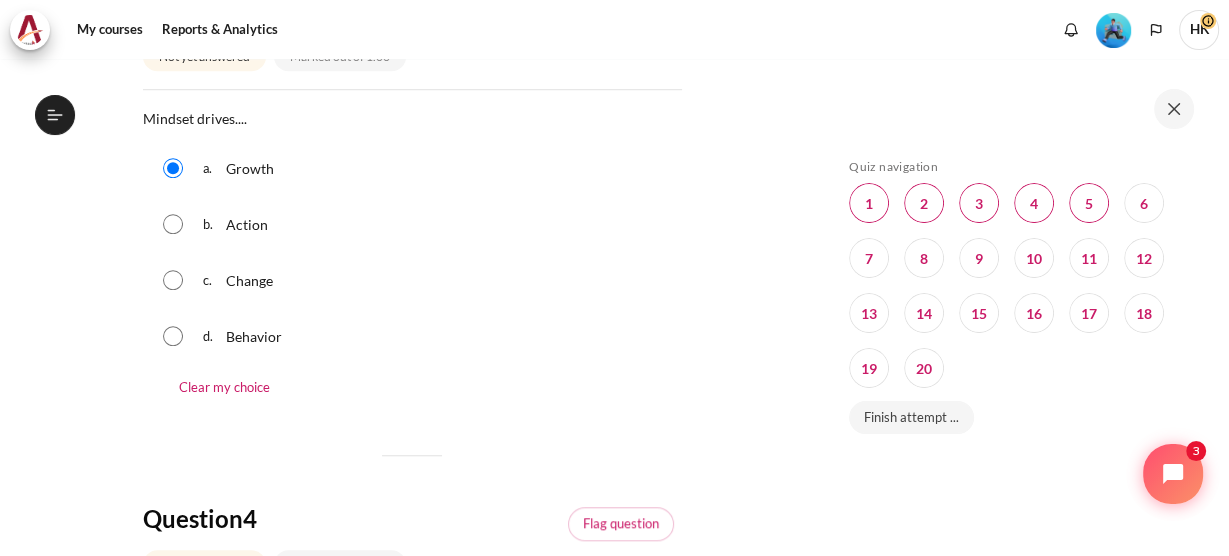 scroll, scrollTop: 1248, scrollLeft: 0, axis: vertical 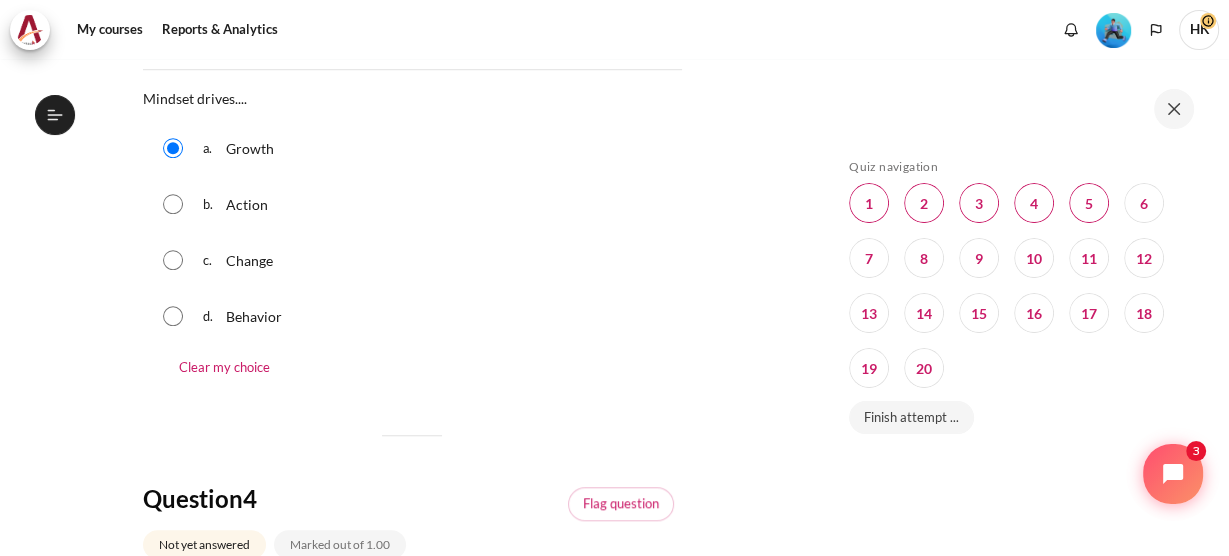 click at bounding box center (173, 260) 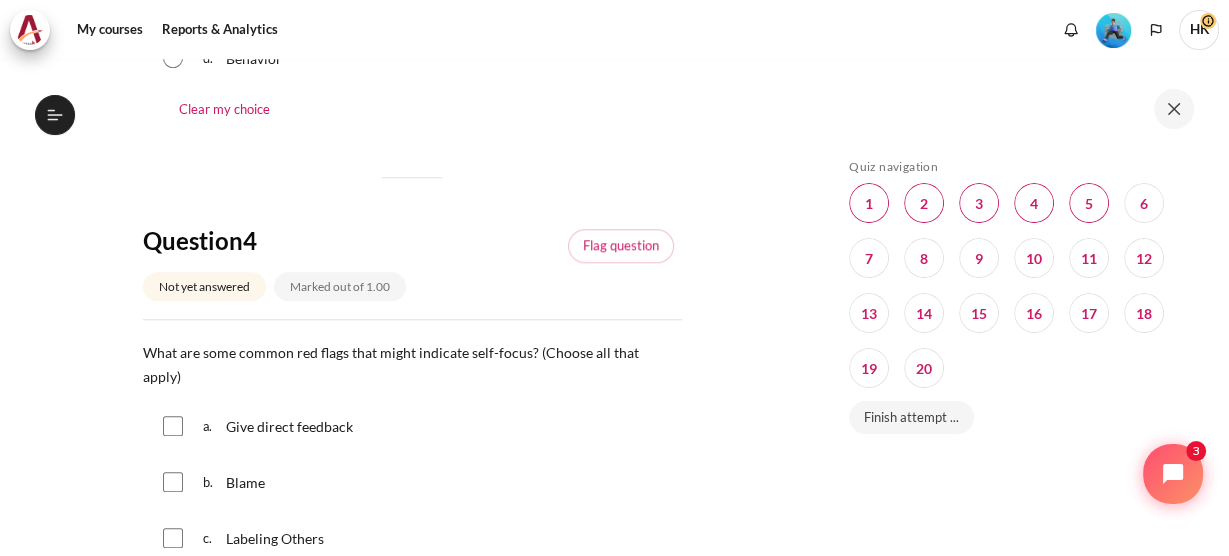 scroll, scrollTop: 1685, scrollLeft: 0, axis: vertical 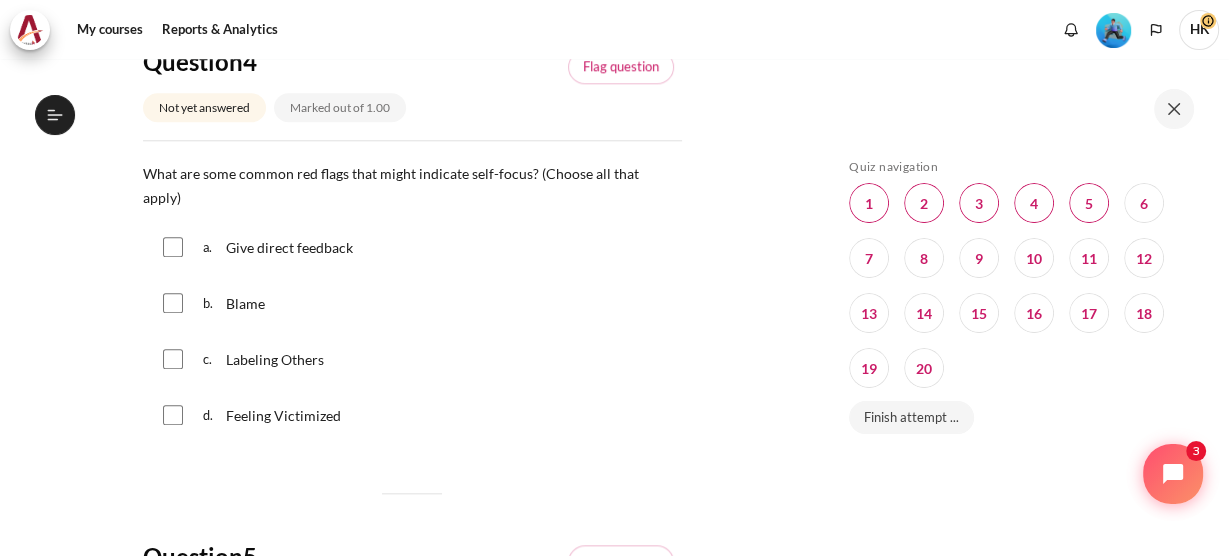 click on "b.  Blame" at bounding box center [412, 303] 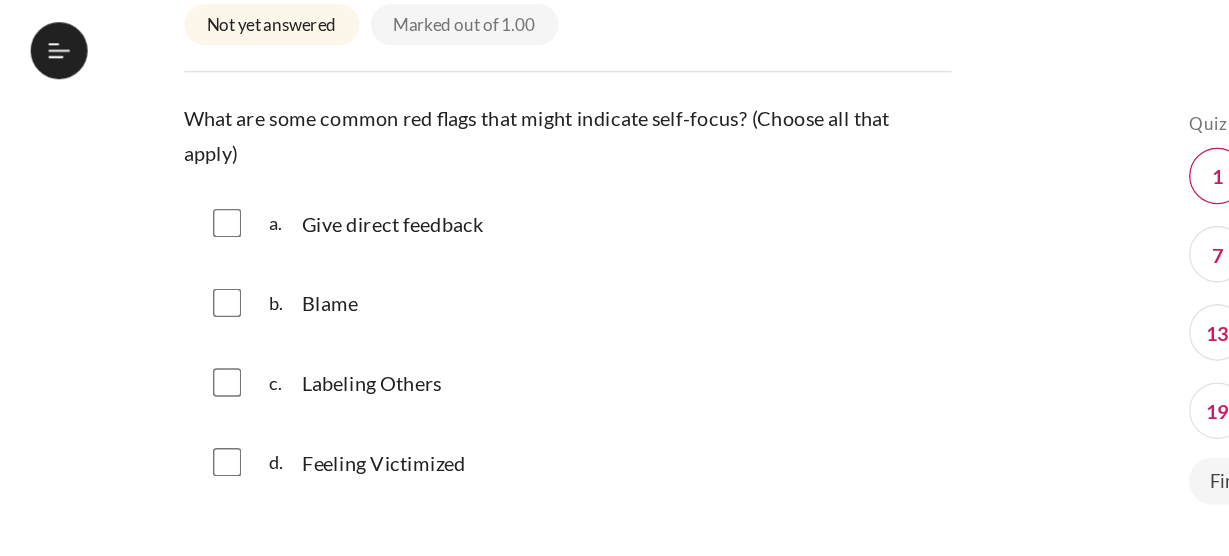 scroll, scrollTop: 1695, scrollLeft: 0, axis: vertical 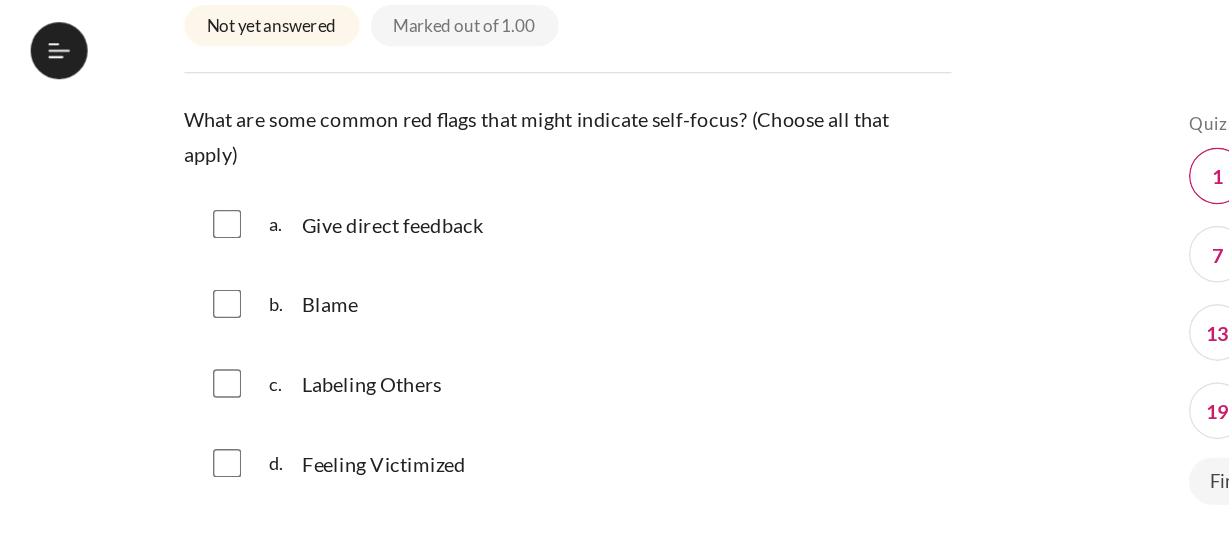 click at bounding box center [173, 293] 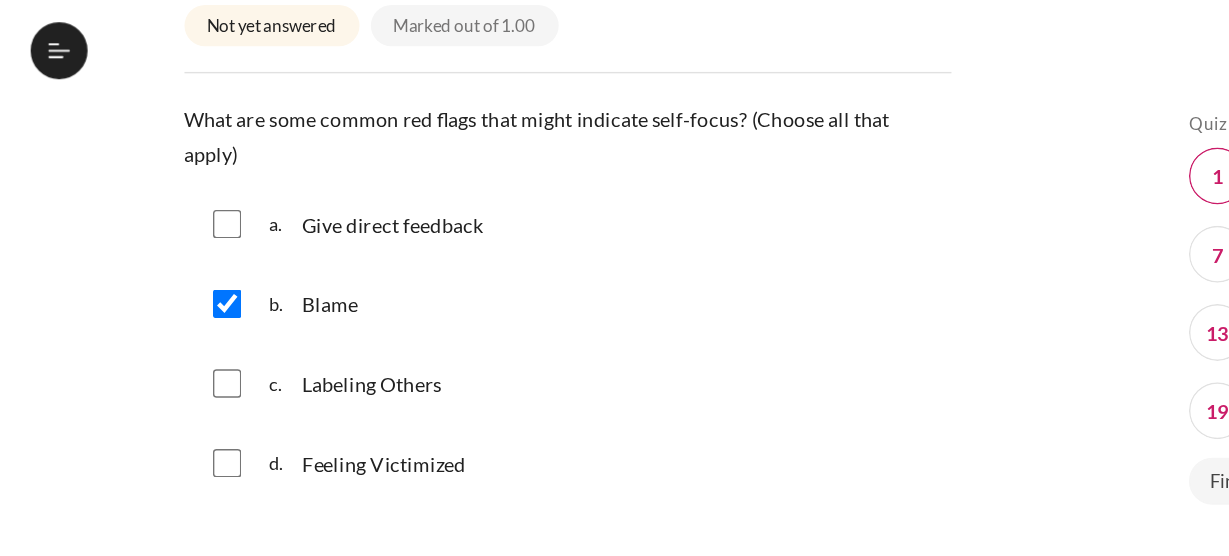click at bounding box center [173, 349] 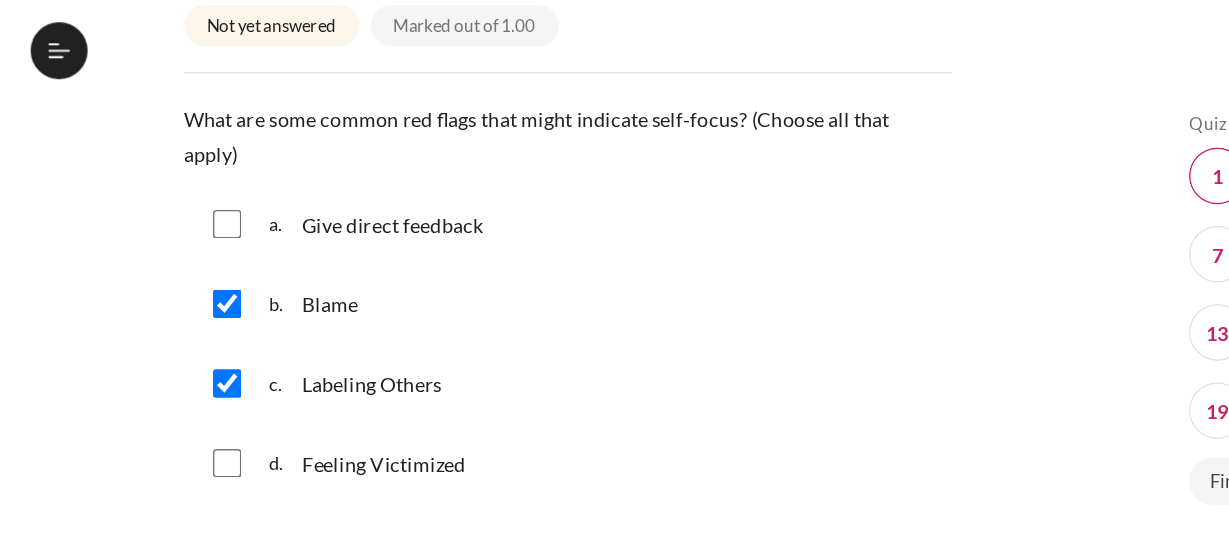 click at bounding box center [173, 237] 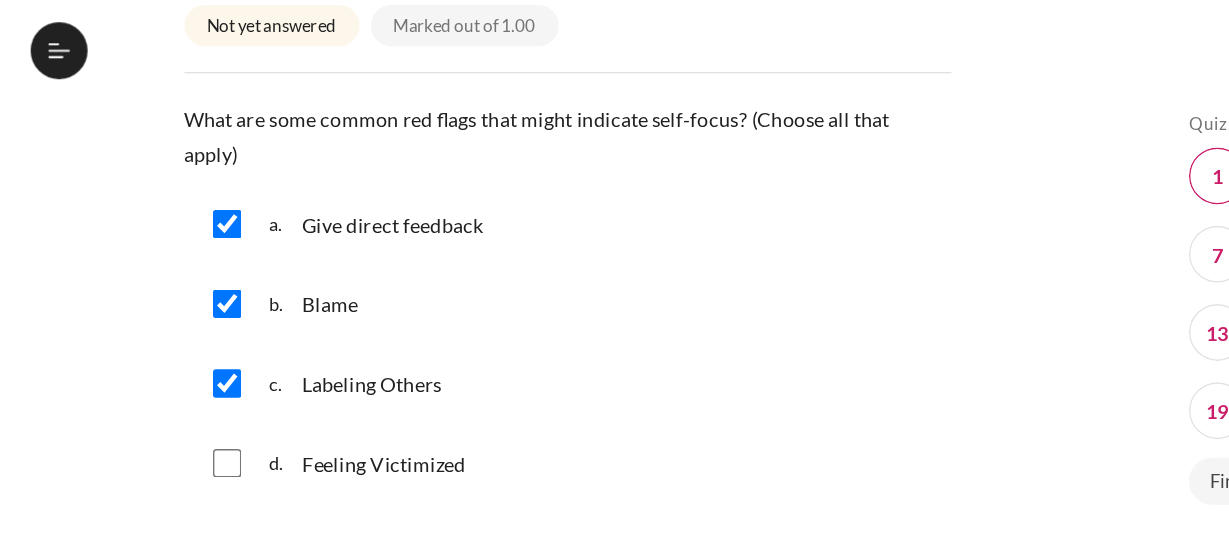 click on "My courses
OPO KR B1
Graduation Level 1: Required
Final Exam (Check-Out Quiz)
Final Exam (Check-Out Quiz)
Back
1" at bounding box center [412, -271] 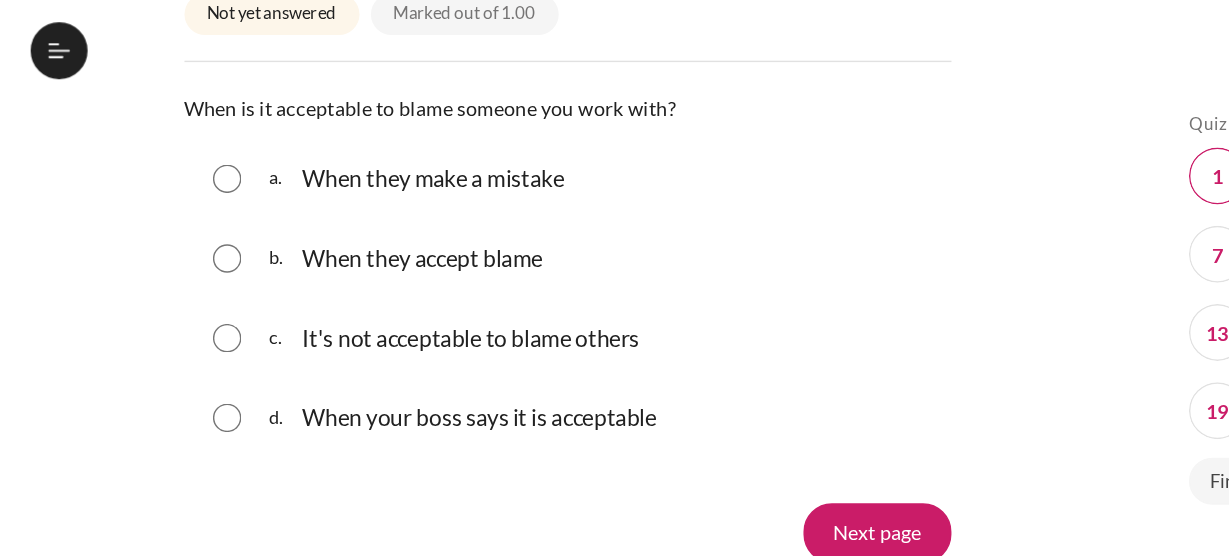 scroll, scrollTop: 2199, scrollLeft: 0, axis: vertical 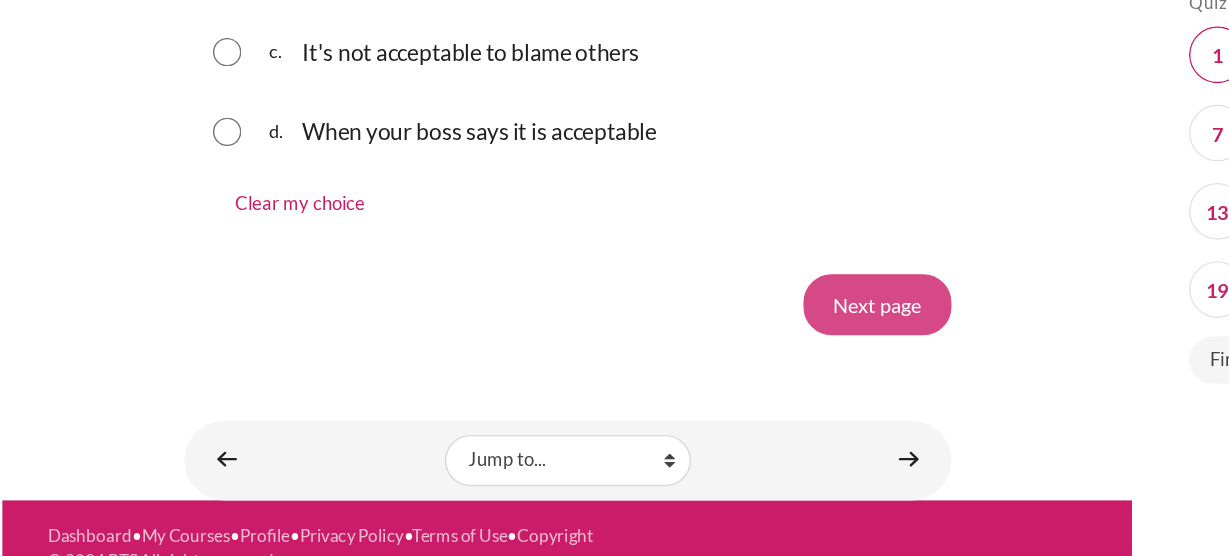 click on "Next page" at bounding box center (630, 378) 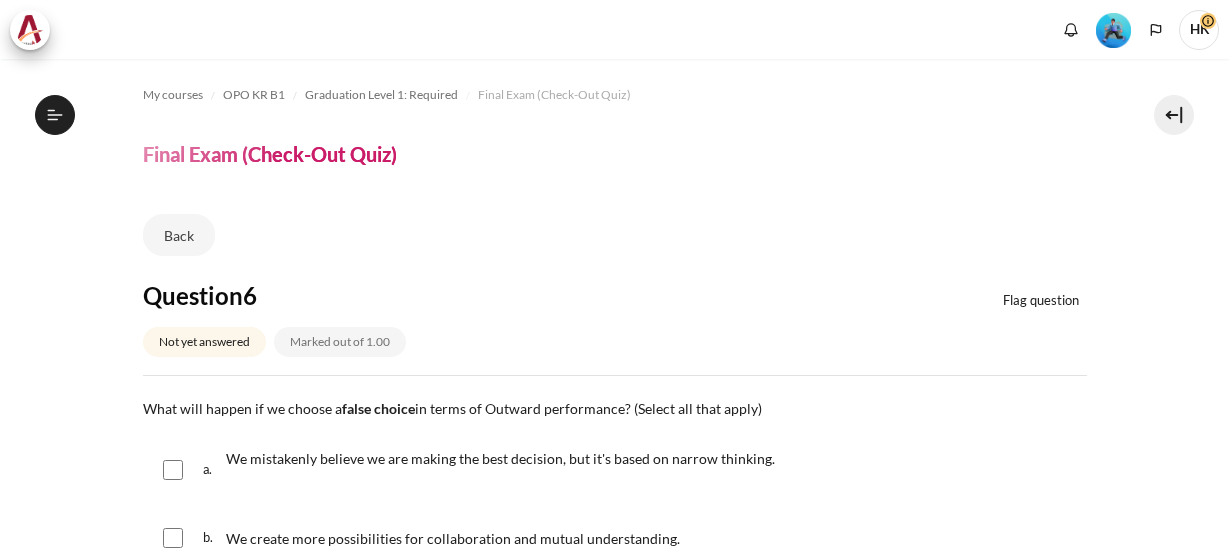 scroll, scrollTop: 0, scrollLeft: 0, axis: both 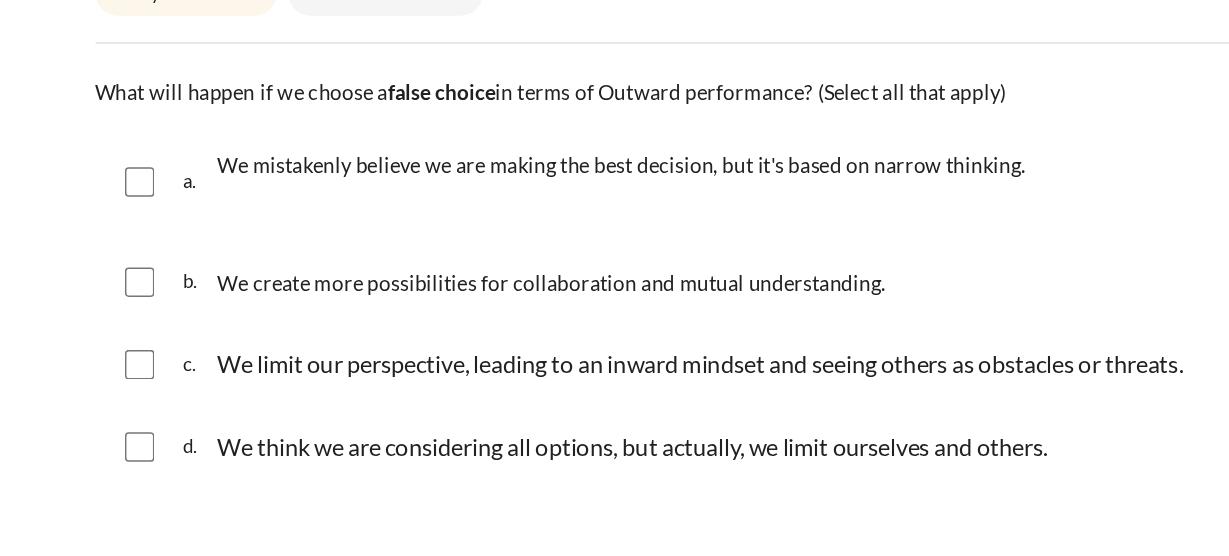 click at bounding box center [173, 209] 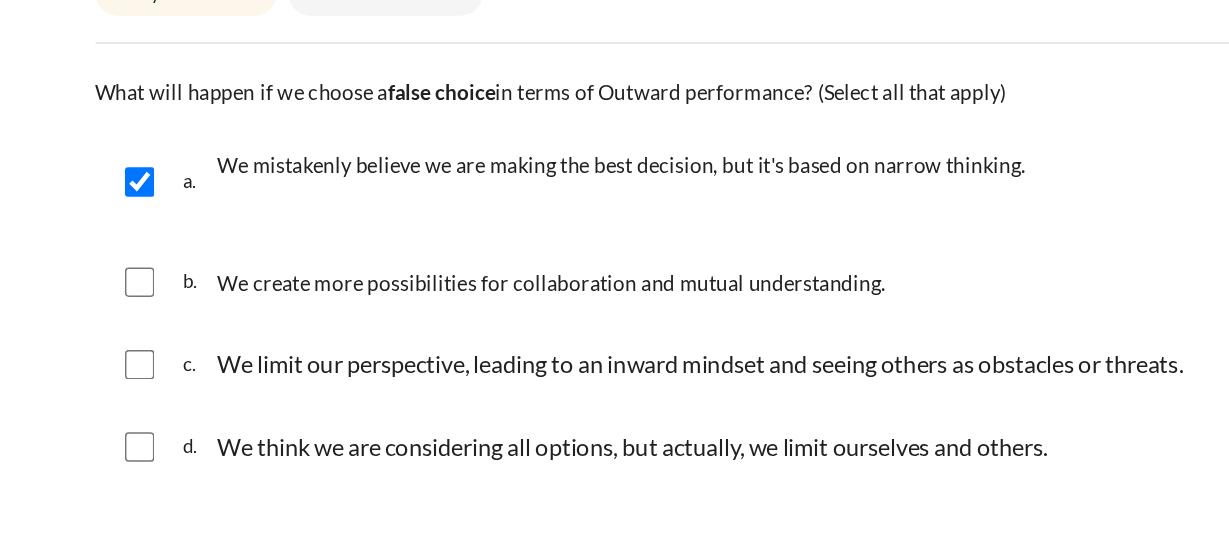 click at bounding box center [173, 333] 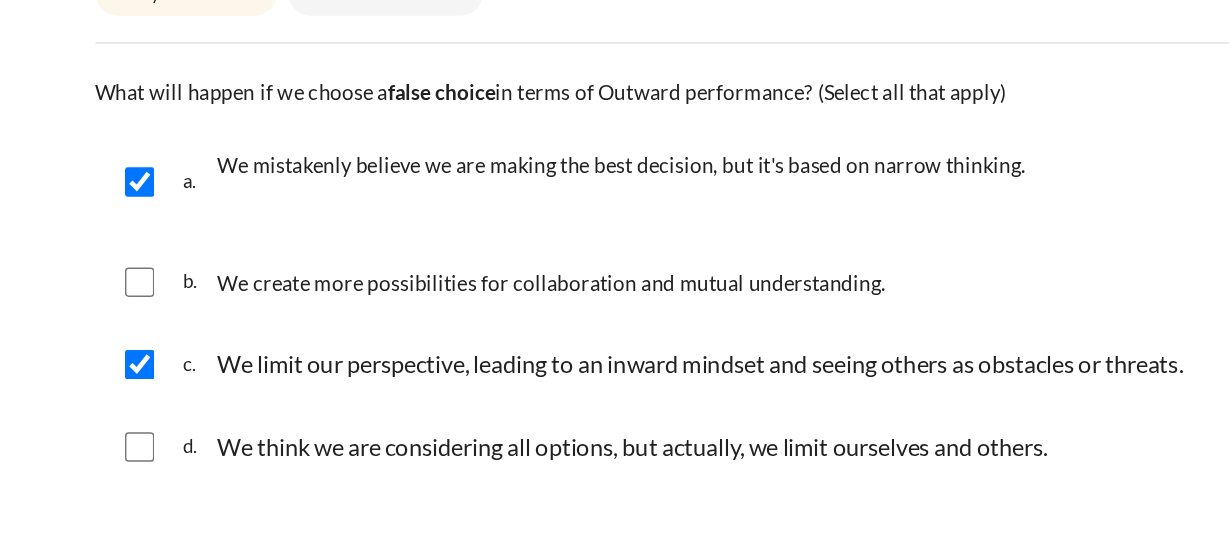 click at bounding box center [173, 389] 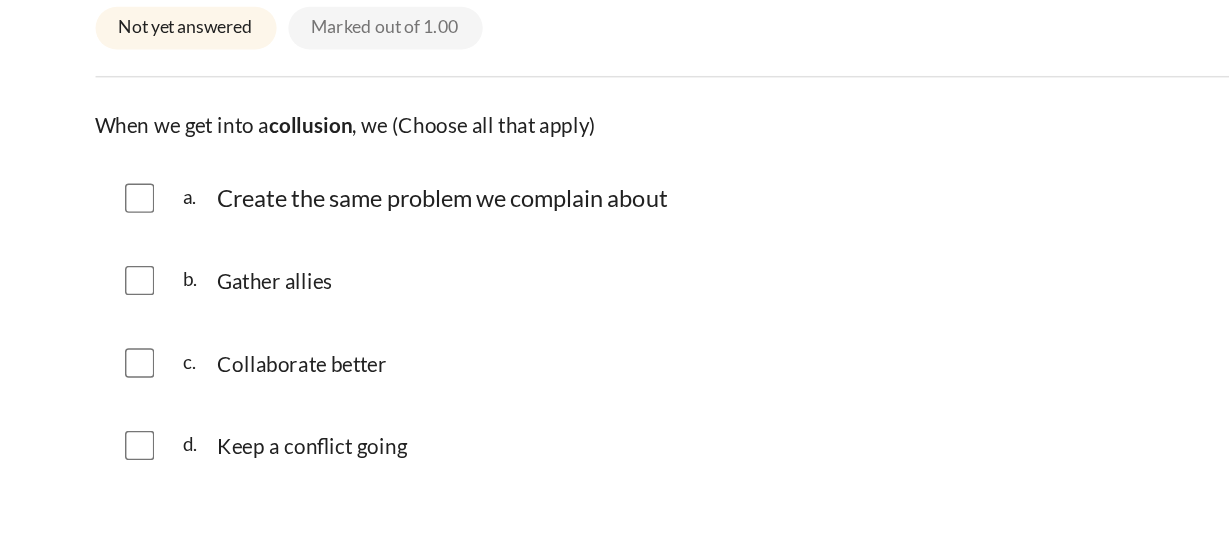 scroll, scrollTop: 739, scrollLeft: 0, axis: vertical 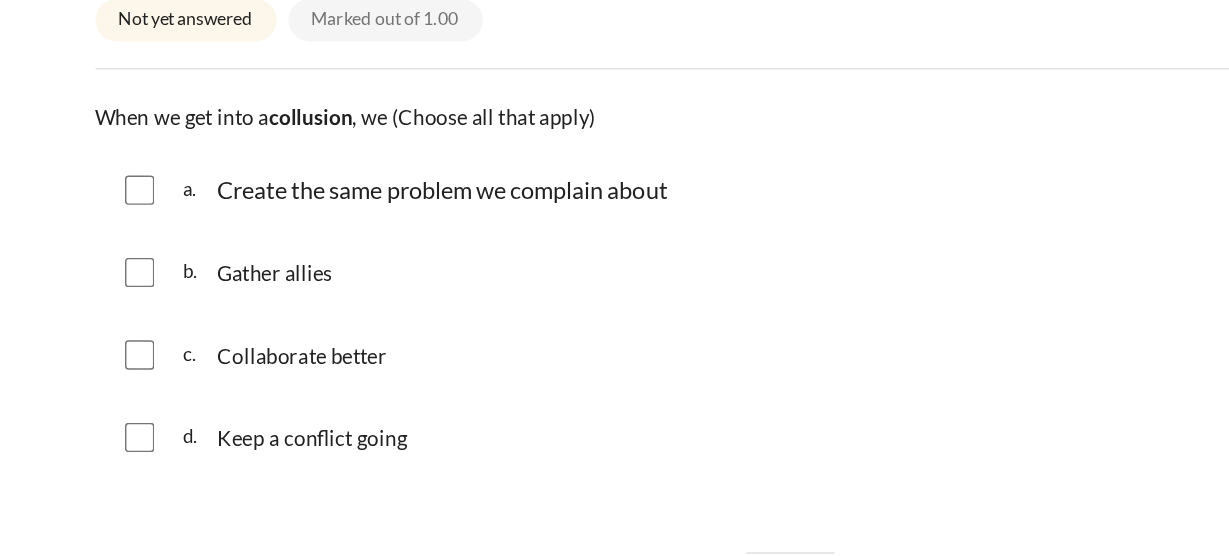 click at bounding box center (173, 214) 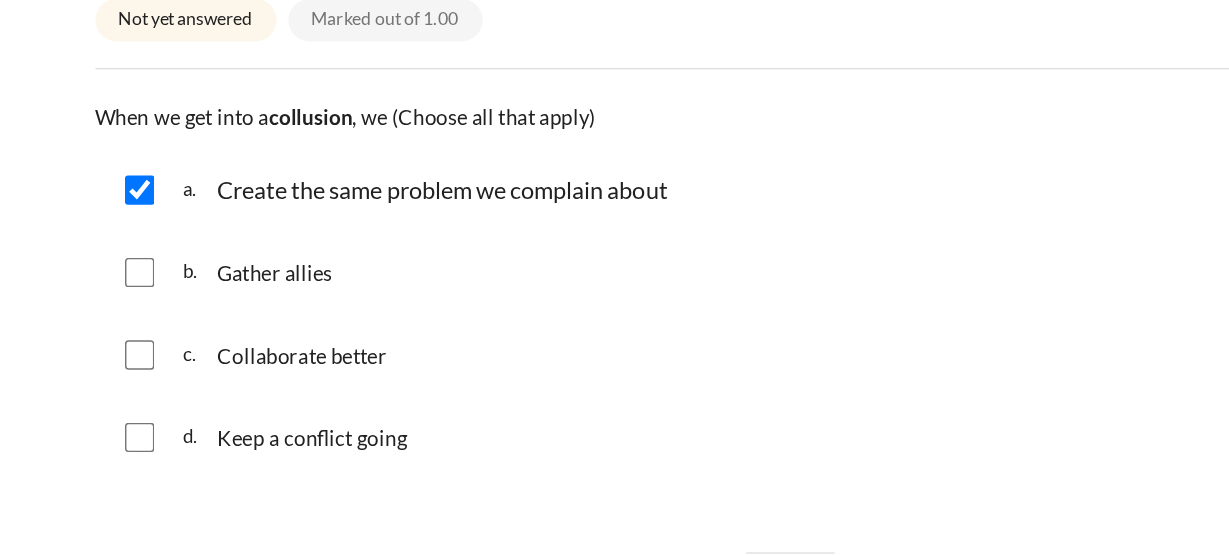 click at bounding box center (173, 270) 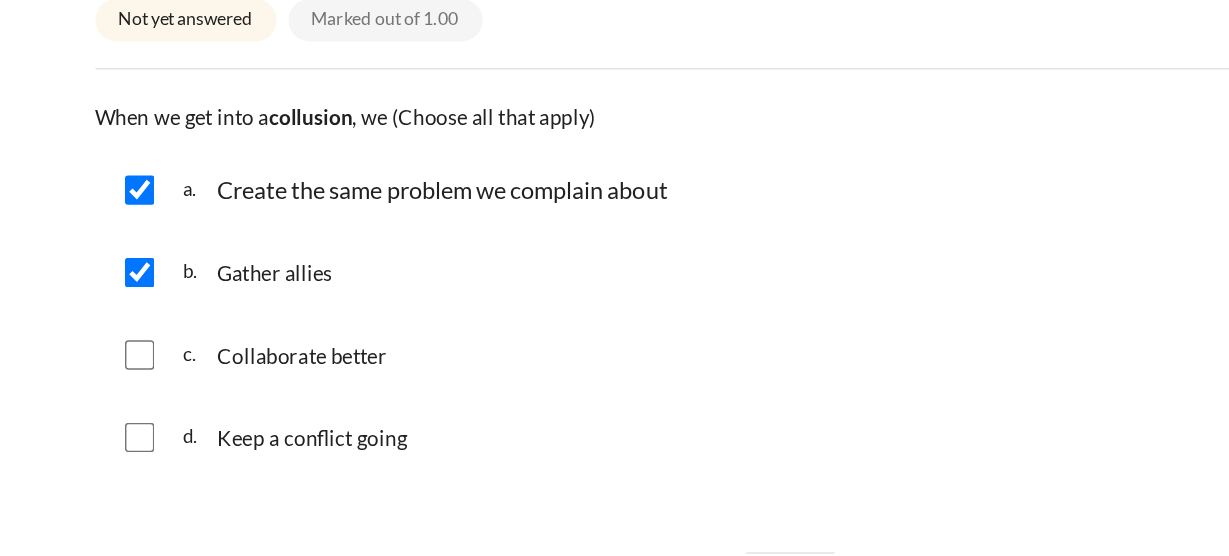 click at bounding box center (173, 382) 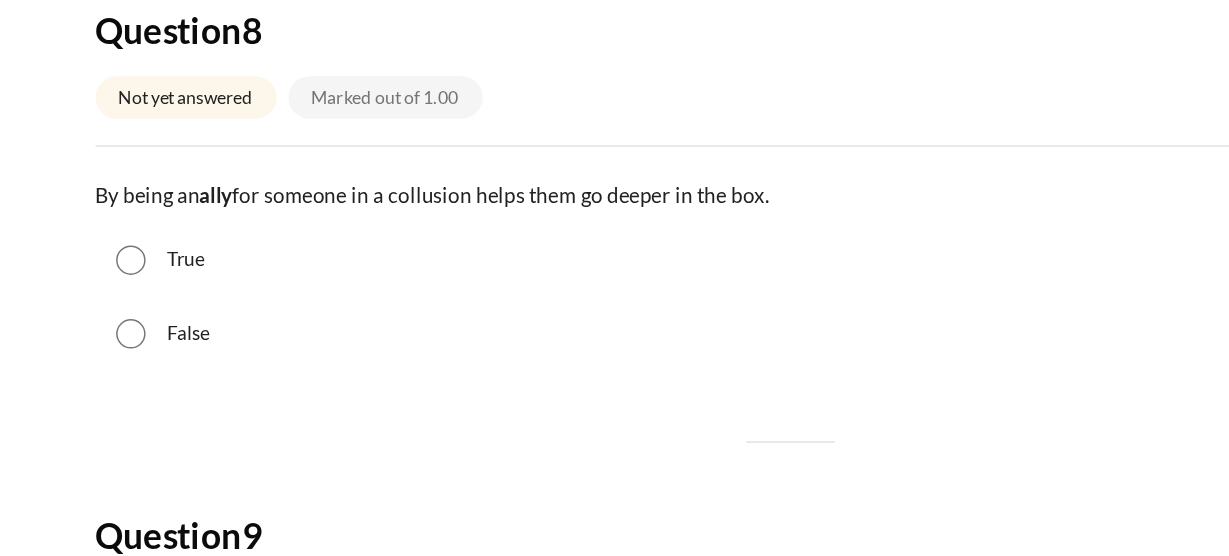scroll, scrollTop: 1157, scrollLeft: 0, axis: vertical 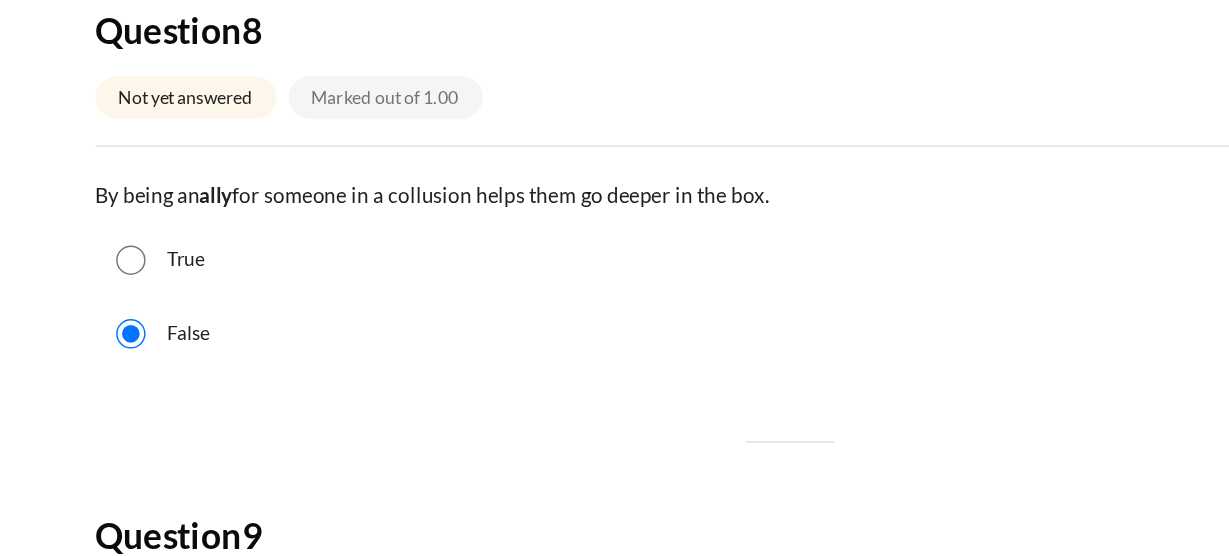 click on "True" at bounding box center (167, 262) 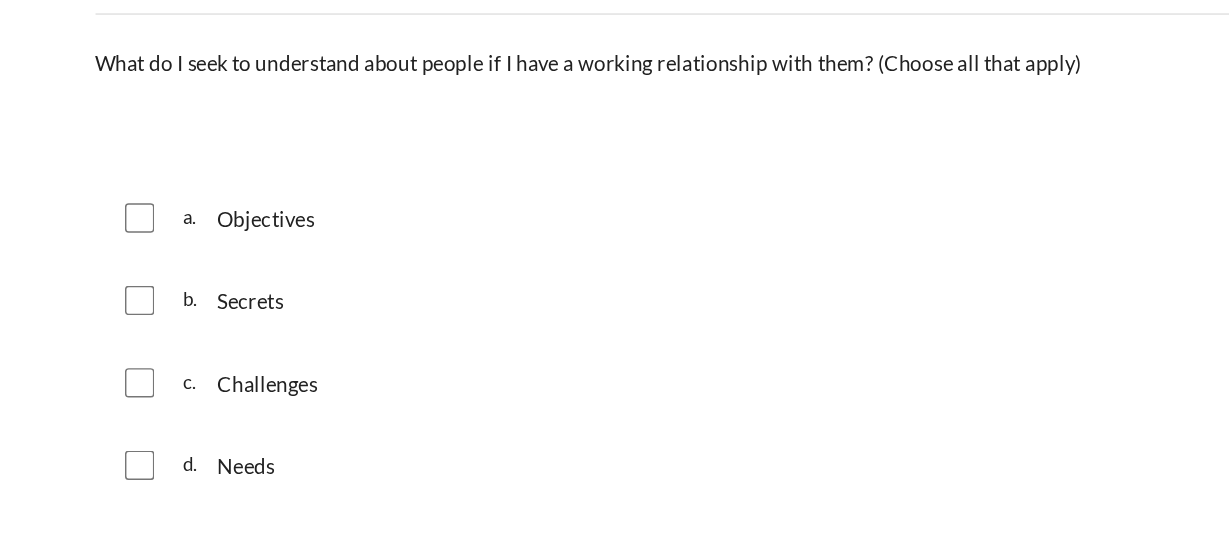 scroll, scrollTop: 1640, scrollLeft: 0, axis: vertical 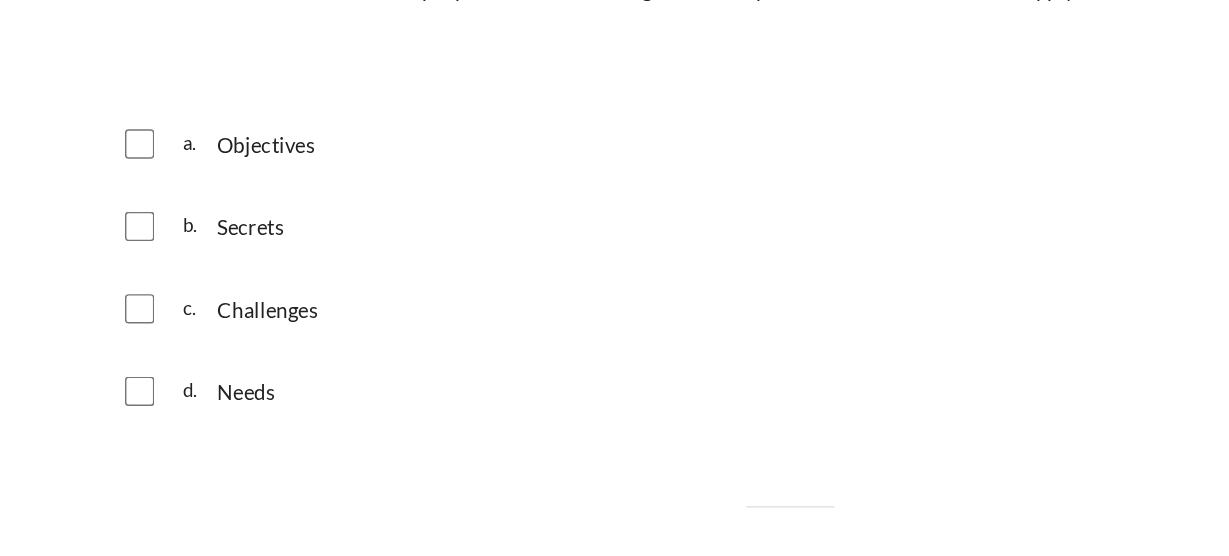 click at bounding box center [173, 351] 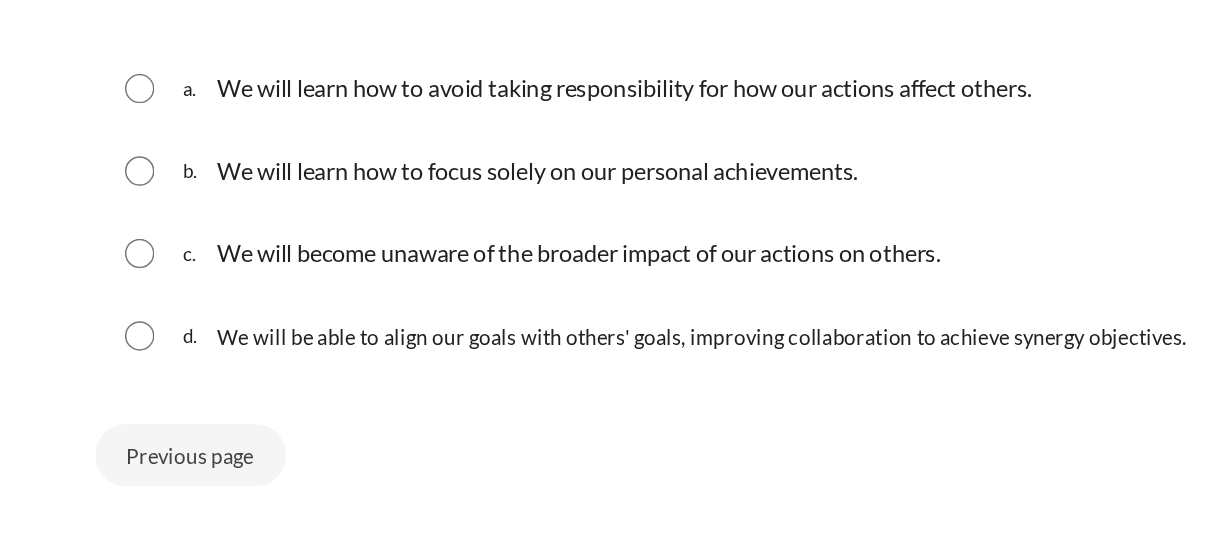 scroll, scrollTop: 2177, scrollLeft: 0, axis: vertical 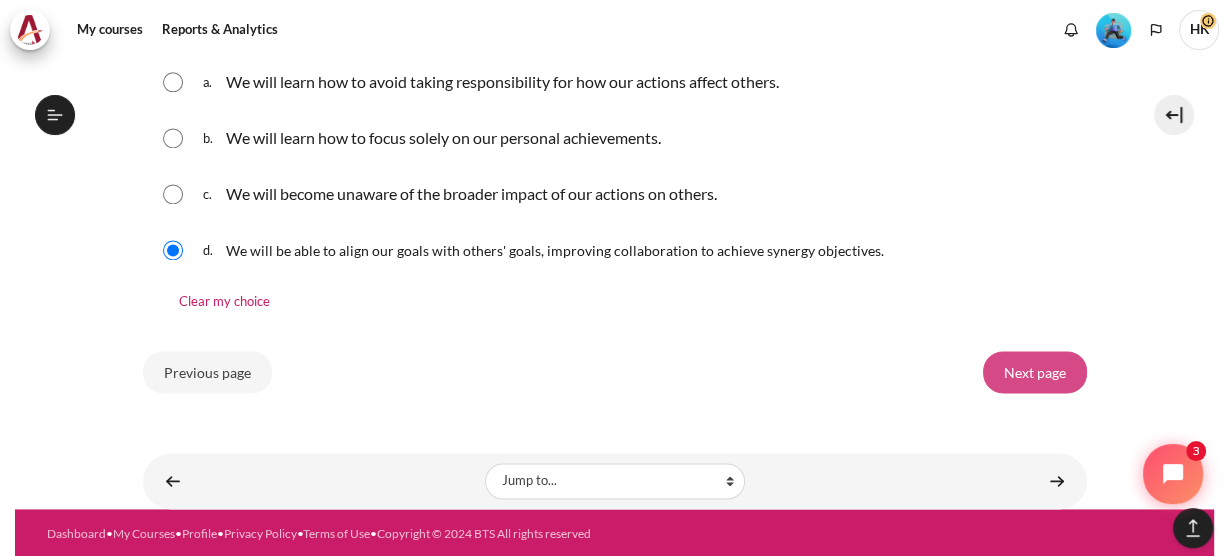click on "Next page" at bounding box center [1035, 372] 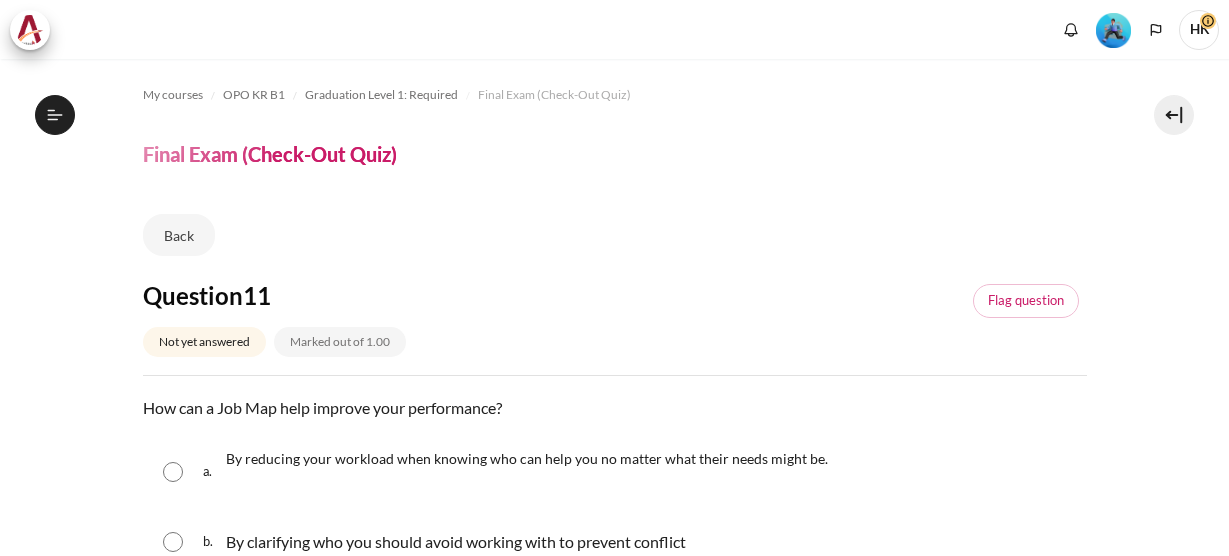 scroll, scrollTop: 0, scrollLeft: 0, axis: both 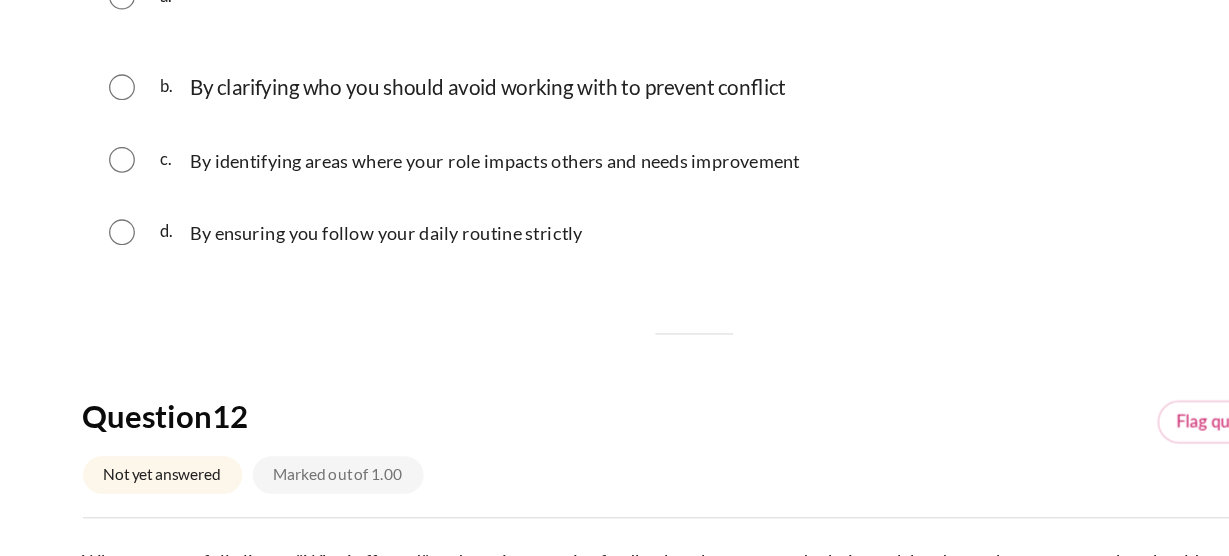 click at bounding box center (173, 211) 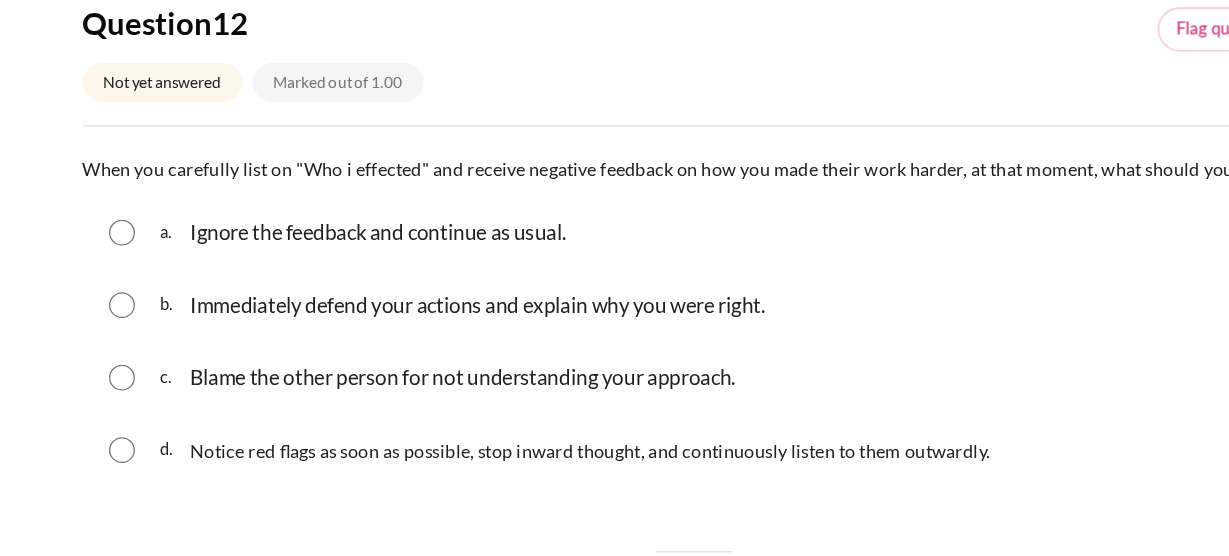 scroll, scrollTop: 732, scrollLeft: 0, axis: vertical 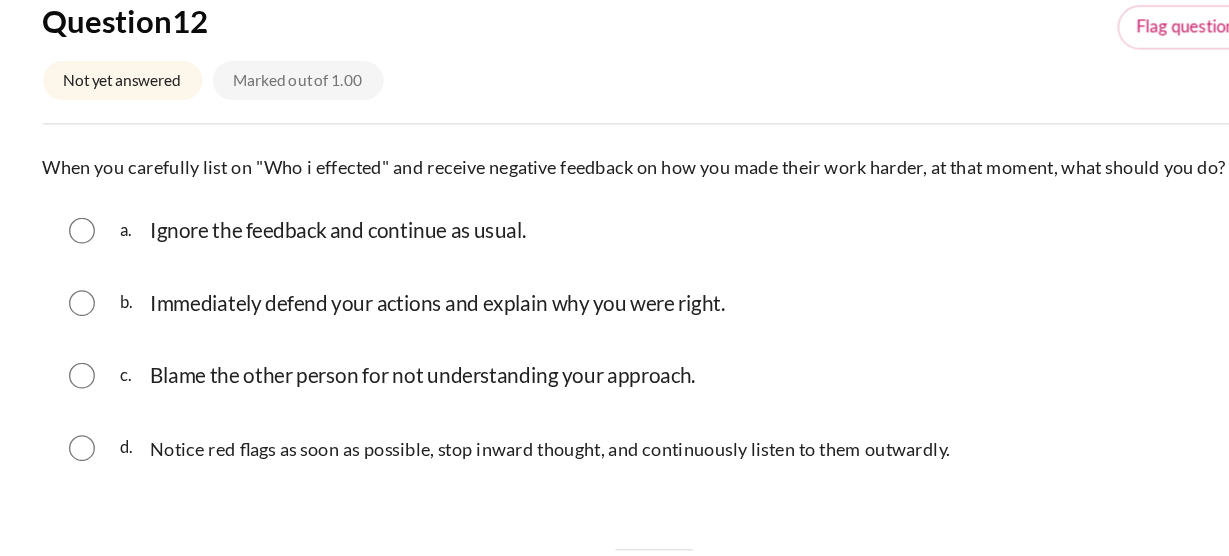 click at bounding box center (173, 434) 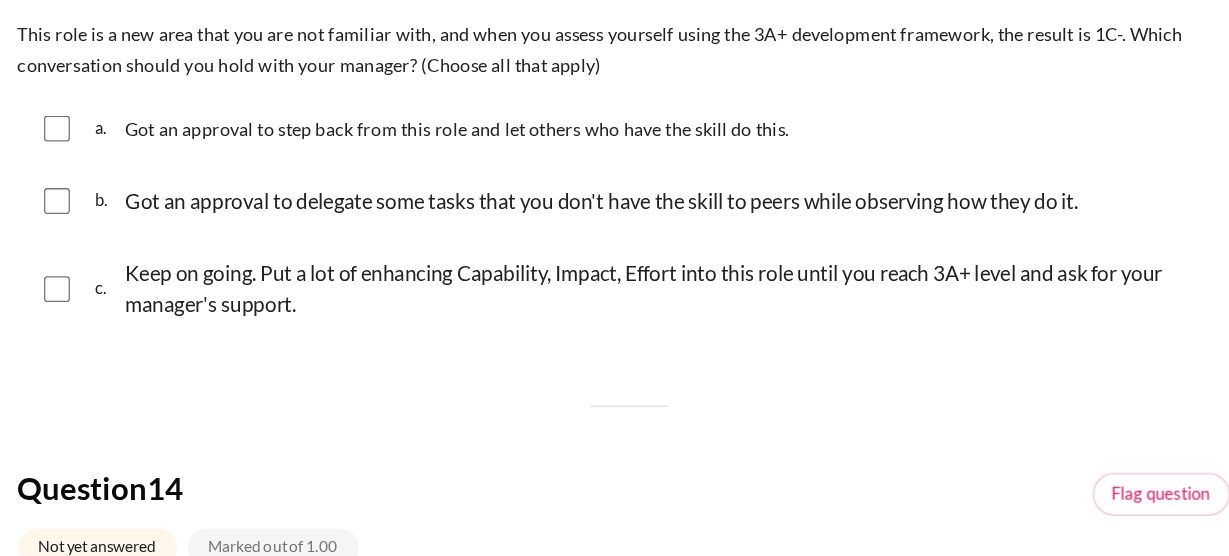 scroll, scrollTop: 1351, scrollLeft: 0, axis: vertical 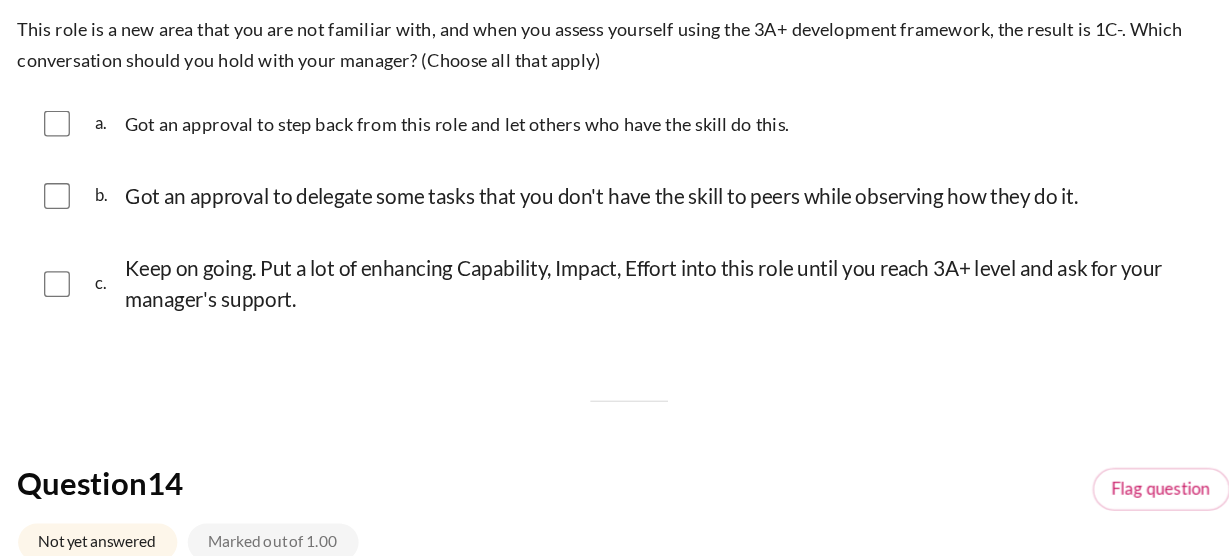 click at bounding box center [173, 239] 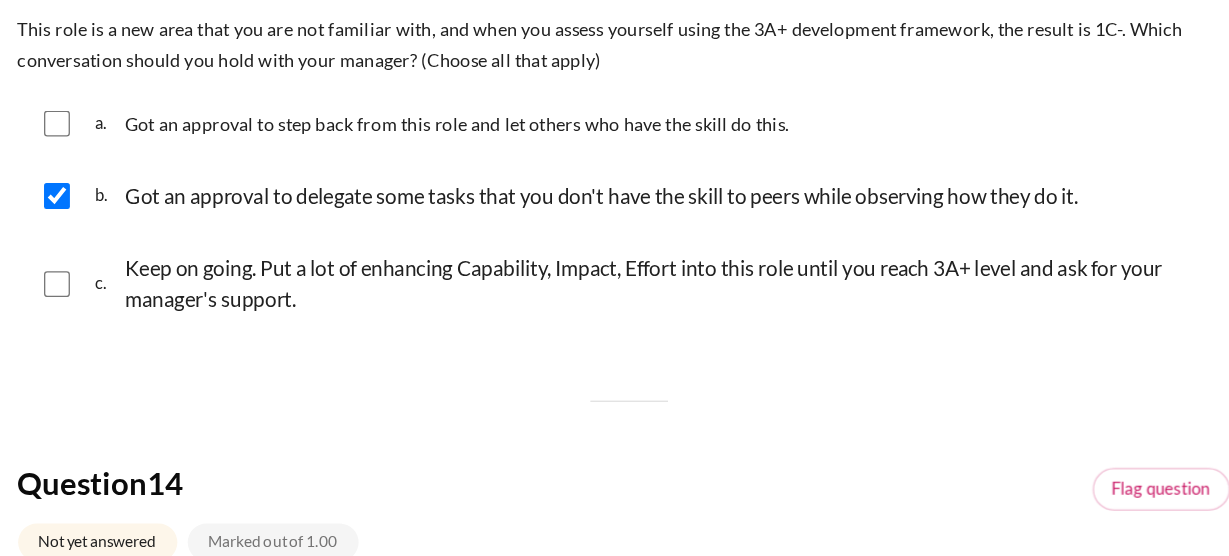 click at bounding box center (173, 307) 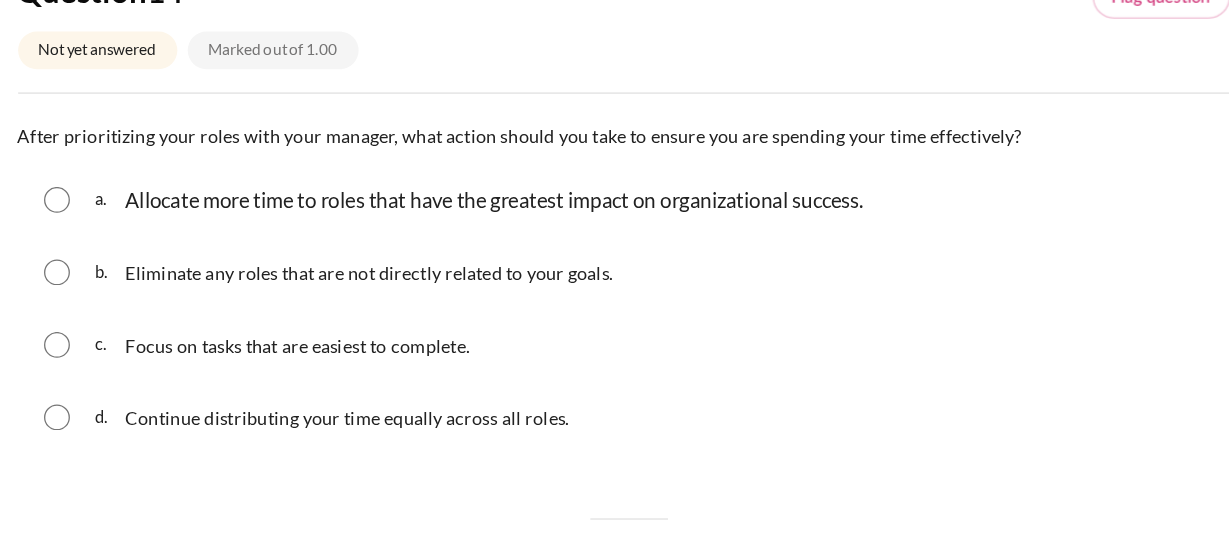 scroll, scrollTop: 1737, scrollLeft: 0, axis: vertical 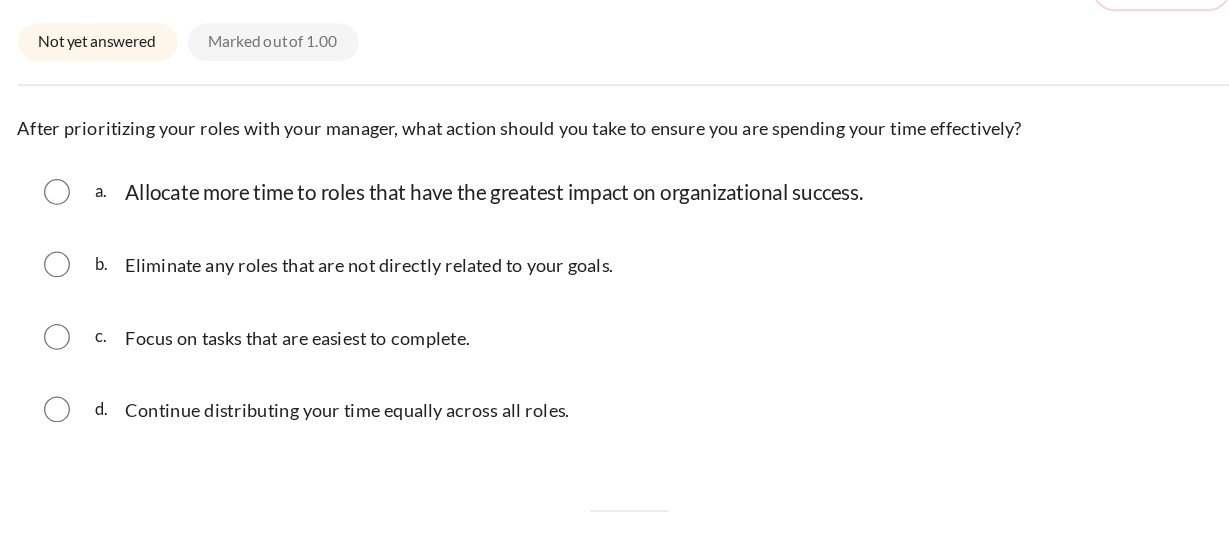 click at bounding box center [173, 236] 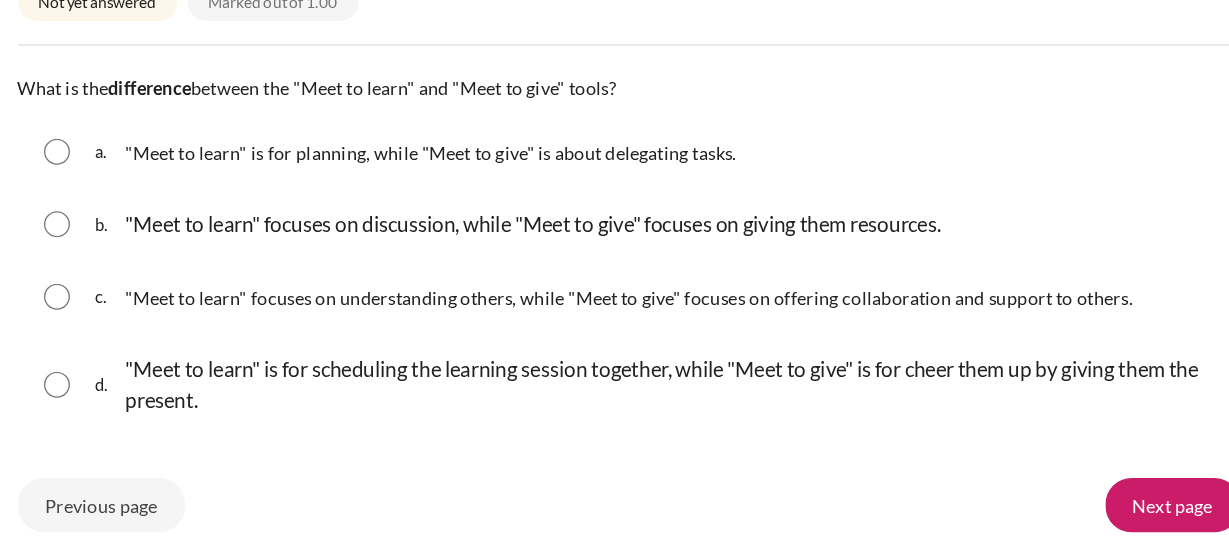 scroll, scrollTop: 2280, scrollLeft: 0, axis: vertical 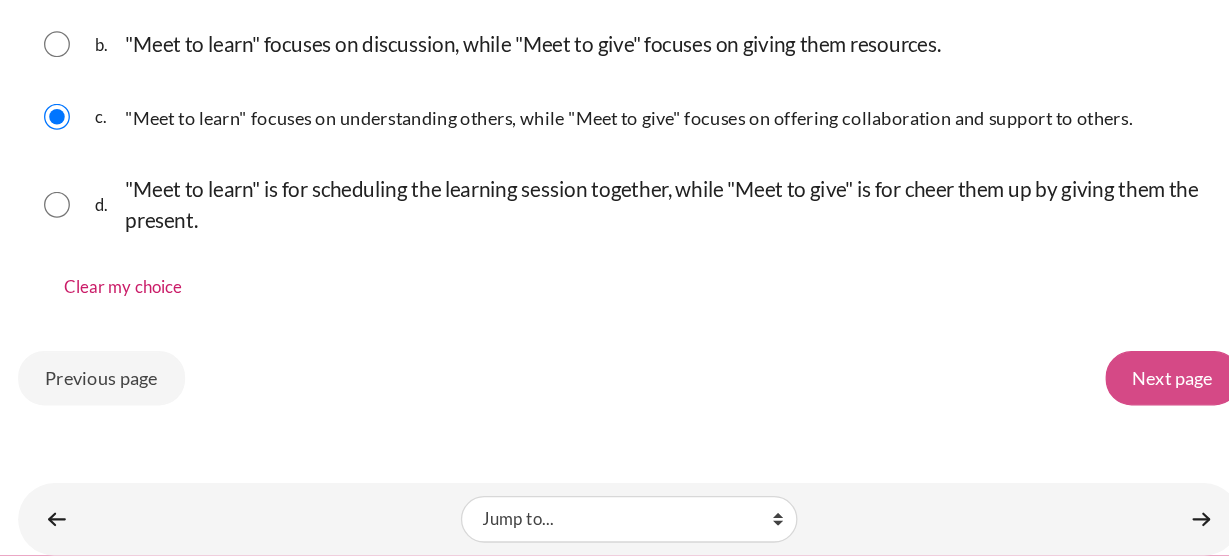 click on "Next page" at bounding box center [1035, 380] 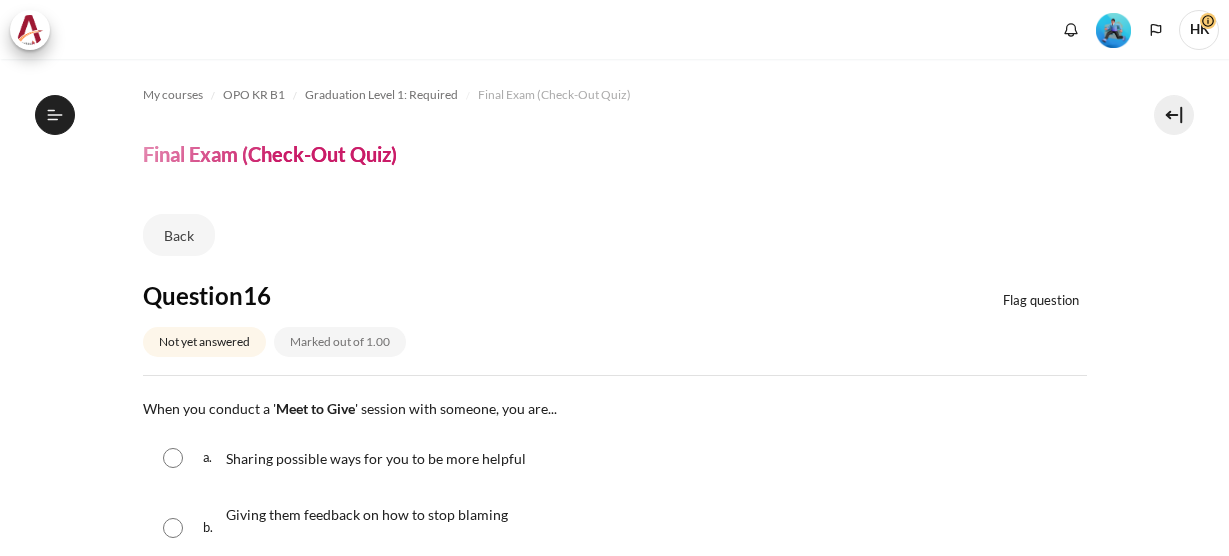 scroll, scrollTop: 0, scrollLeft: 0, axis: both 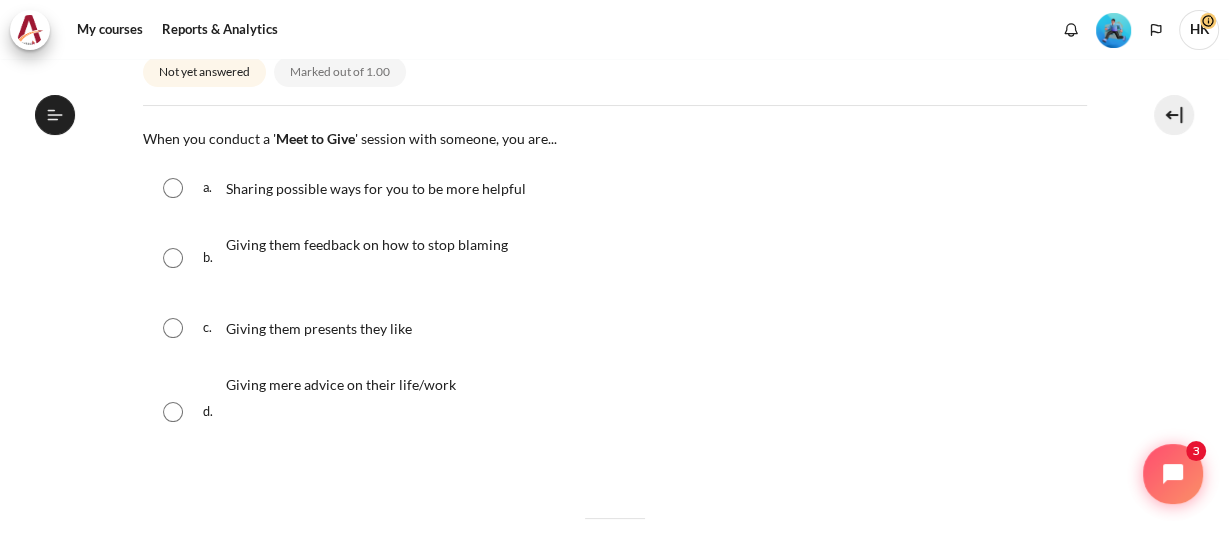 click at bounding box center [173, 188] 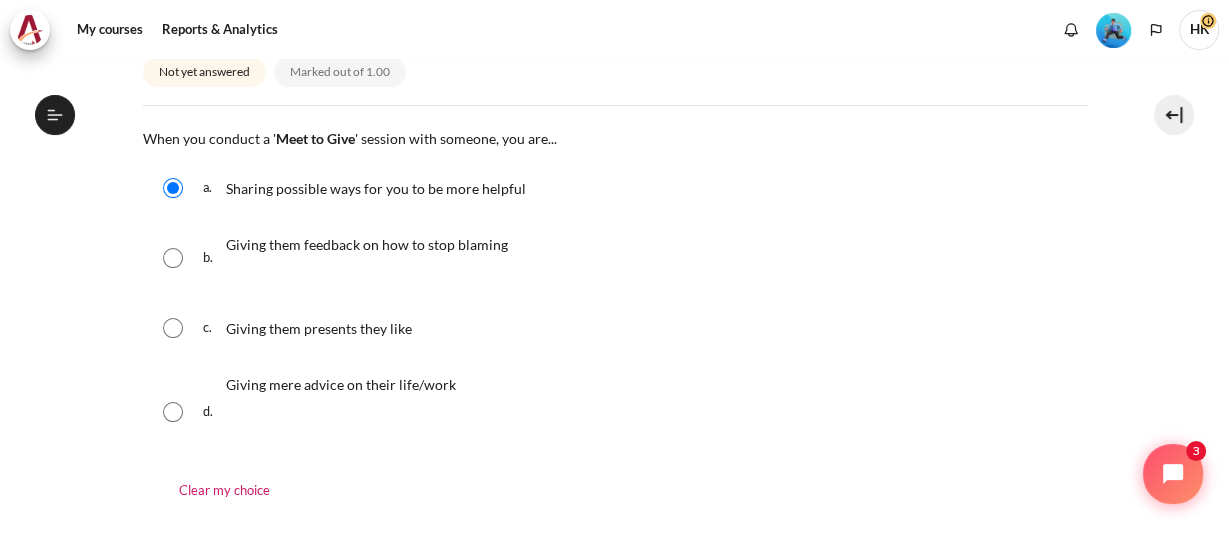 click at bounding box center (173, 258) 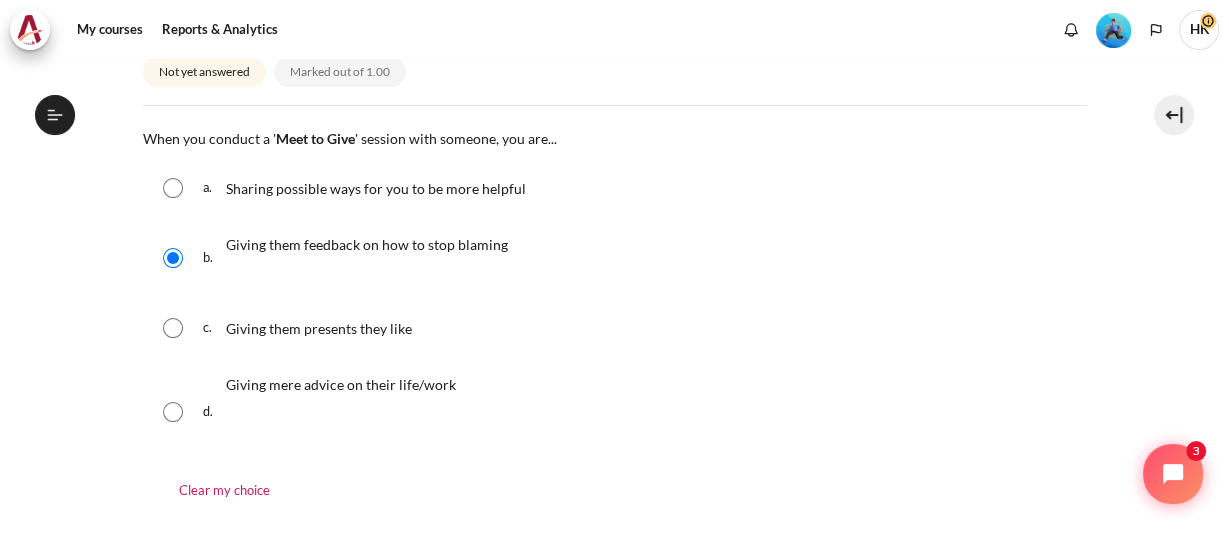 click at bounding box center (173, 188) 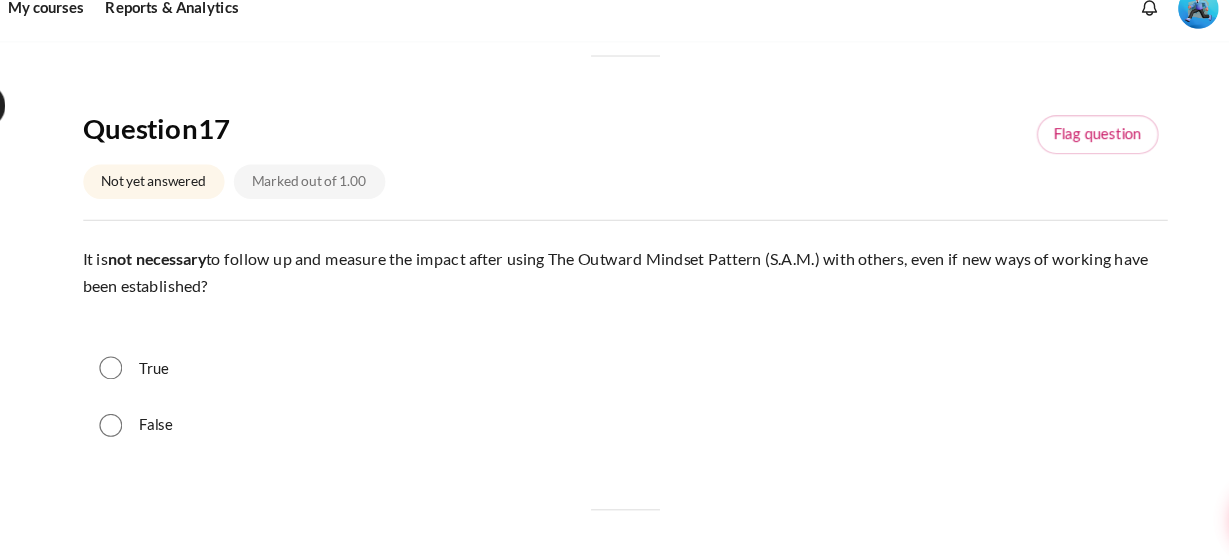 scroll, scrollTop: 787, scrollLeft: 0, axis: vertical 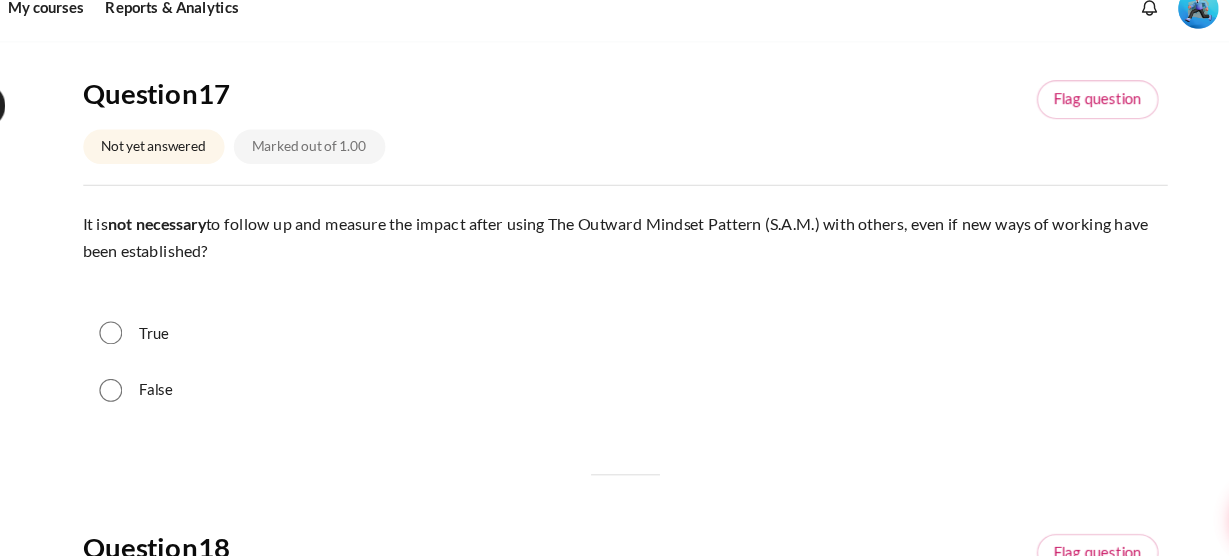 click on "False" at bounding box center [167, 363] 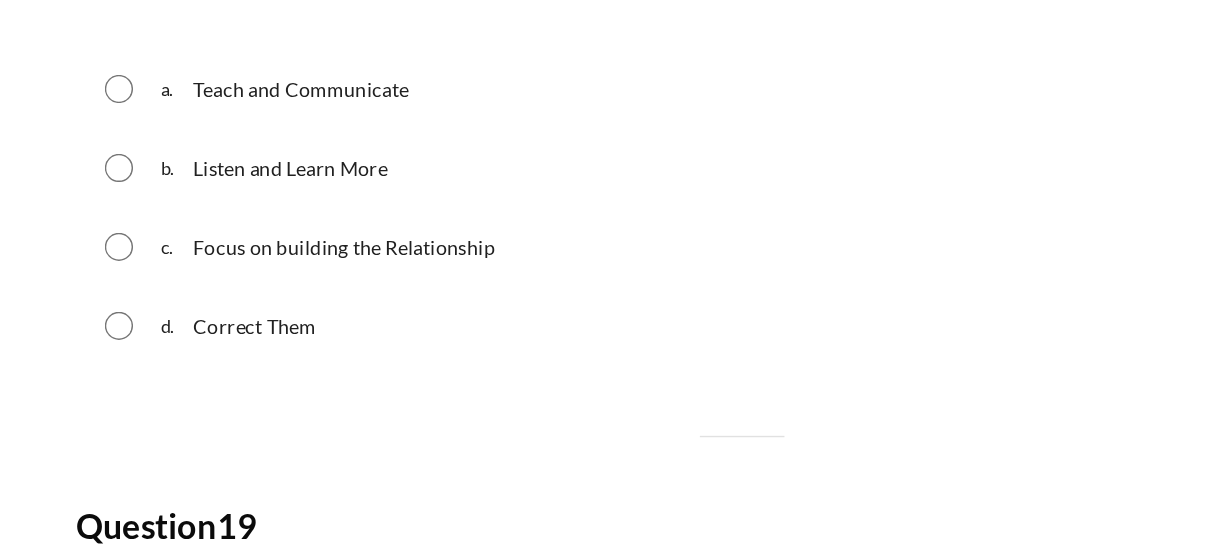 scroll, scrollTop: 1327, scrollLeft: 0, axis: vertical 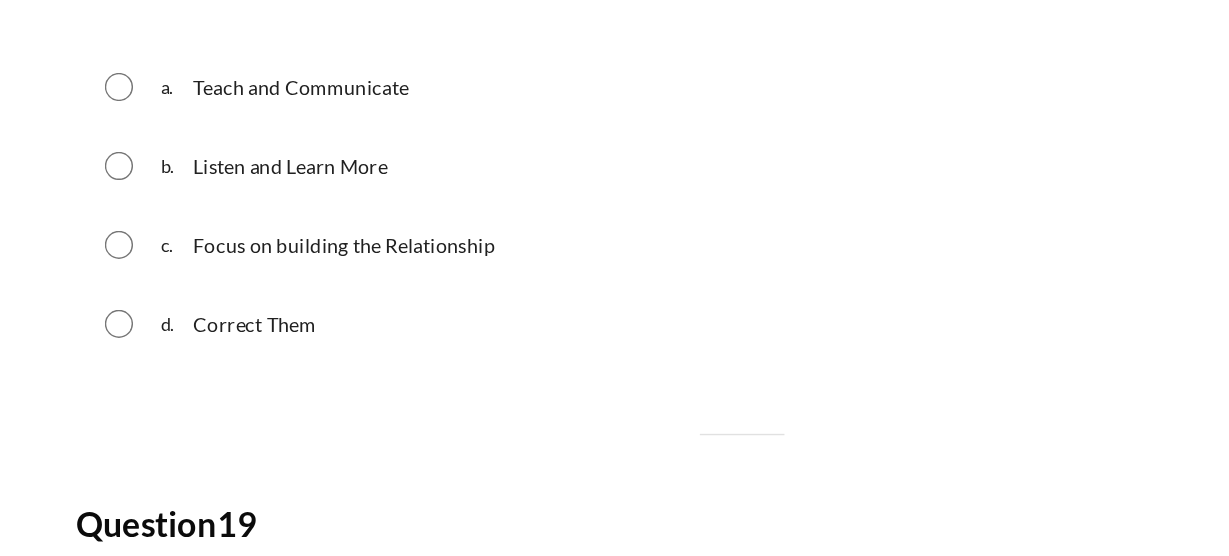 click at bounding box center (173, 261) 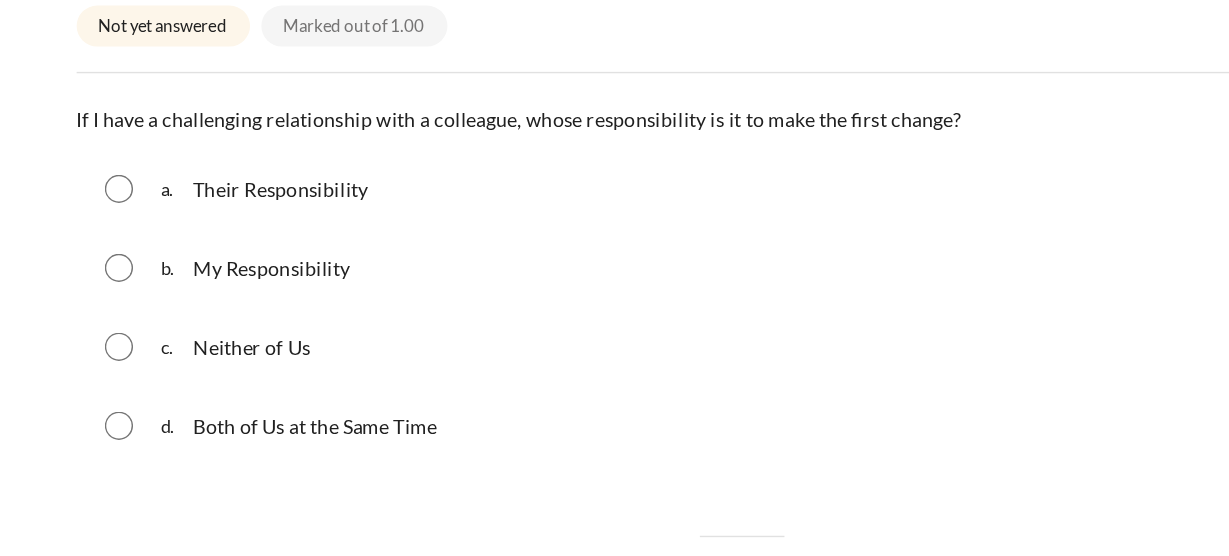 scroll, scrollTop: 1767, scrollLeft: 0, axis: vertical 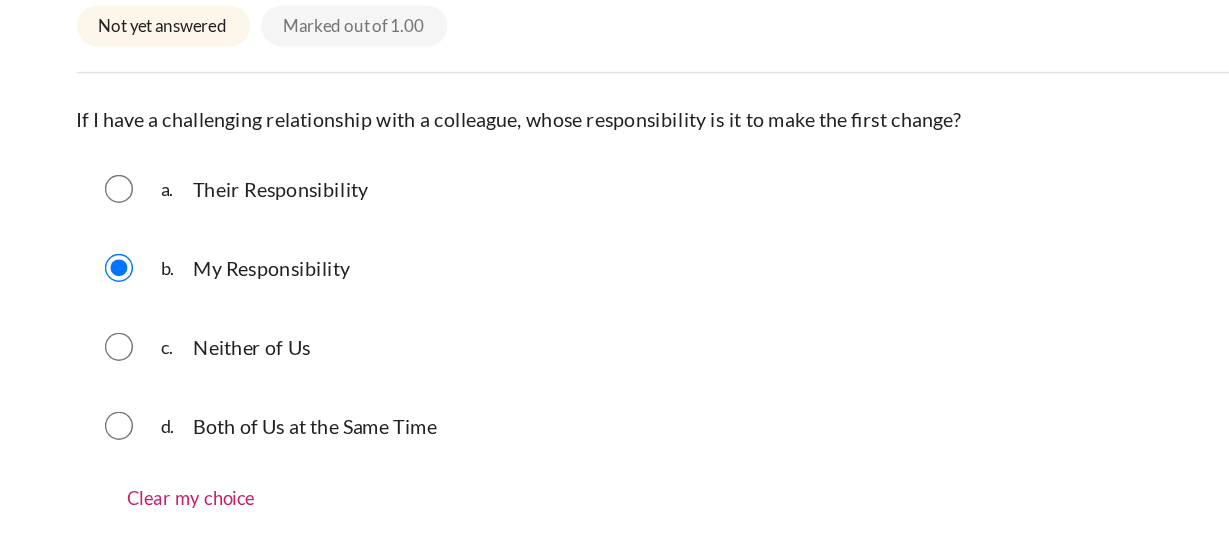 click at bounding box center [173, 277] 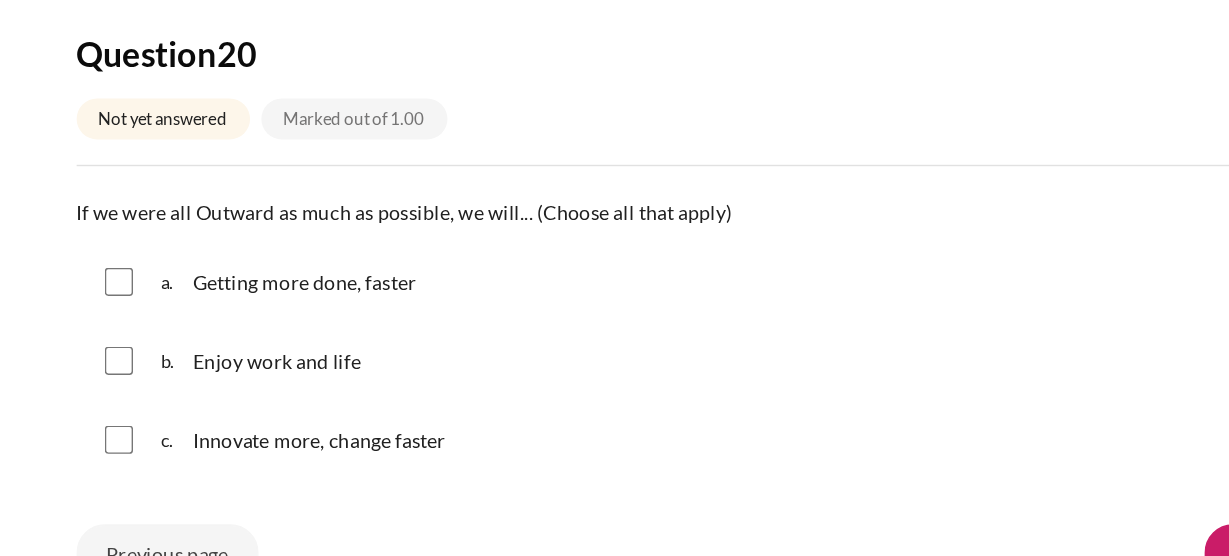 scroll, scrollTop: 2280, scrollLeft: 0, axis: vertical 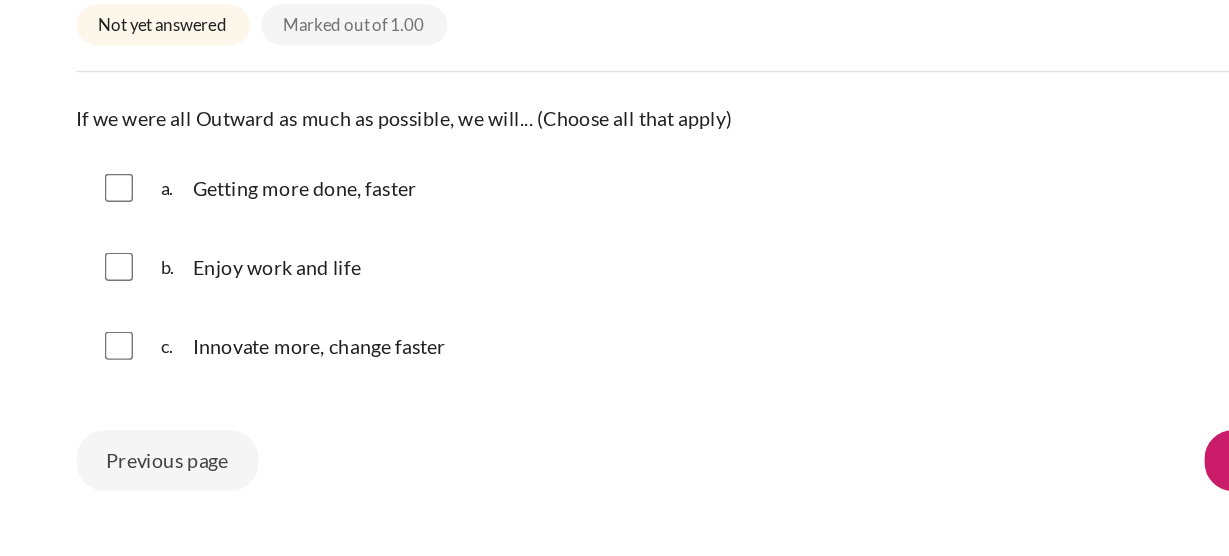 click at bounding box center (173, 220) 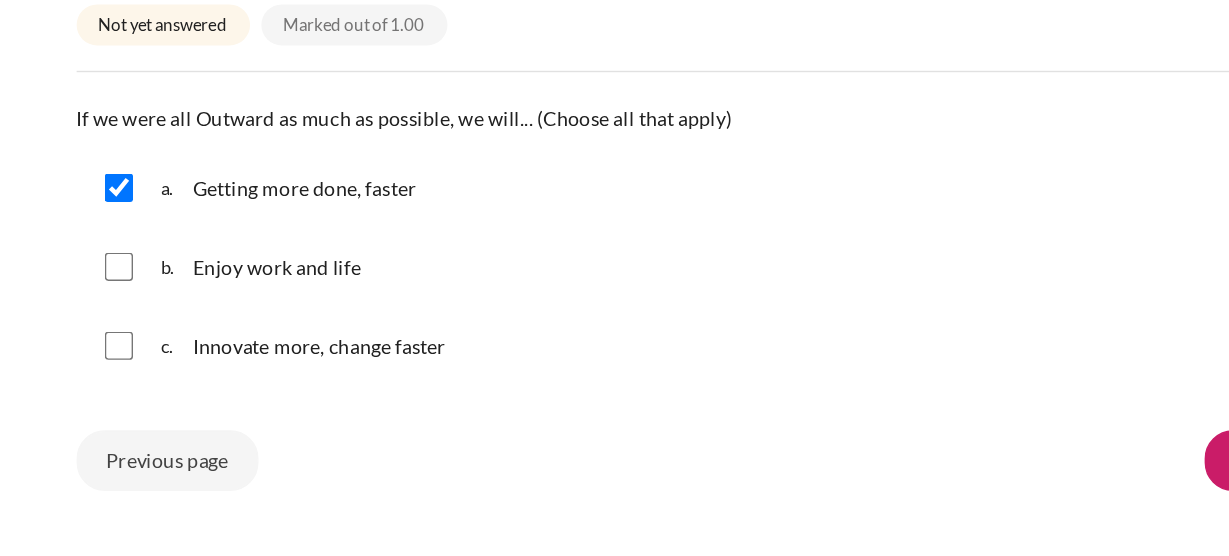 click on "b.  Enjoy work and life" at bounding box center (615, 276) 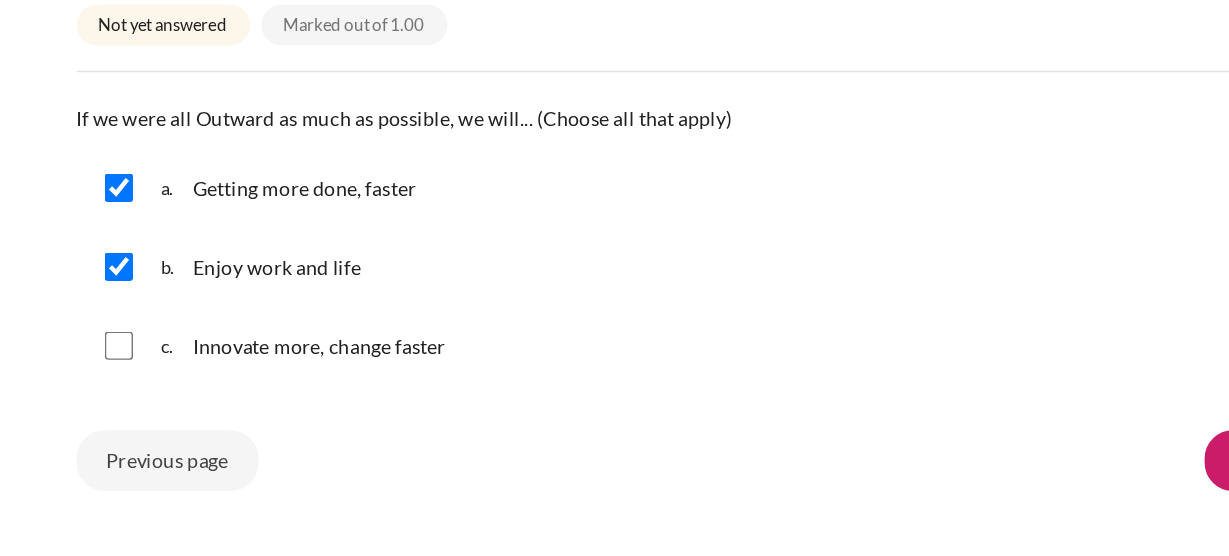 click at bounding box center (173, 332) 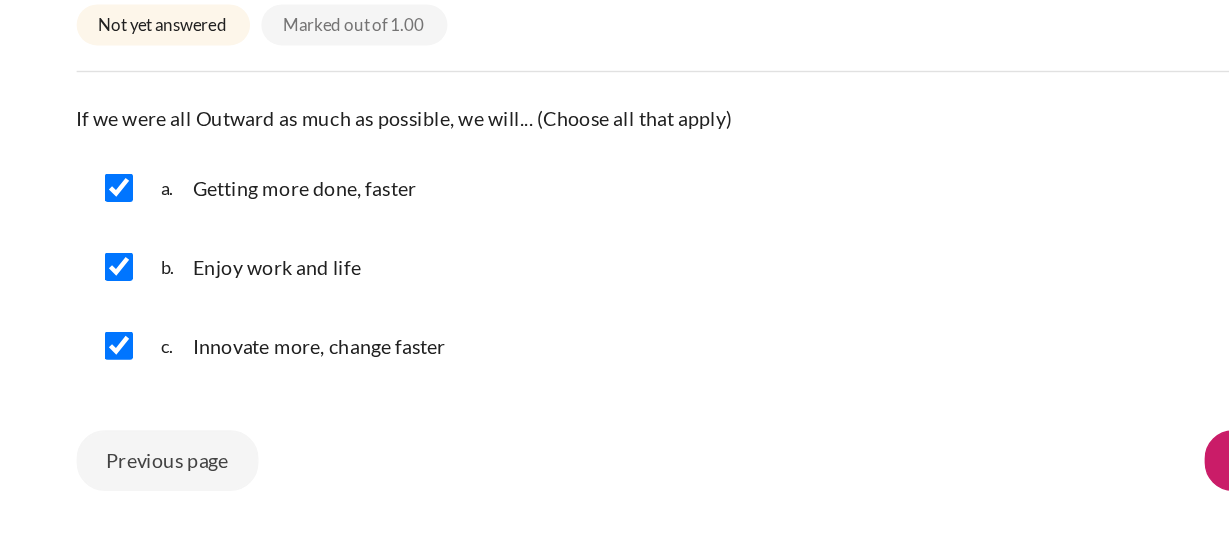 scroll, scrollTop: 2321, scrollLeft: 0, axis: vertical 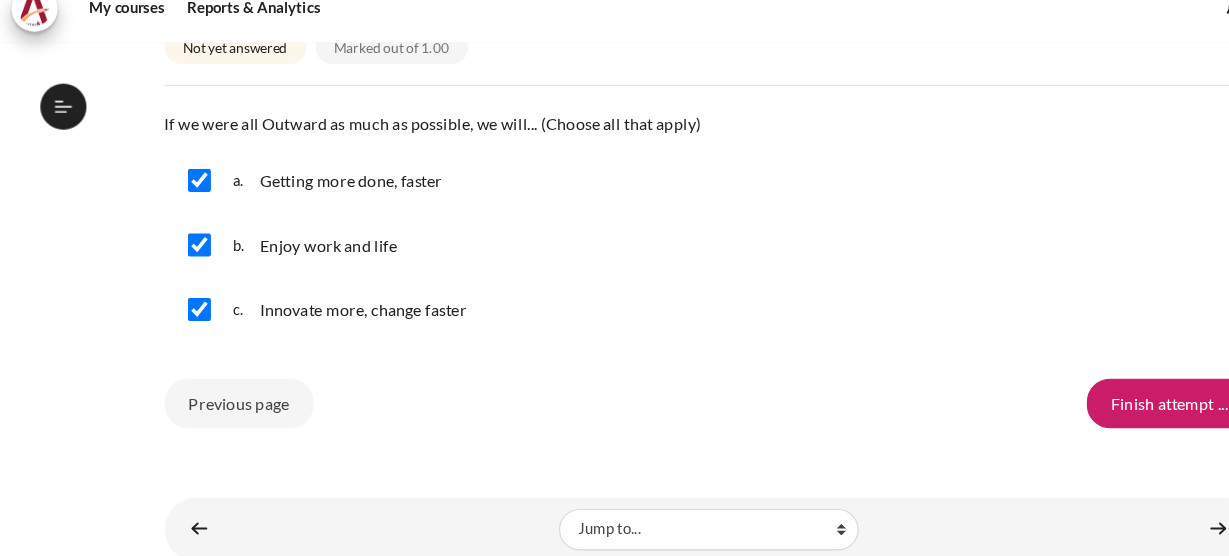 click on "Finish attempt ..." at bounding box center (1015, 372) 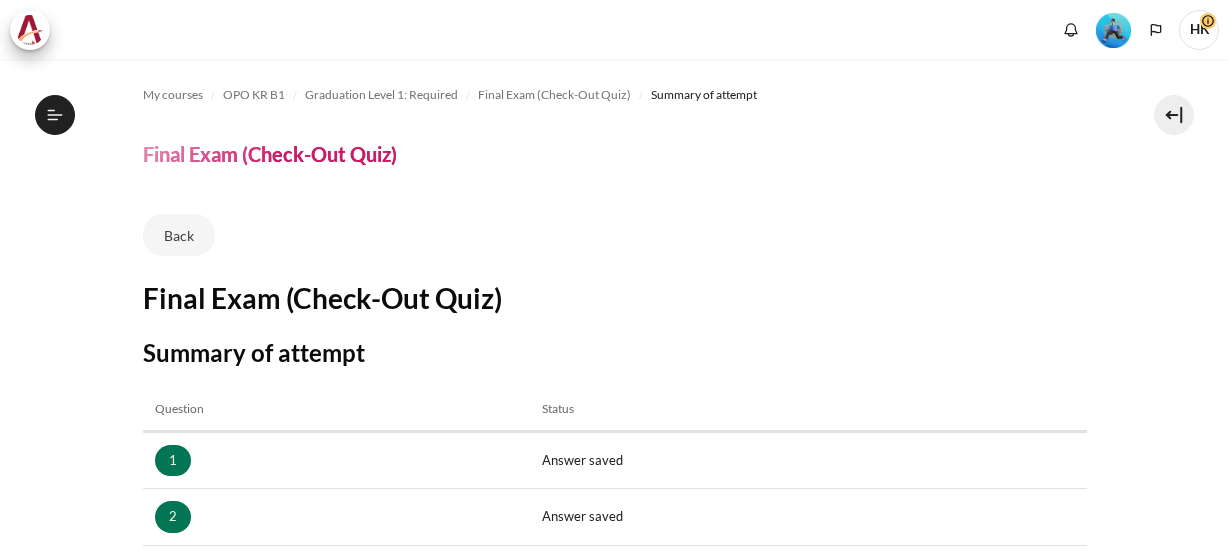 scroll, scrollTop: 0, scrollLeft: 0, axis: both 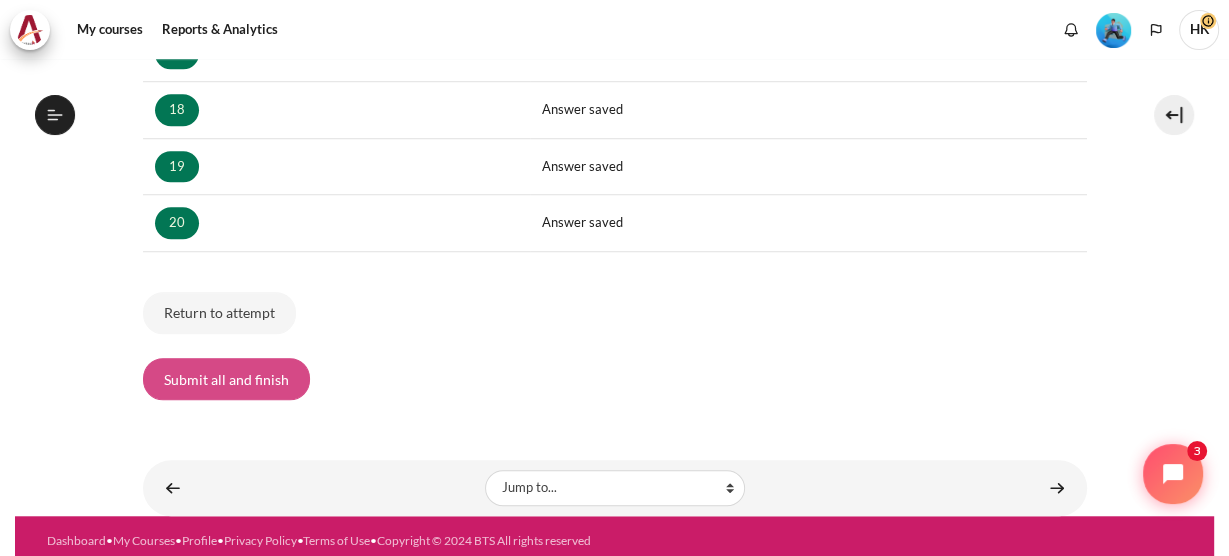 click on "Submit all and finish" at bounding box center [226, 379] 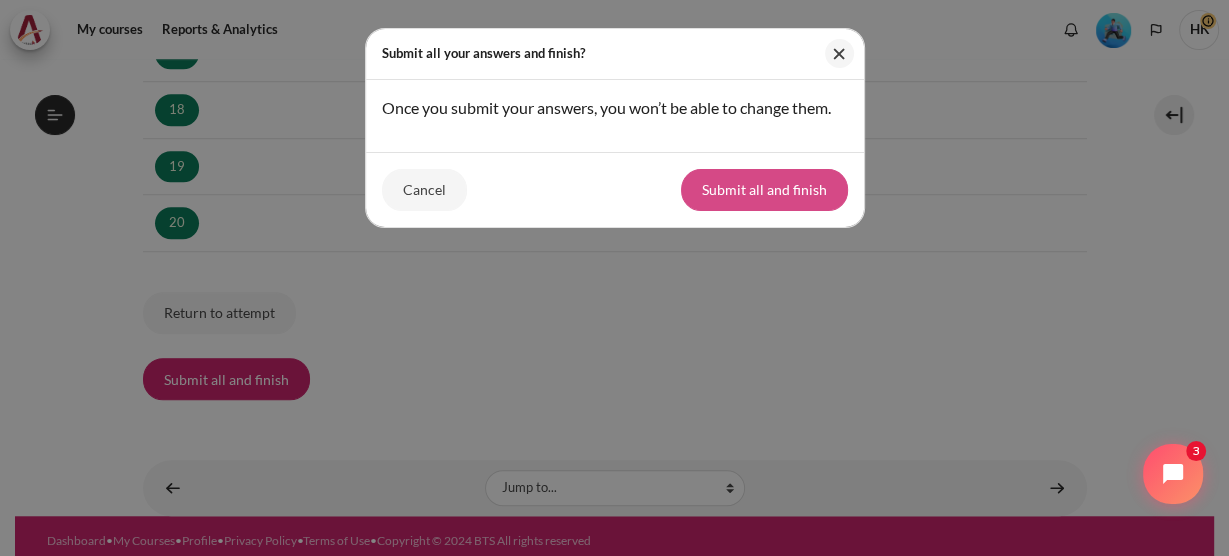 click on "Submit all and finish" at bounding box center [764, 190] 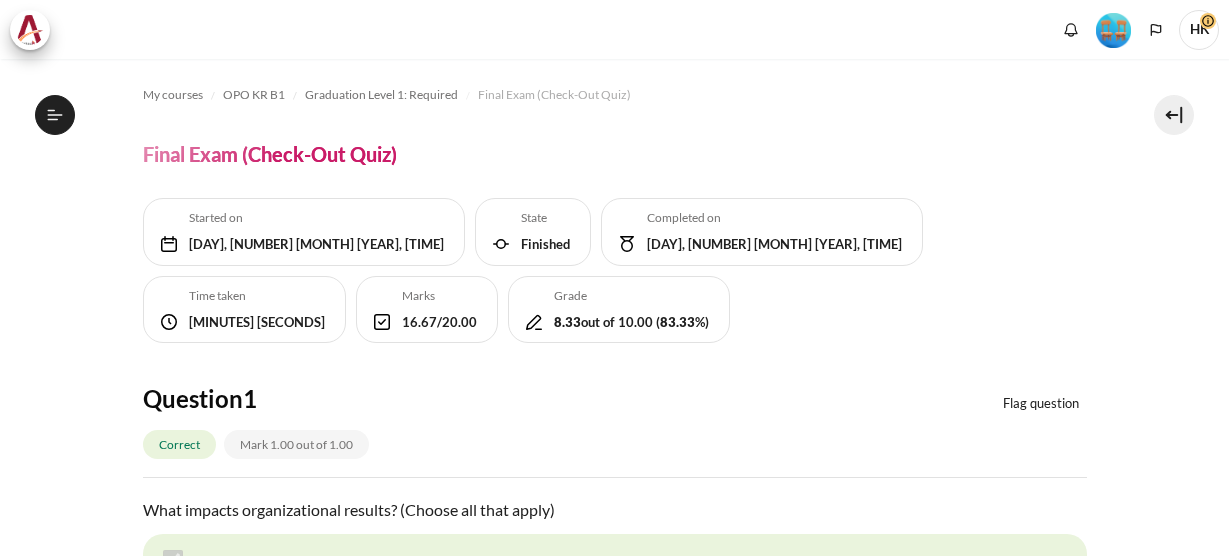 scroll, scrollTop: 0, scrollLeft: 0, axis: both 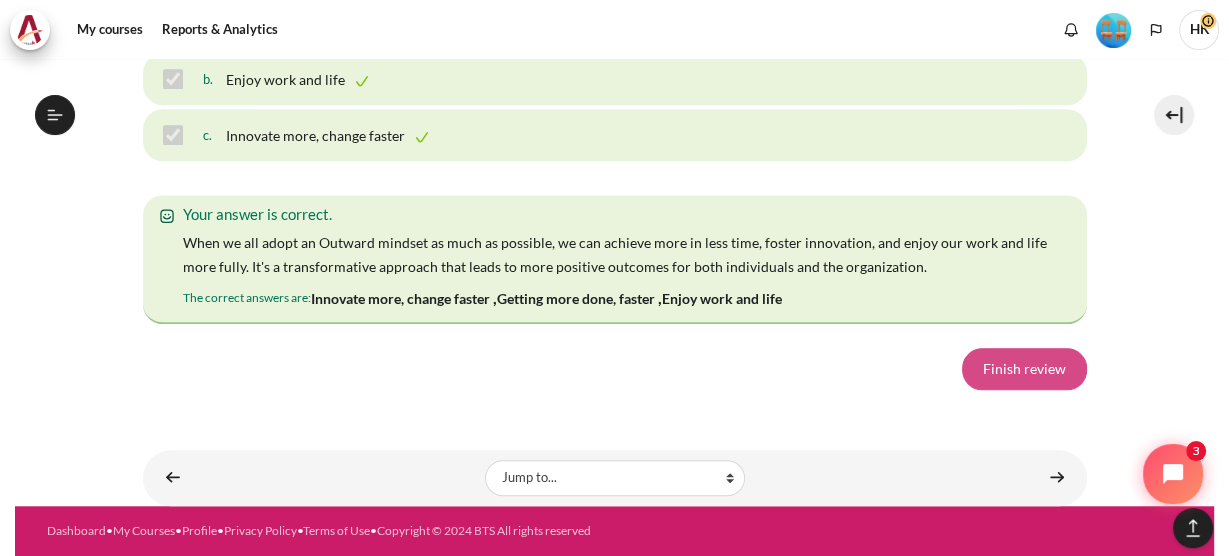 click on "Finish review" at bounding box center (1024, 369) 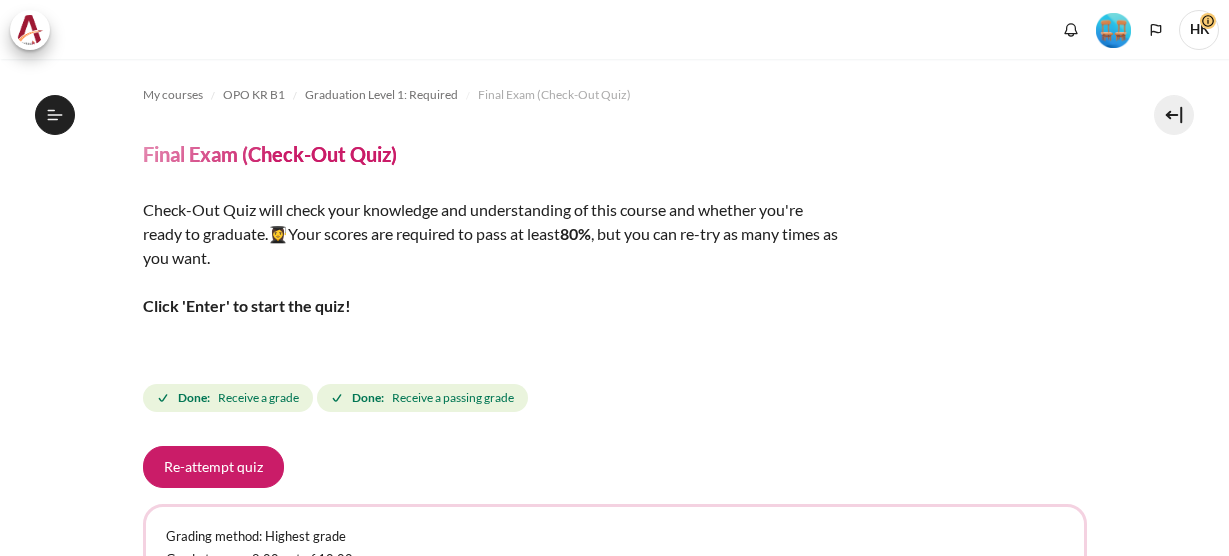 scroll, scrollTop: 0, scrollLeft: 0, axis: both 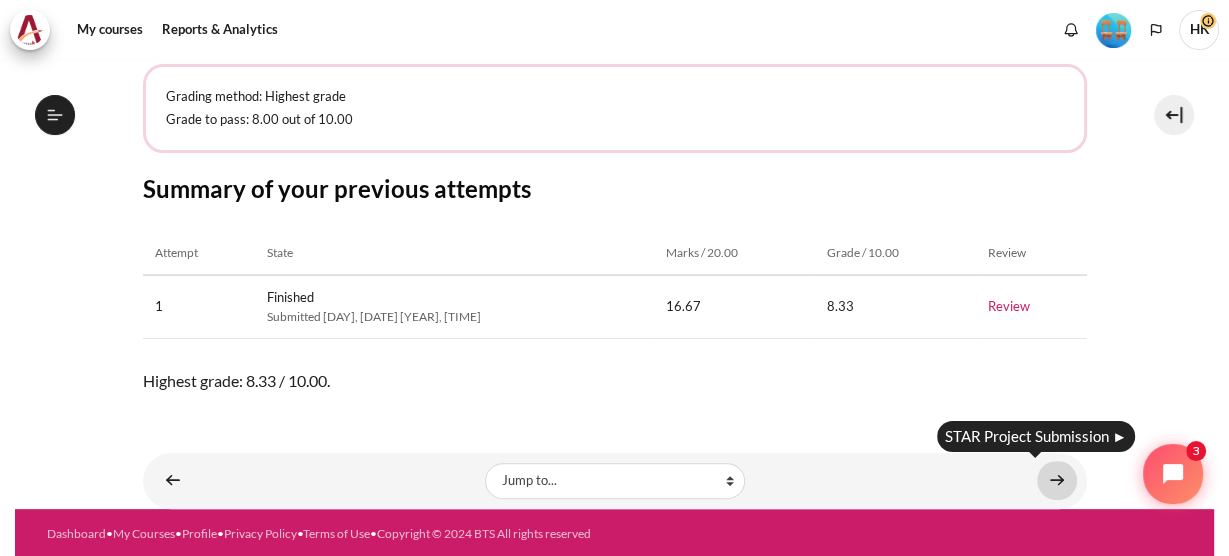 click at bounding box center (1057, 480) 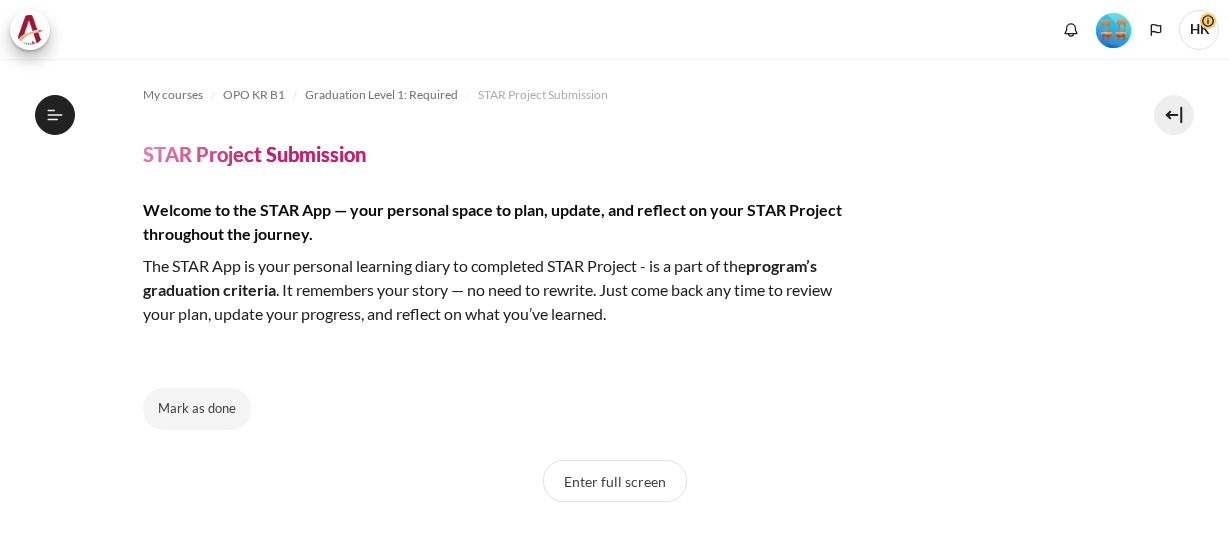 scroll, scrollTop: 0, scrollLeft: 0, axis: both 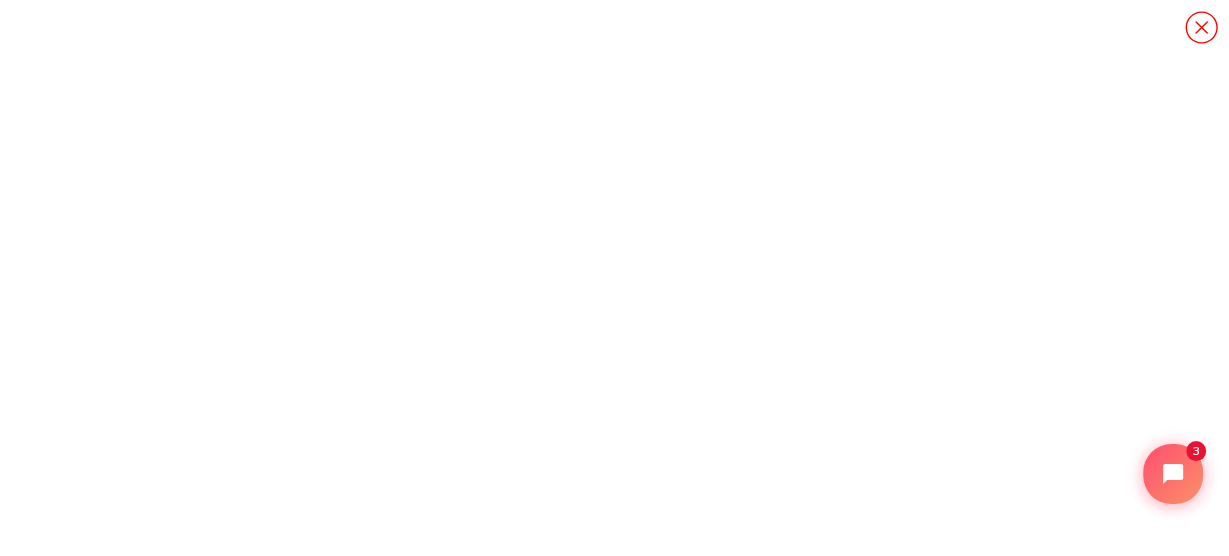 click 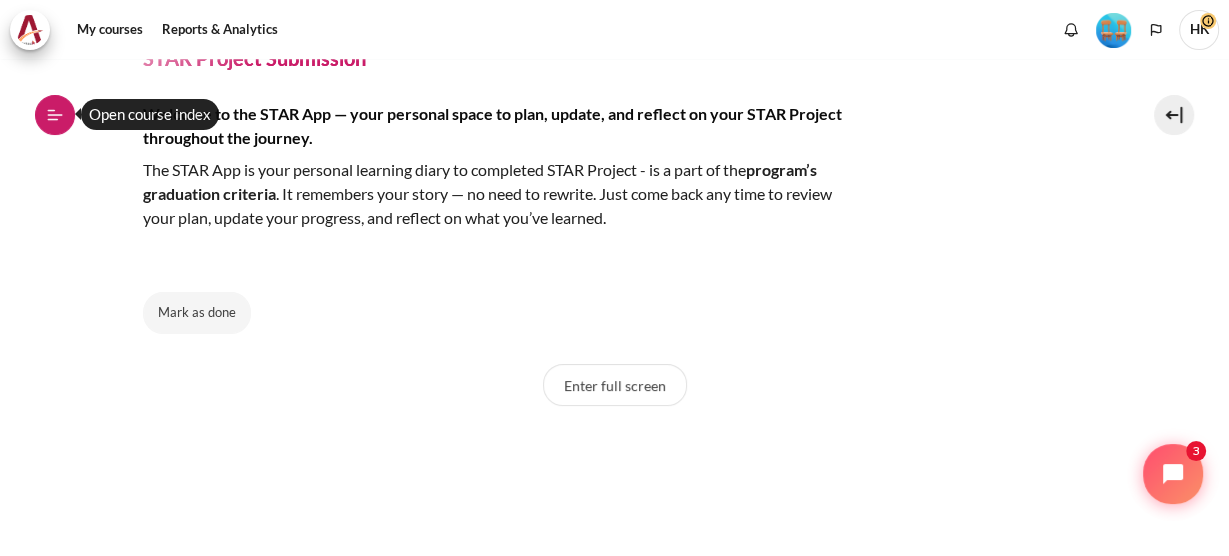 click 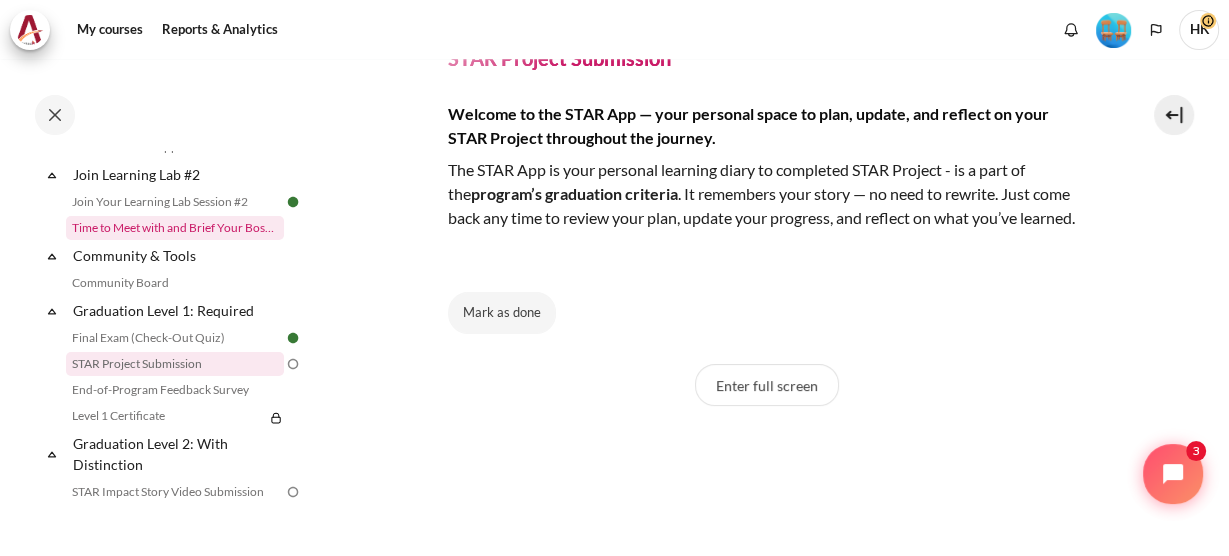 scroll, scrollTop: 2028, scrollLeft: 0, axis: vertical 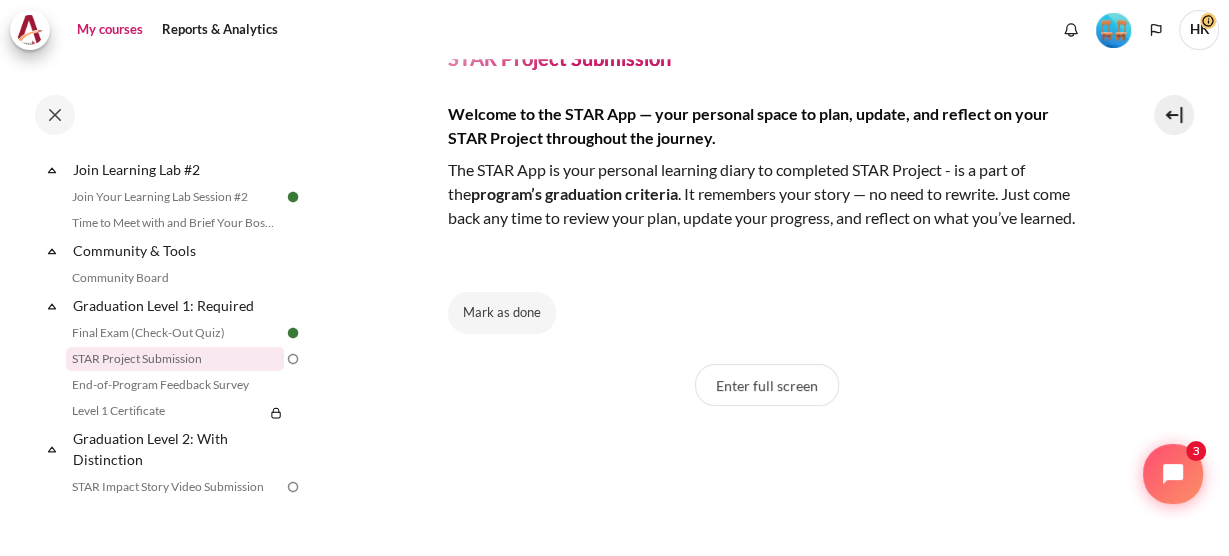 click on "My courses" at bounding box center [110, 30] 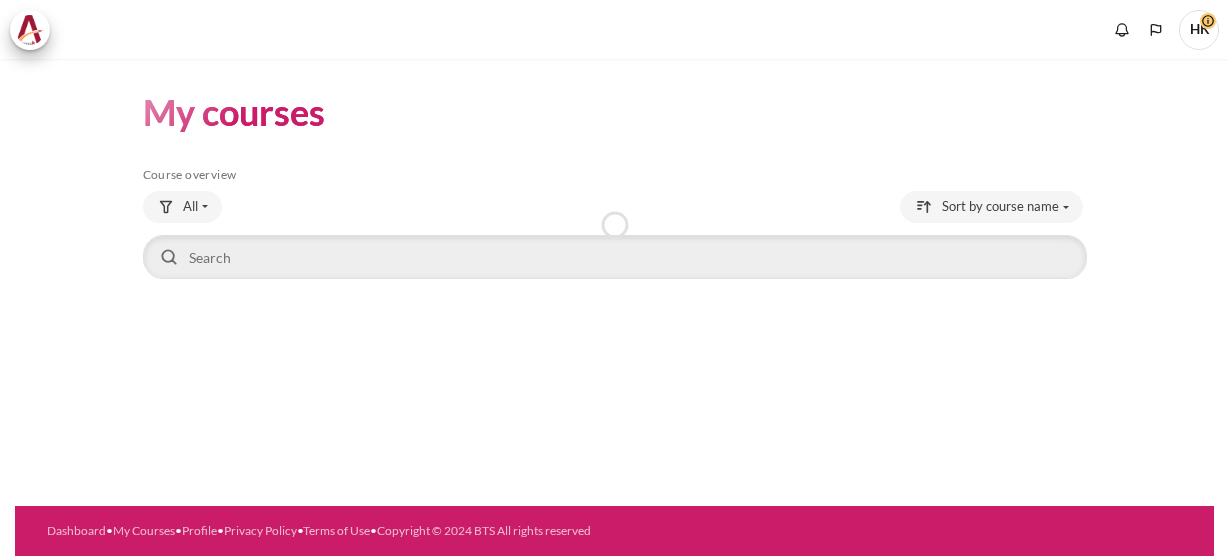 scroll, scrollTop: 0, scrollLeft: 0, axis: both 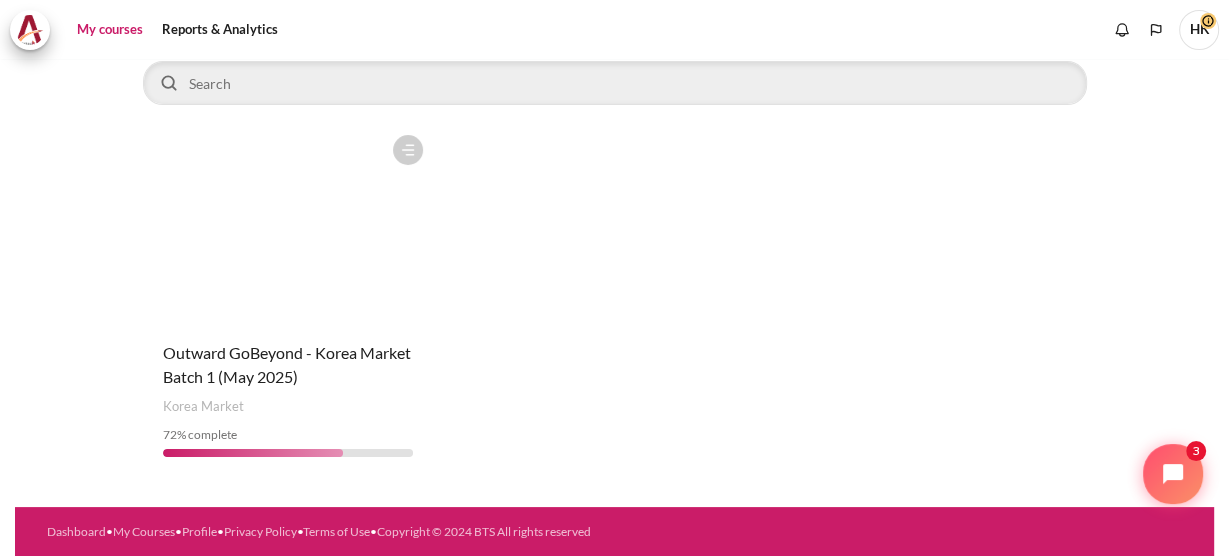 click at bounding box center (288, 225) 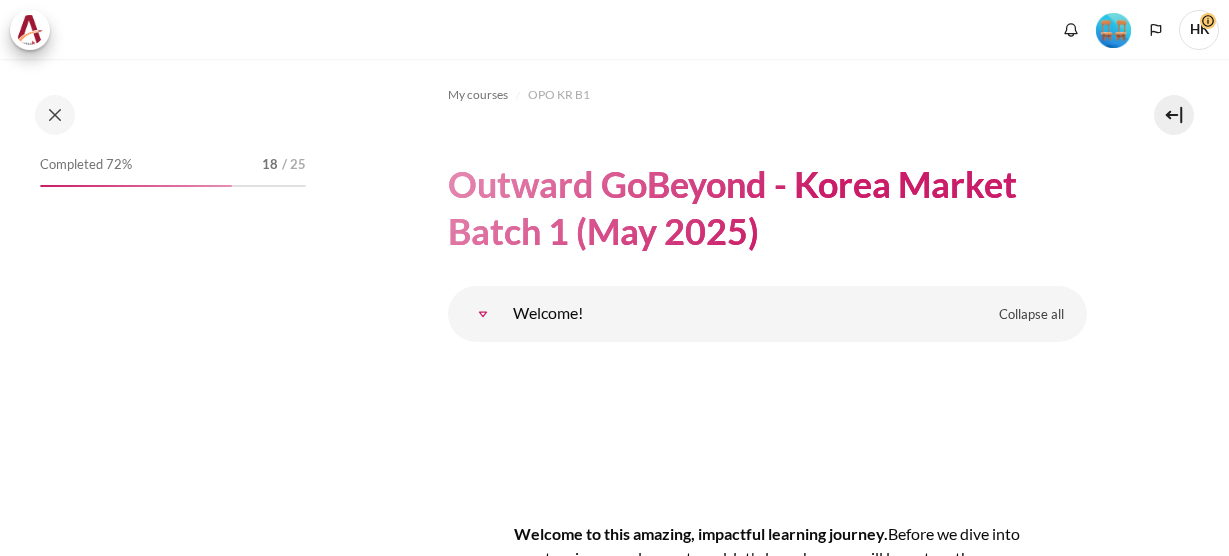 scroll, scrollTop: 0, scrollLeft: 0, axis: both 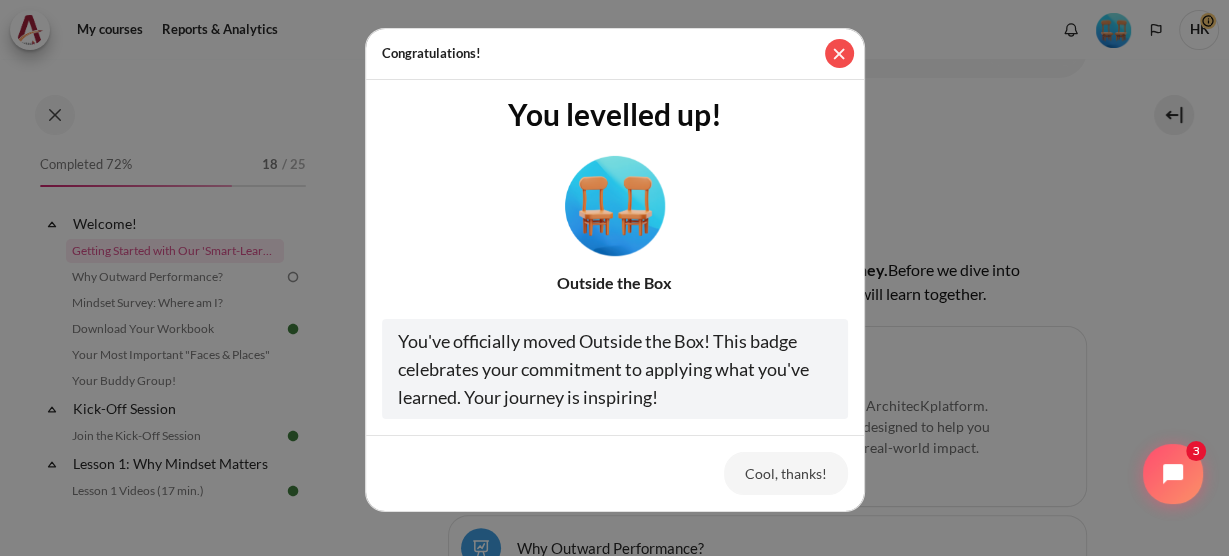 click at bounding box center [839, 53] 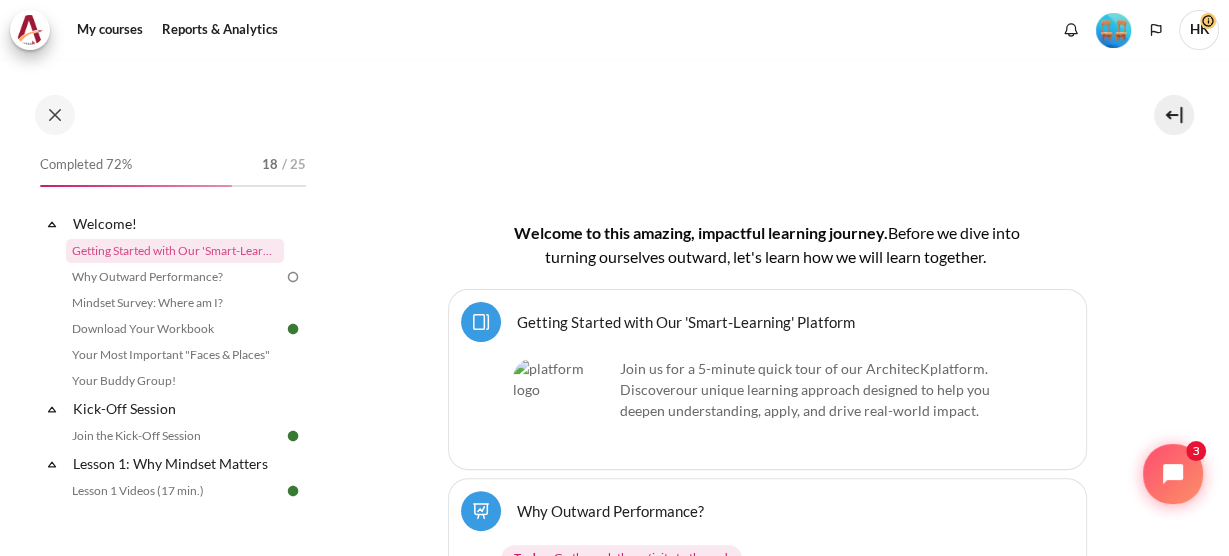 scroll, scrollTop: 357, scrollLeft: 0, axis: vertical 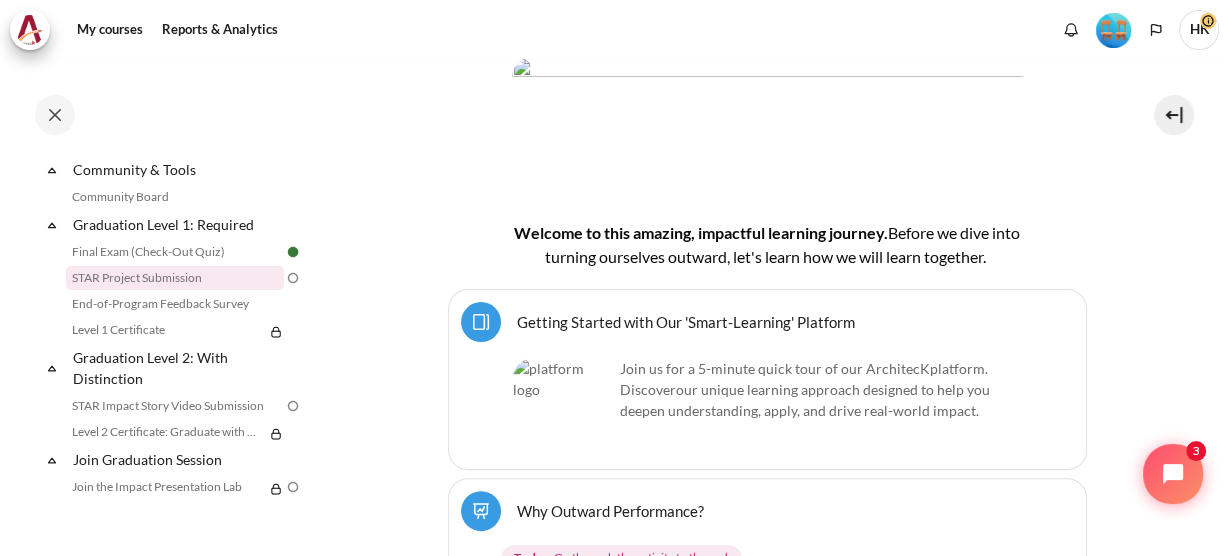 click on "STAR Project Submission" at bounding box center (175, 278) 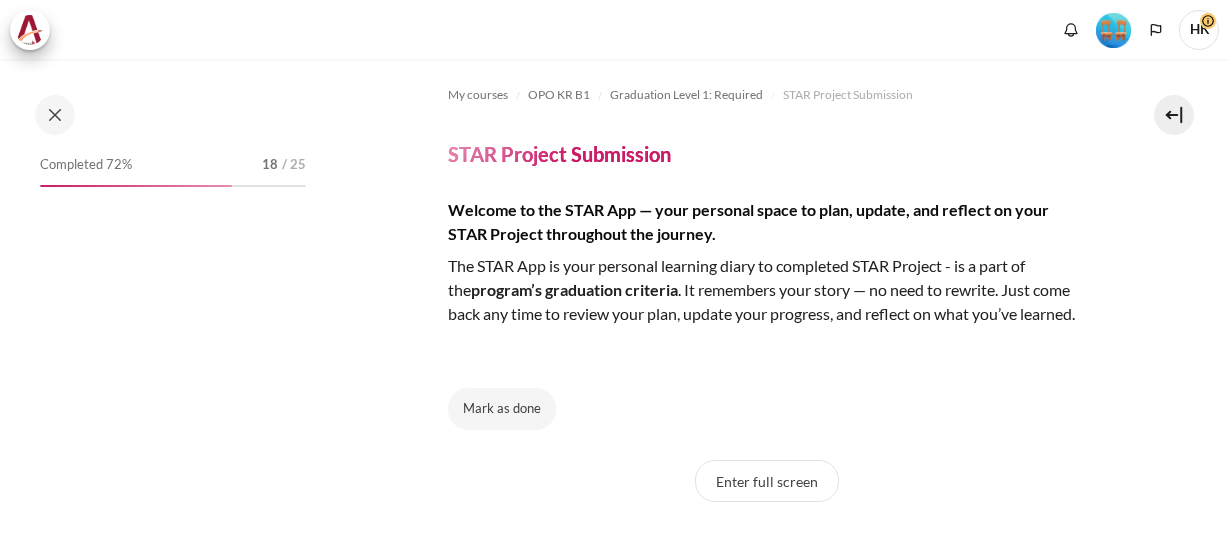 scroll, scrollTop: 0, scrollLeft: 0, axis: both 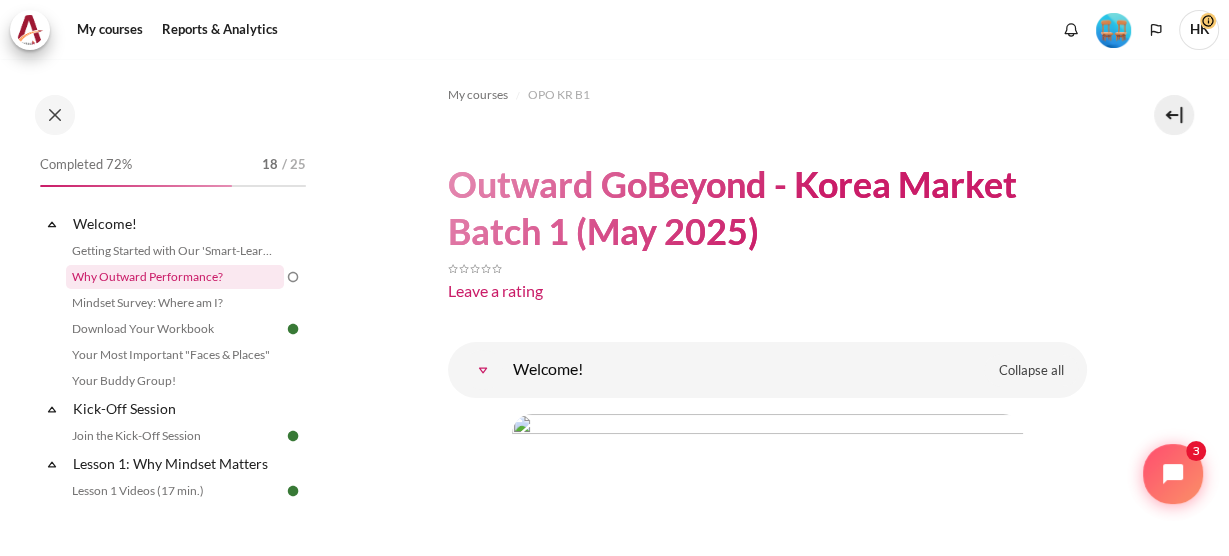 click on "Why Outward Performance?" at bounding box center (175, 277) 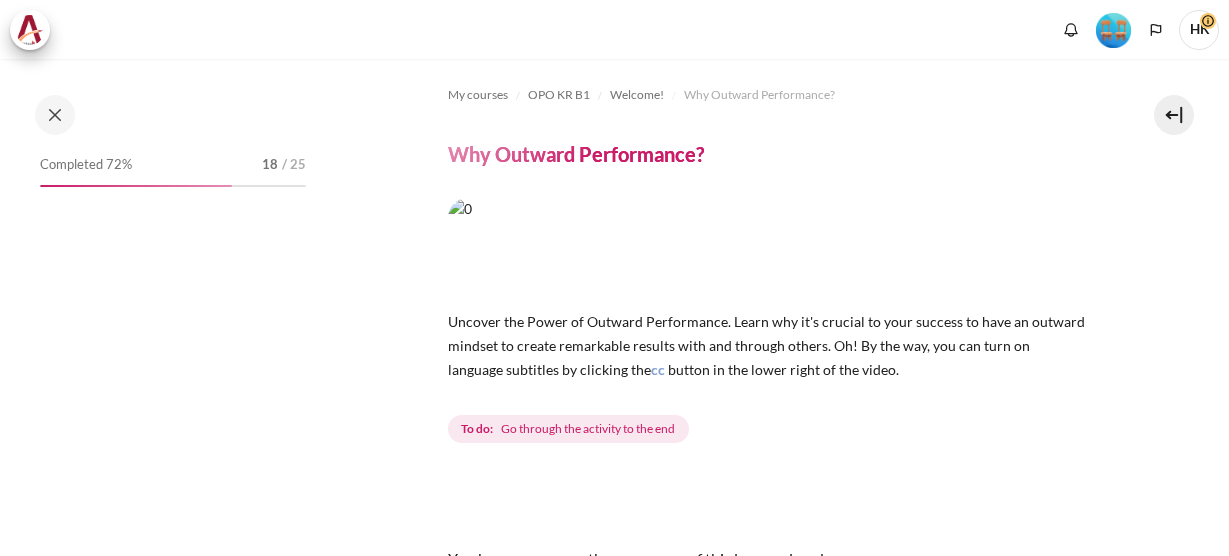 scroll, scrollTop: 0, scrollLeft: 0, axis: both 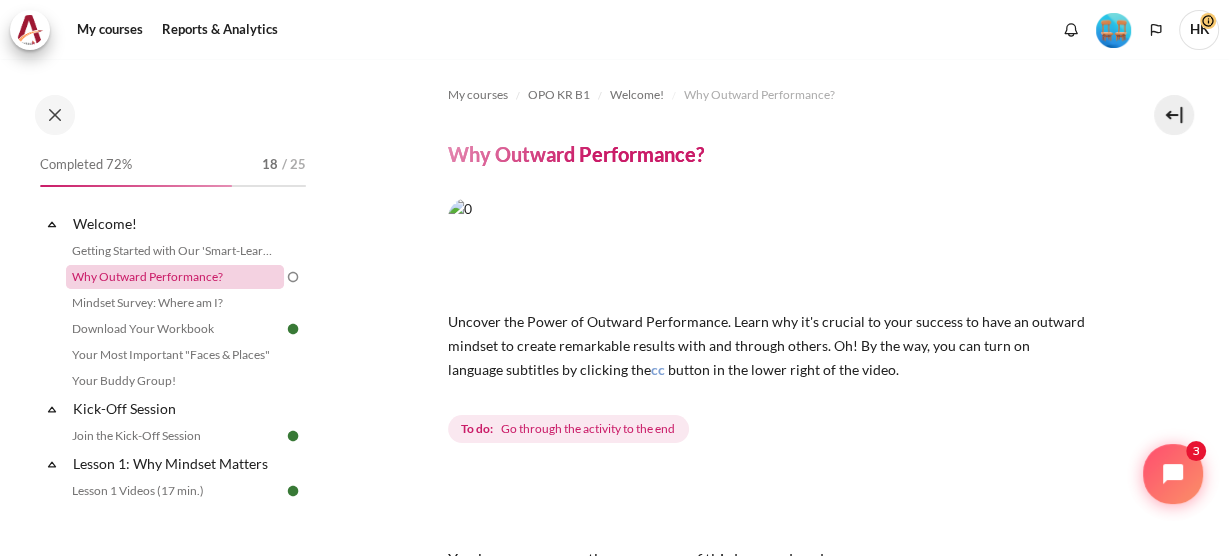 click on "Why Outward Performance?" at bounding box center [175, 277] 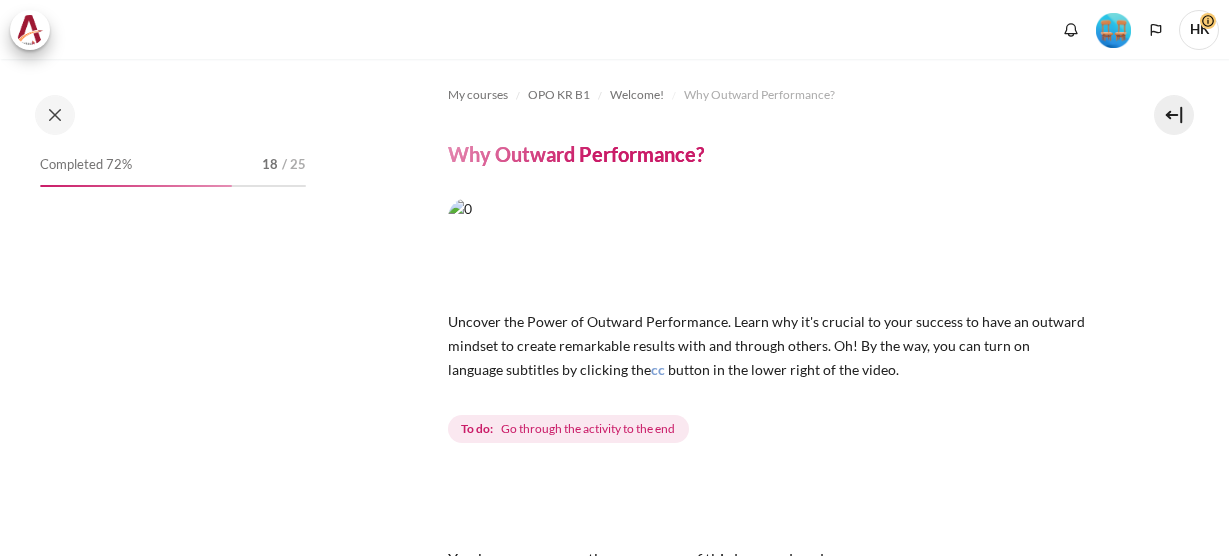 scroll, scrollTop: 0, scrollLeft: 0, axis: both 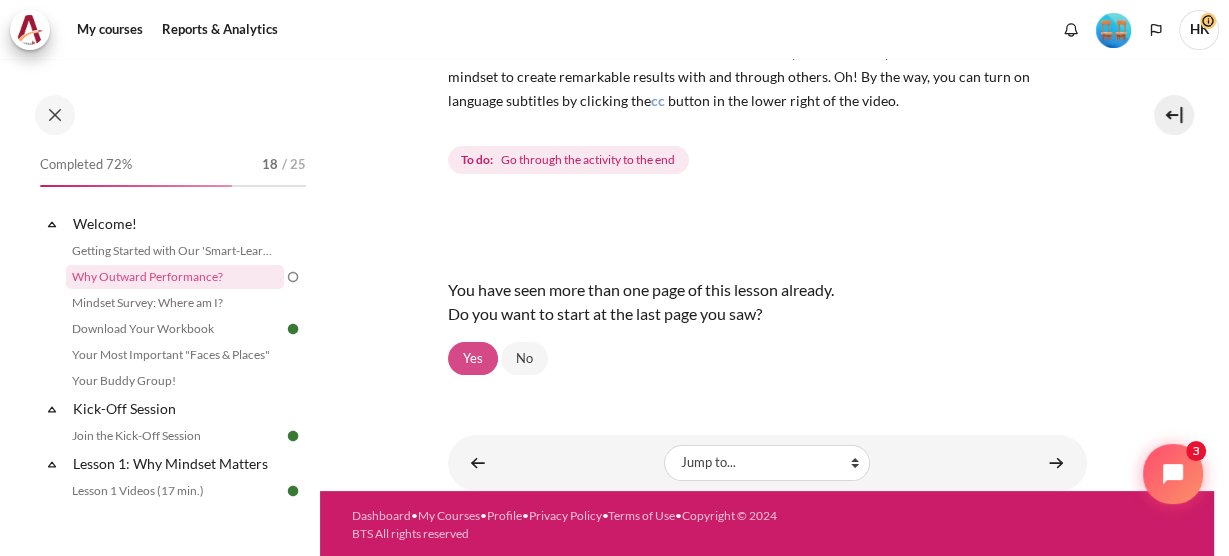 click on "Yes" at bounding box center [473, 359] 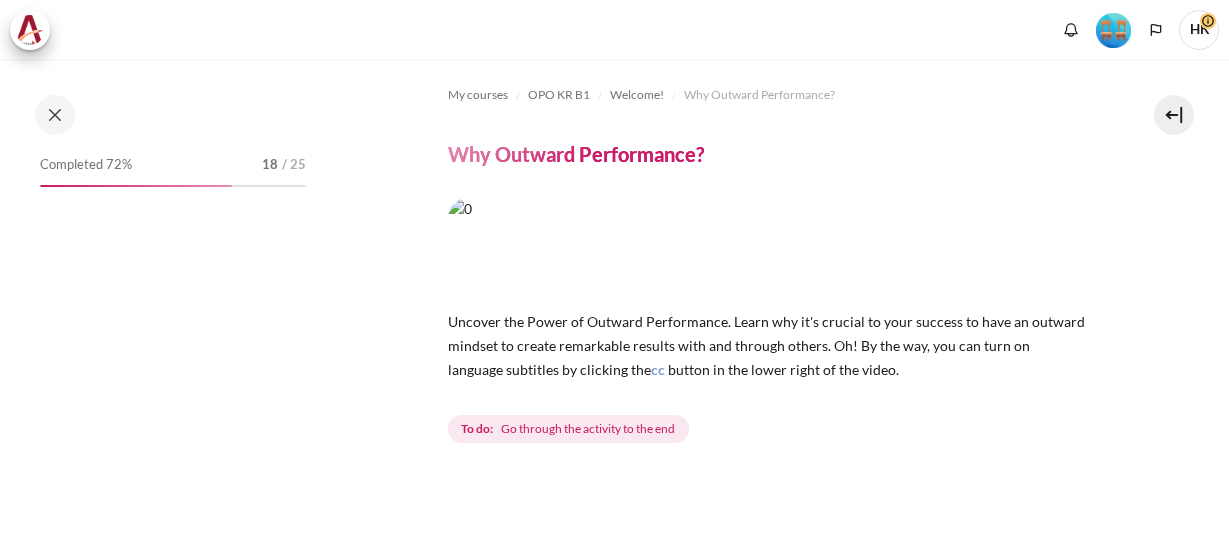 scroll, scrollTop: 0, scrollLeft: 0, axis: both 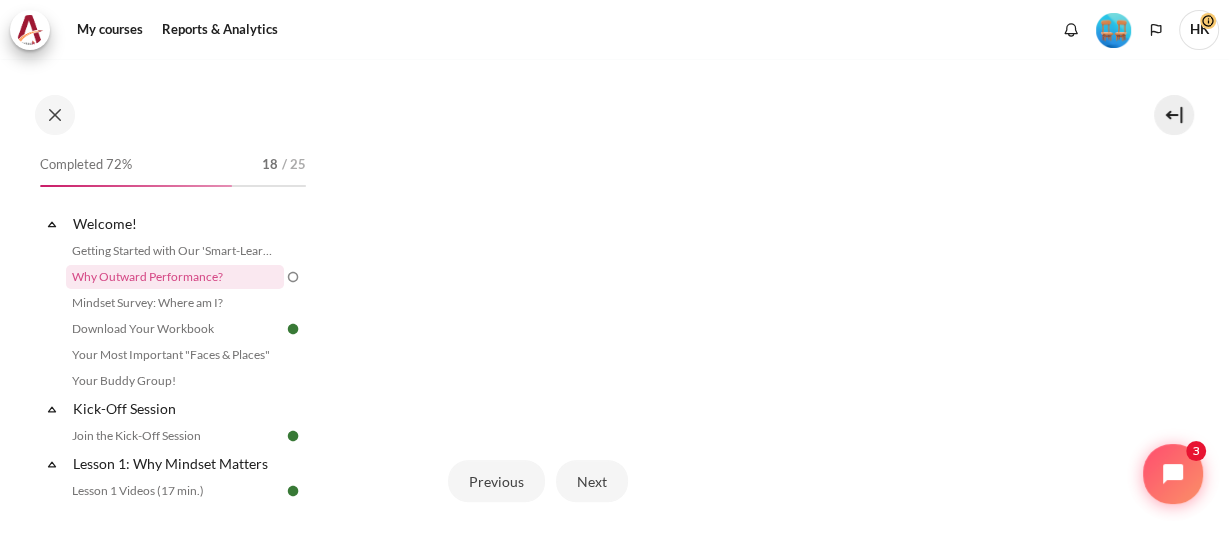 click on "Previous
Next" at bounding box center [767, 481] 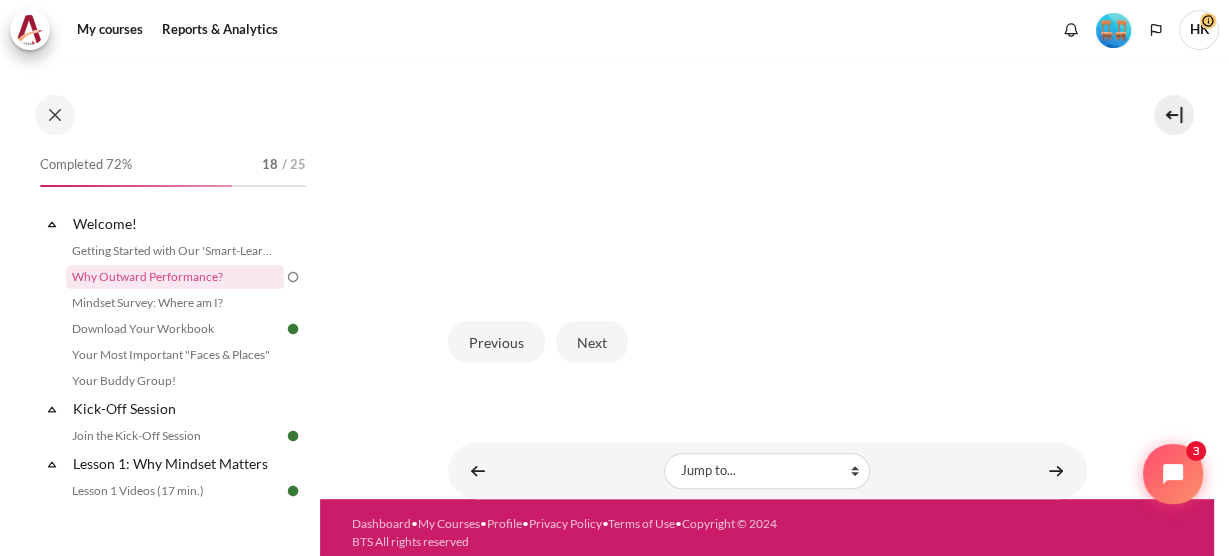scroll, scrollTop: 645, scrollLeft: 0, axis: vertical 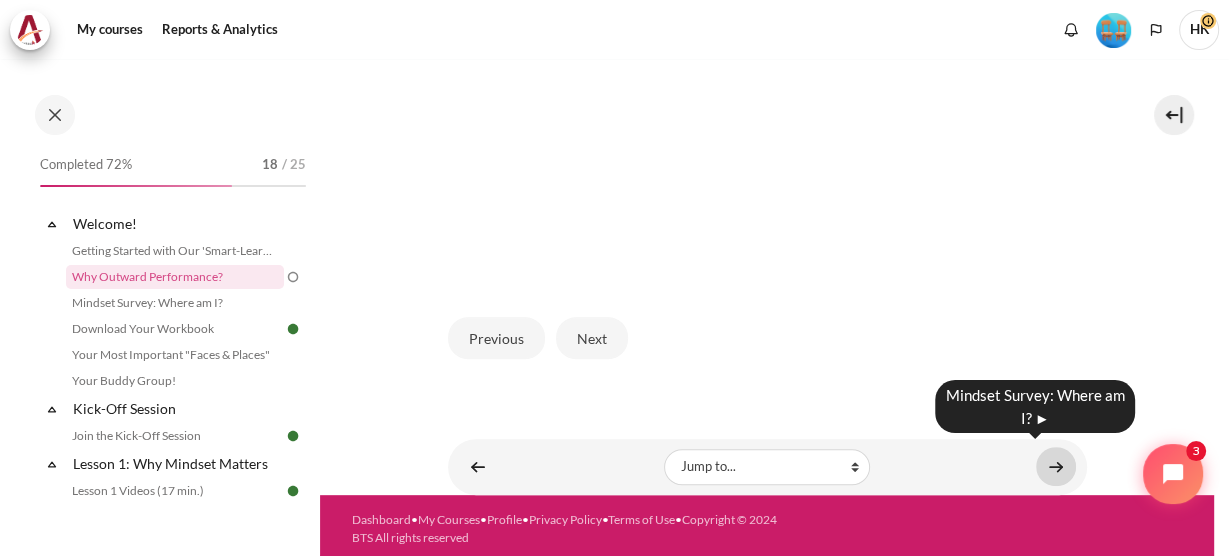 click at bounding box center (1056, 466) 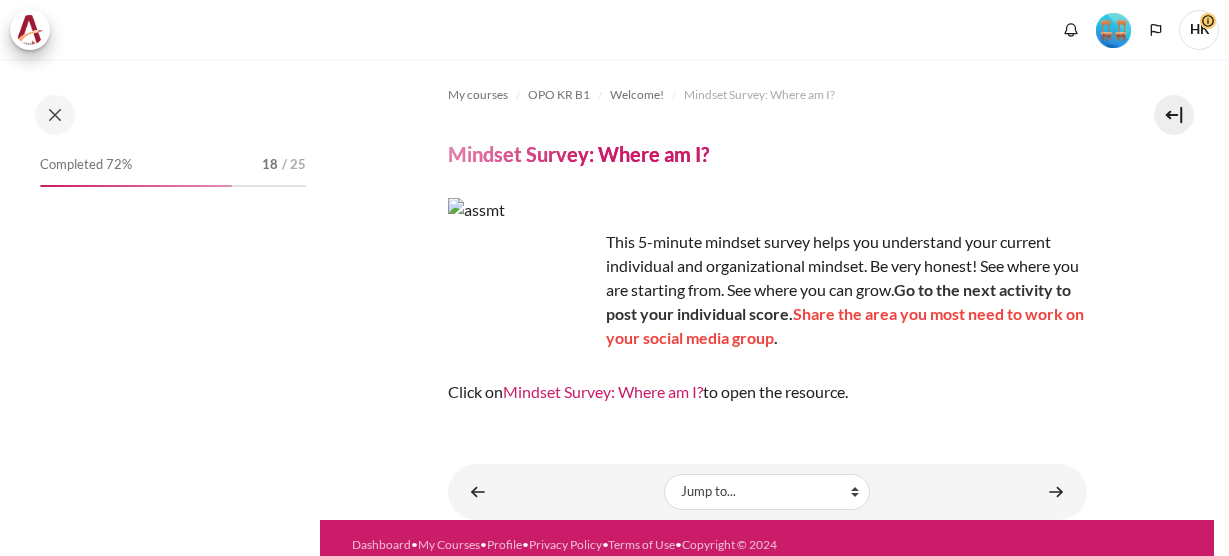 scroll, scrollTop: 0, scrollLeft: 0, axis: both 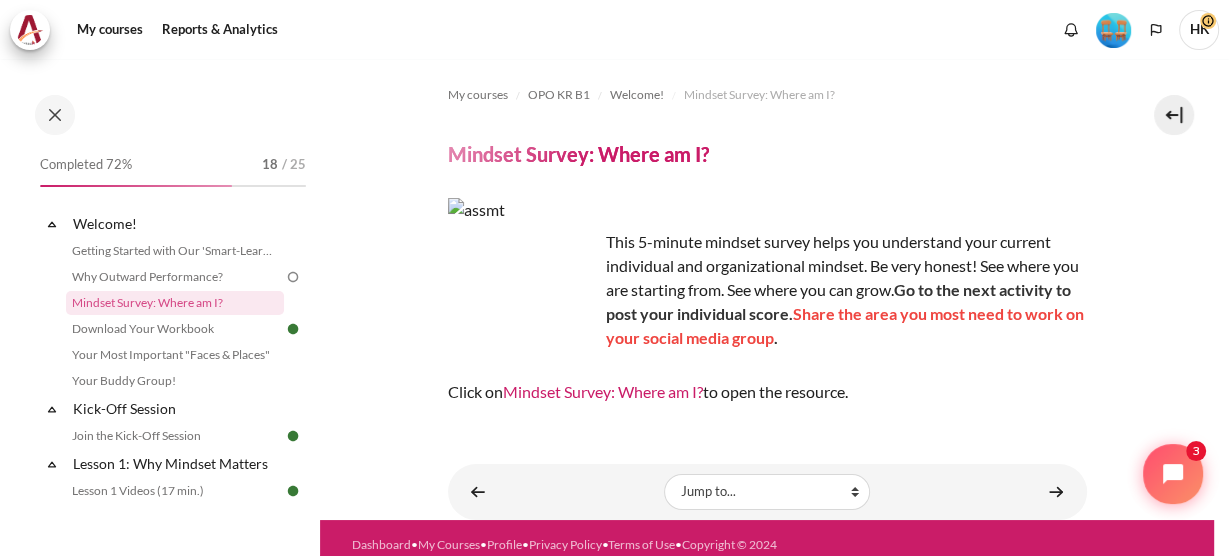 click on "My courses
OPO KR B1
Welcome!
Mindset Survey: Where am I?
Mindset Survey: Where am I?" at bounding box center (767, 289) 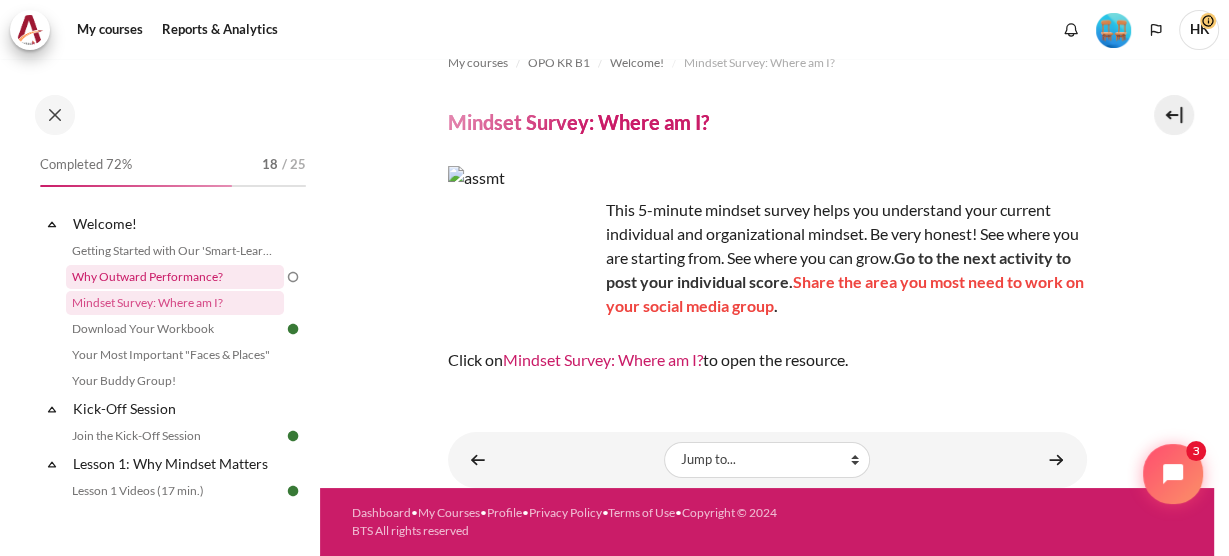 click on "Why Outward Performance?" at bounding box center [175, 277] 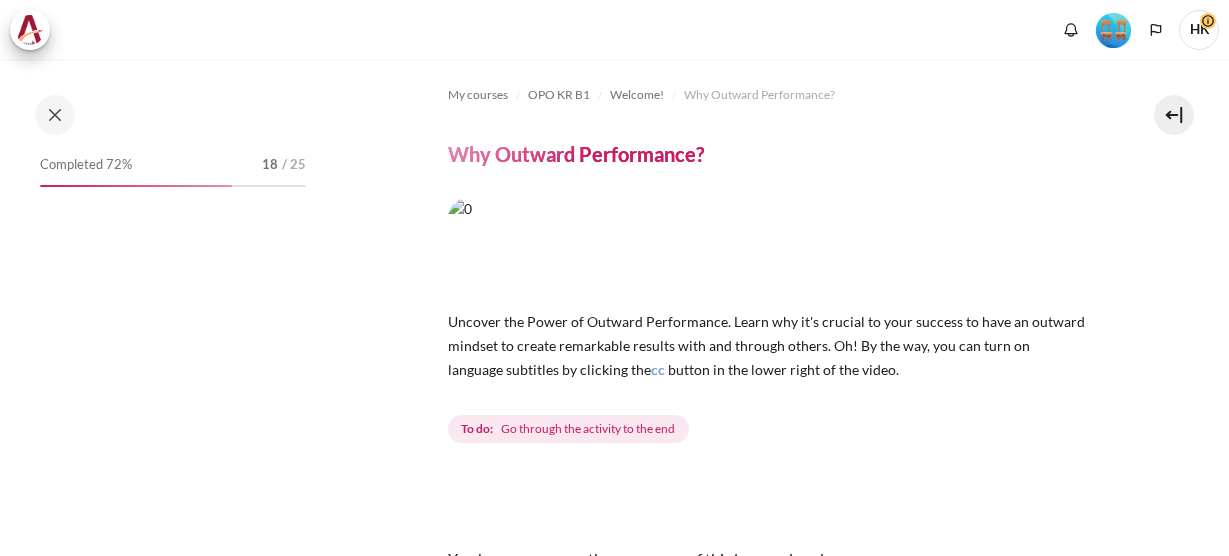 scroll, scrollTop: 0, scrollLeft: 0, axis: both 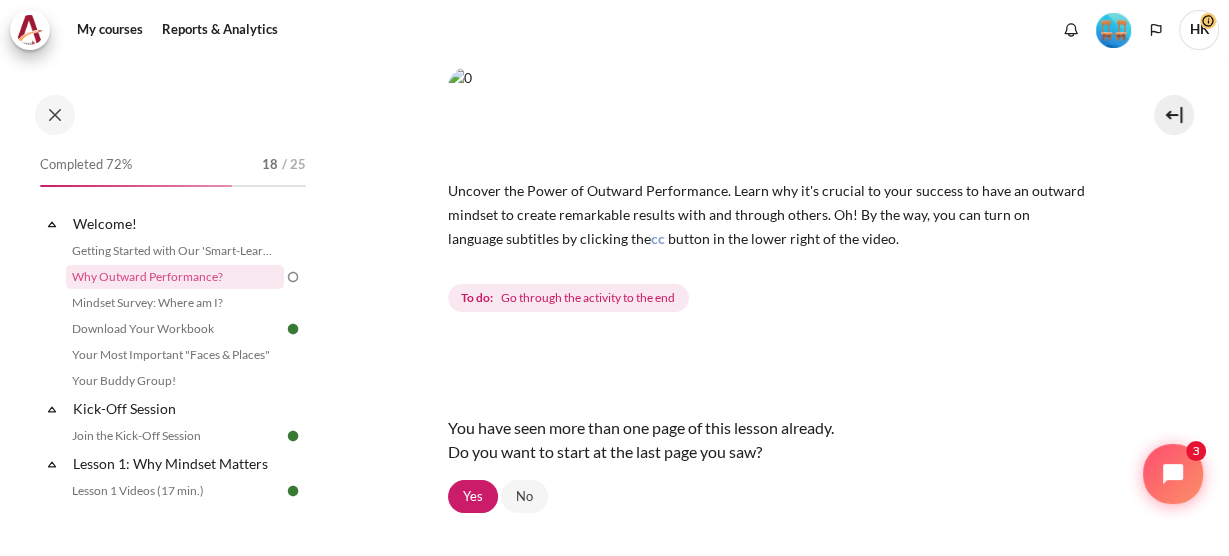 click on "Go through the activity to the end" at bounding box center [588, 298] 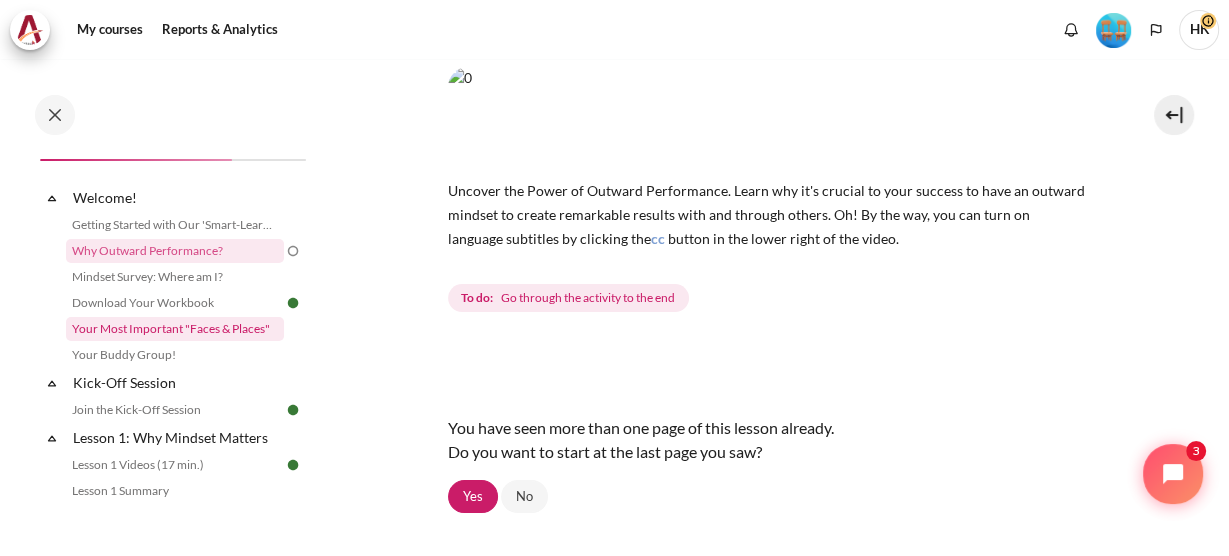 scroll, scrollTop: 25, scrollLeft: 0, axis: vertical 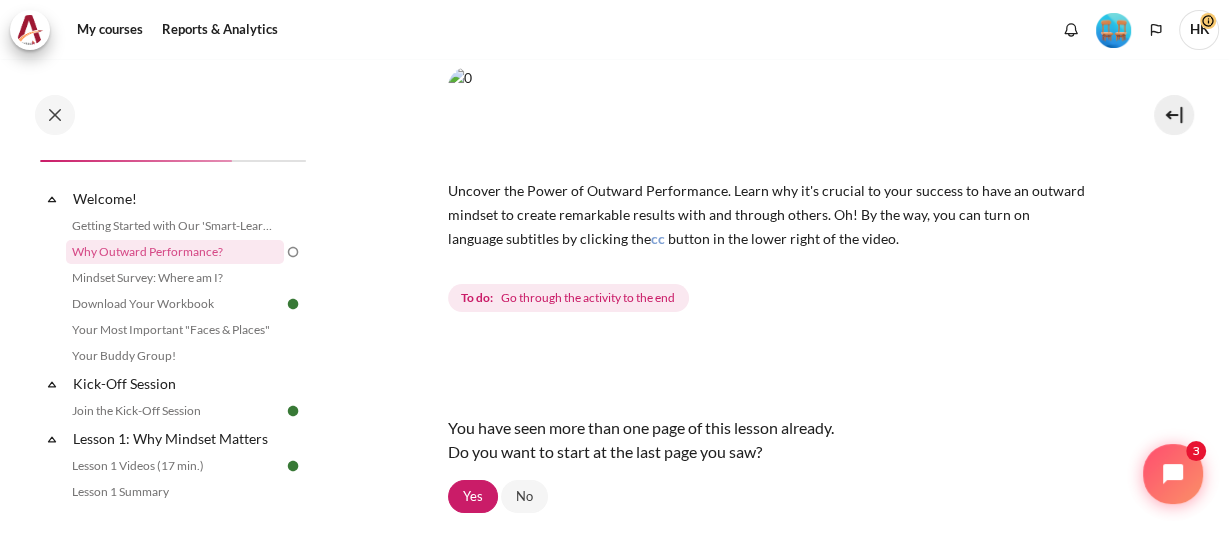 click on "My courses
OPO KR B1
Welcome!
Why Outward Performance?
Why Outward Performance?
cc   button in the lower right of the video.
Completion requirements
To do:" at bounding box center (767, 235) 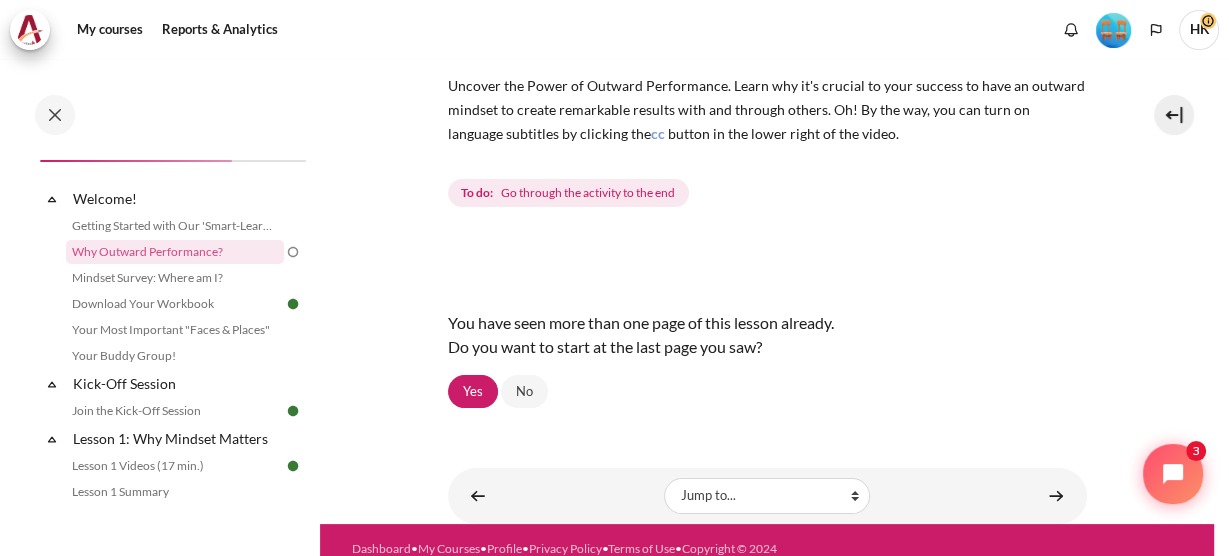 scroll, scrollTop: 269, scrollLeft: 0, axis: vertical 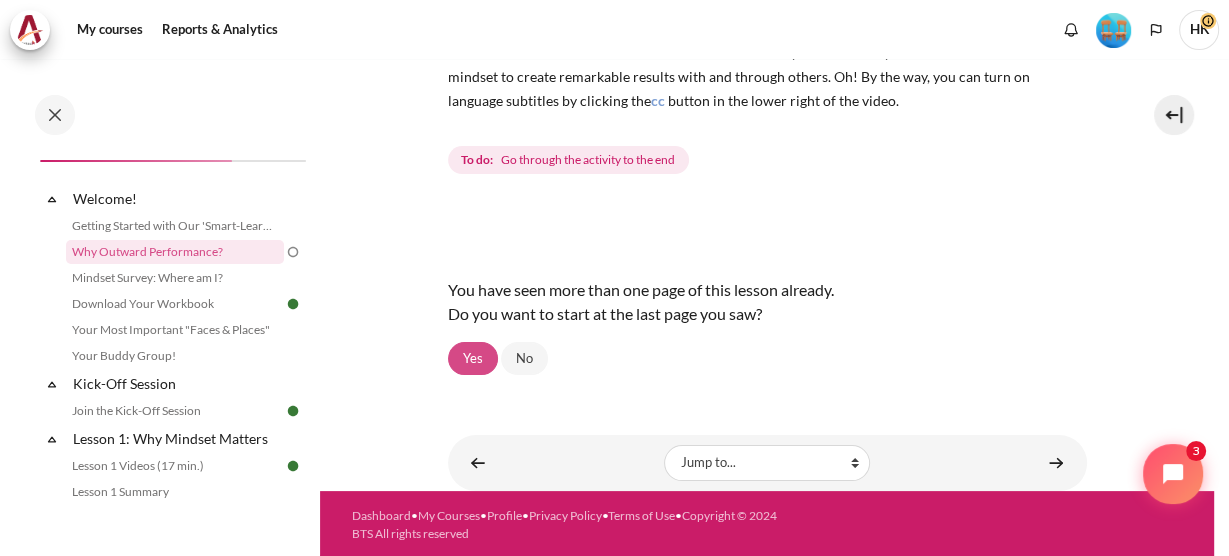 click on "Yes" at bounding box center (473, 359) 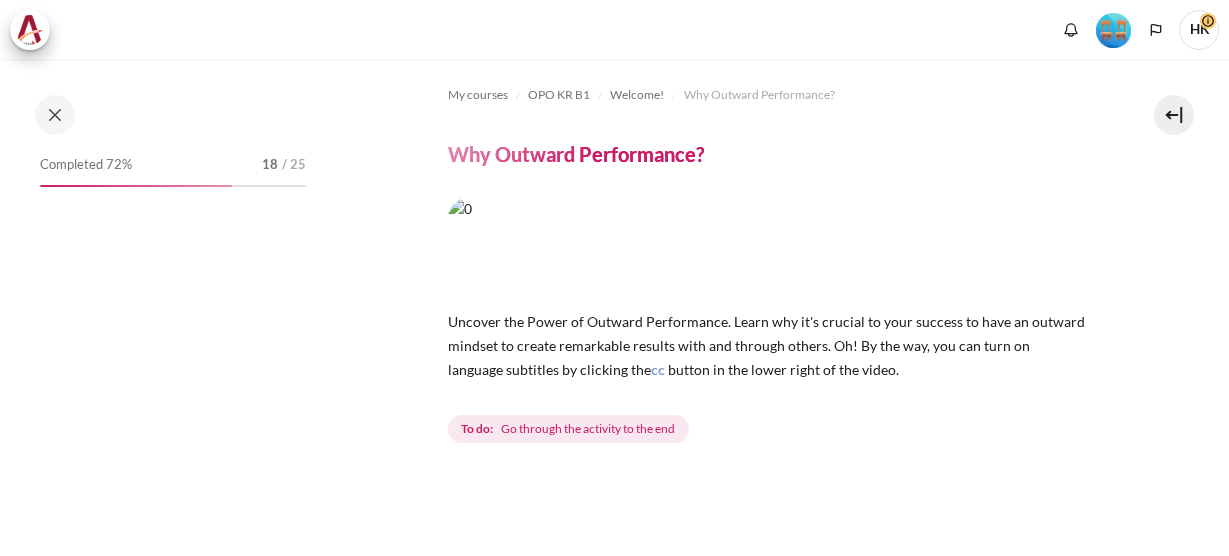 scroll, scrollTop: 0, scrollLeft: 0, axis: both 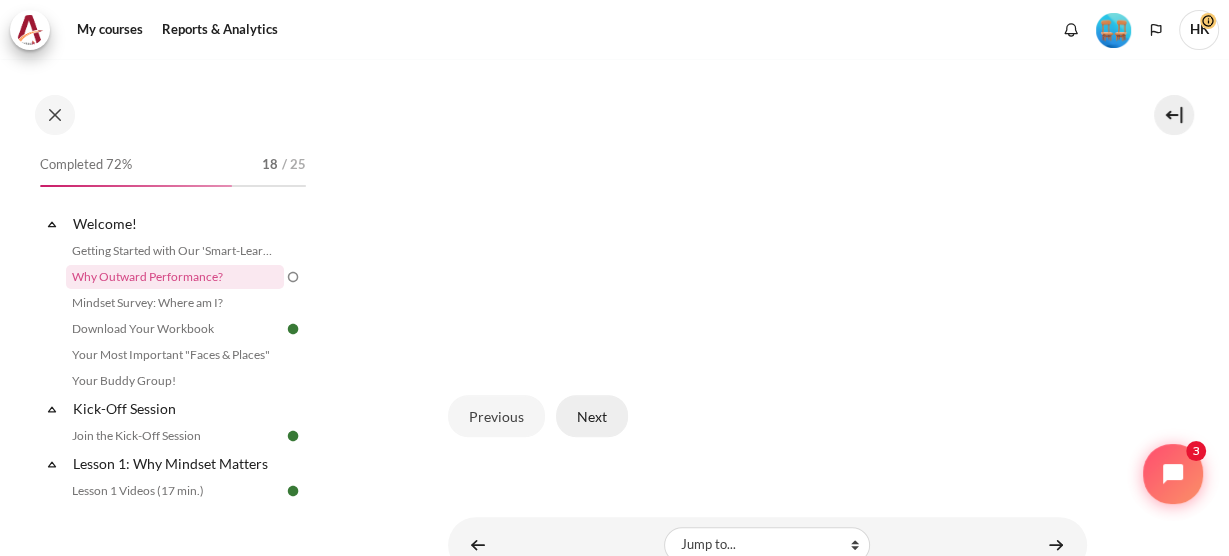 click on "Next" 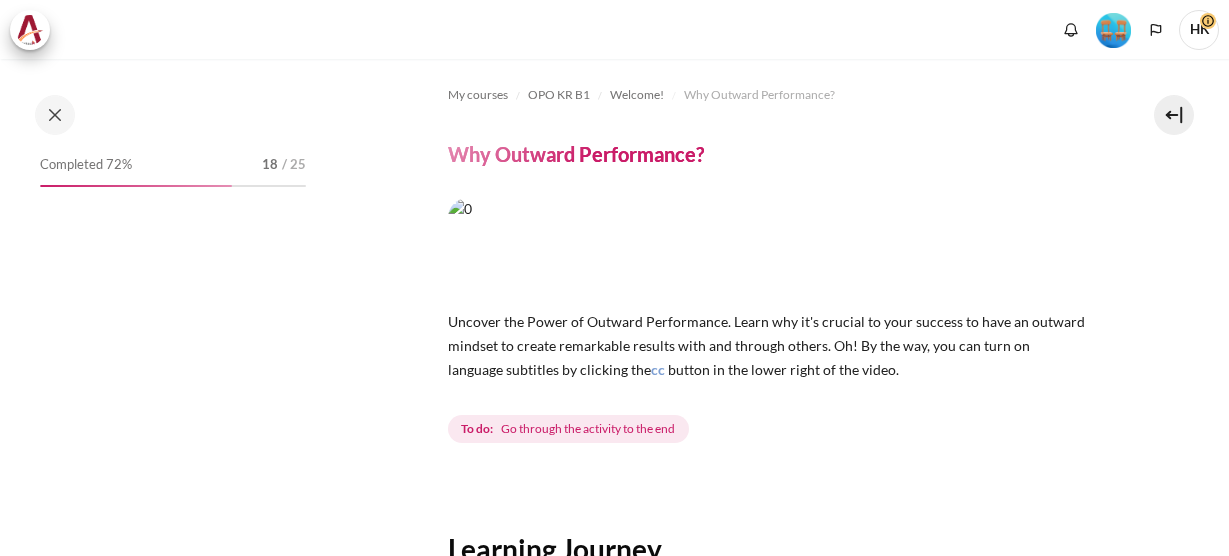 scroll, scrollTop: 0, scrollLeft: 0, axis: both 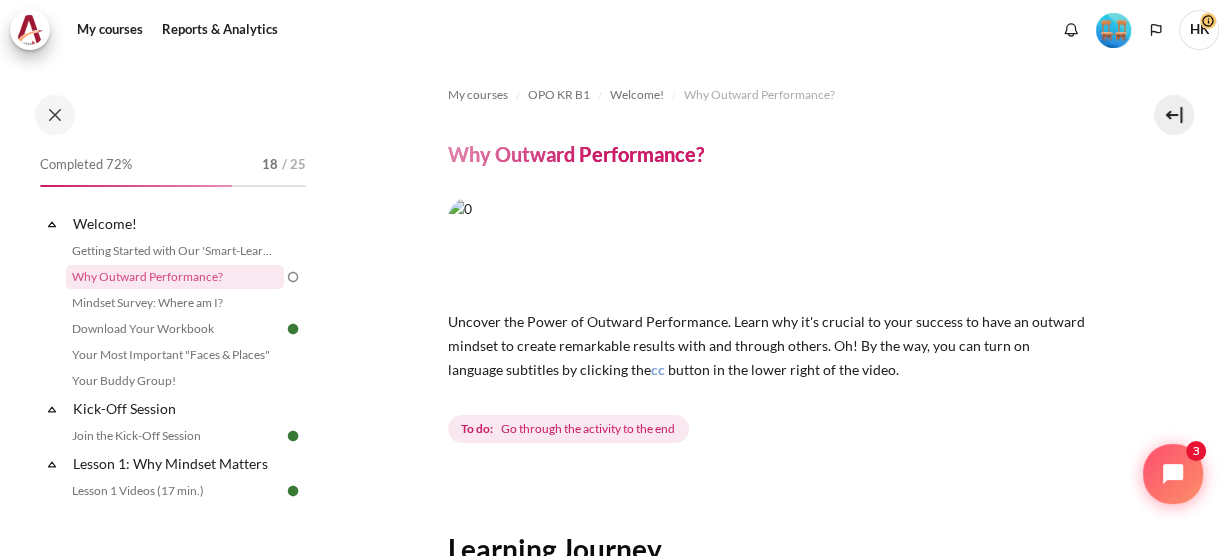 click on "To do:   Go through the activity to the end" at bounding box center (767, 429) 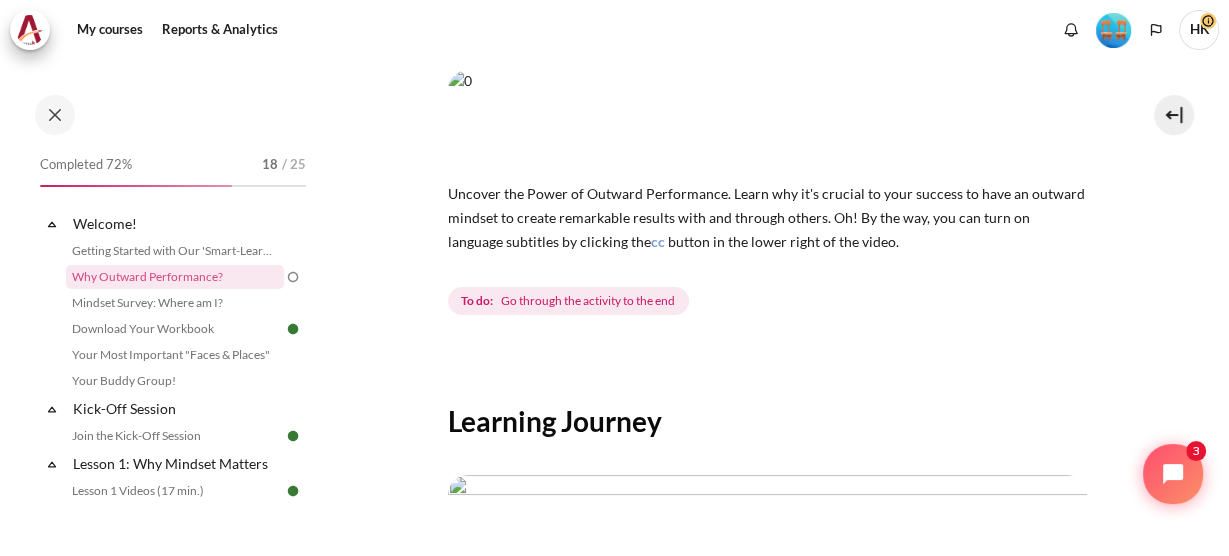 scroll, scrollTop: 131, scrollLeft: 0, axis: vertical 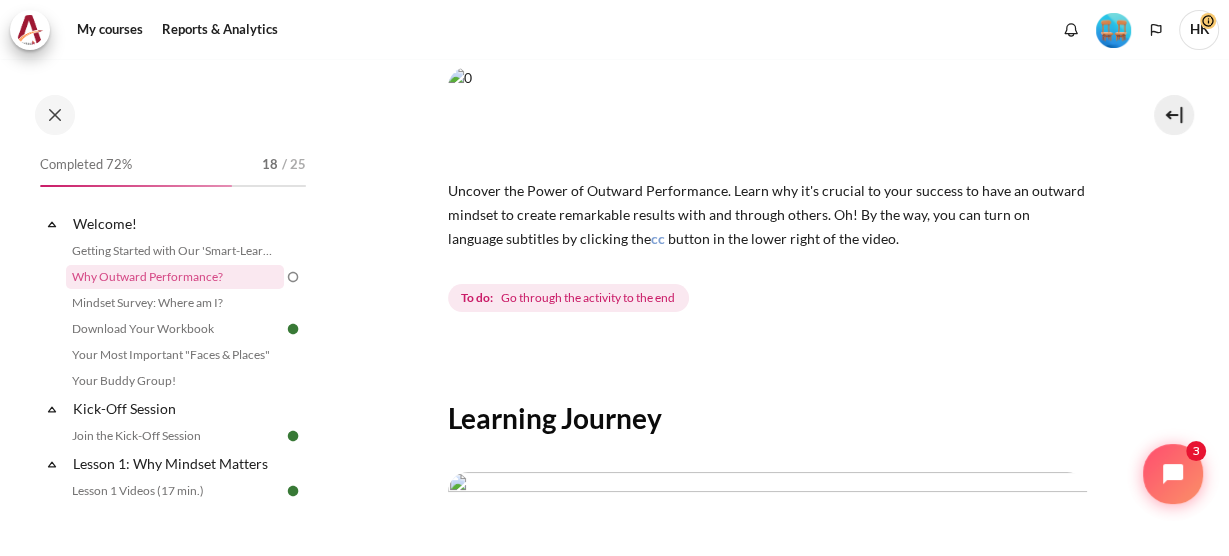 click on "Go through the activity to the end" at bounding box center [588, 298] 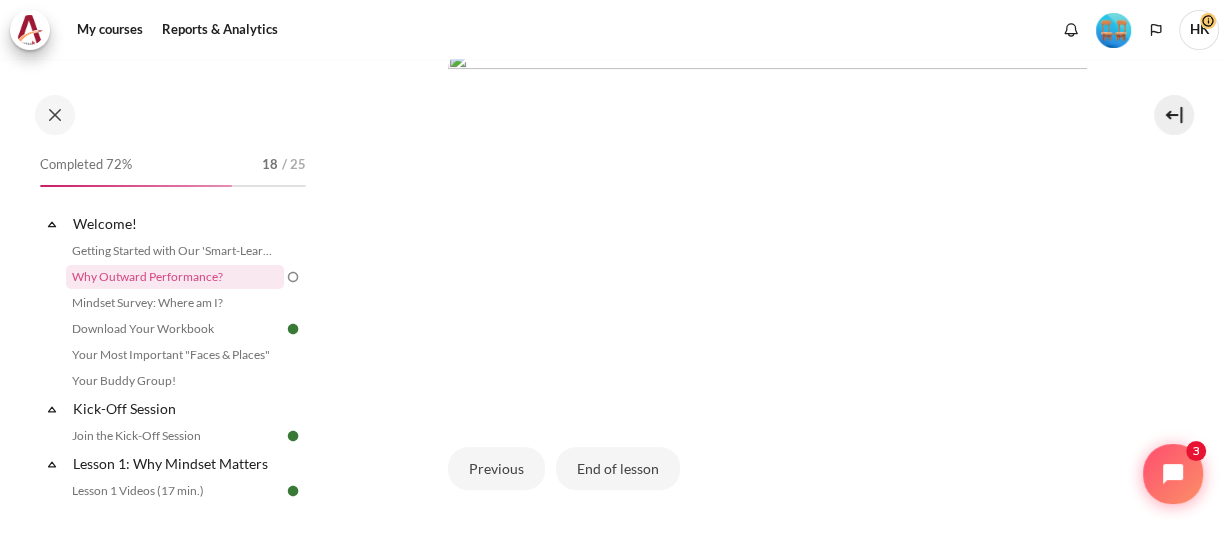 scroll, scrollTop: 684, scrollLeft: 0, axis: vertical 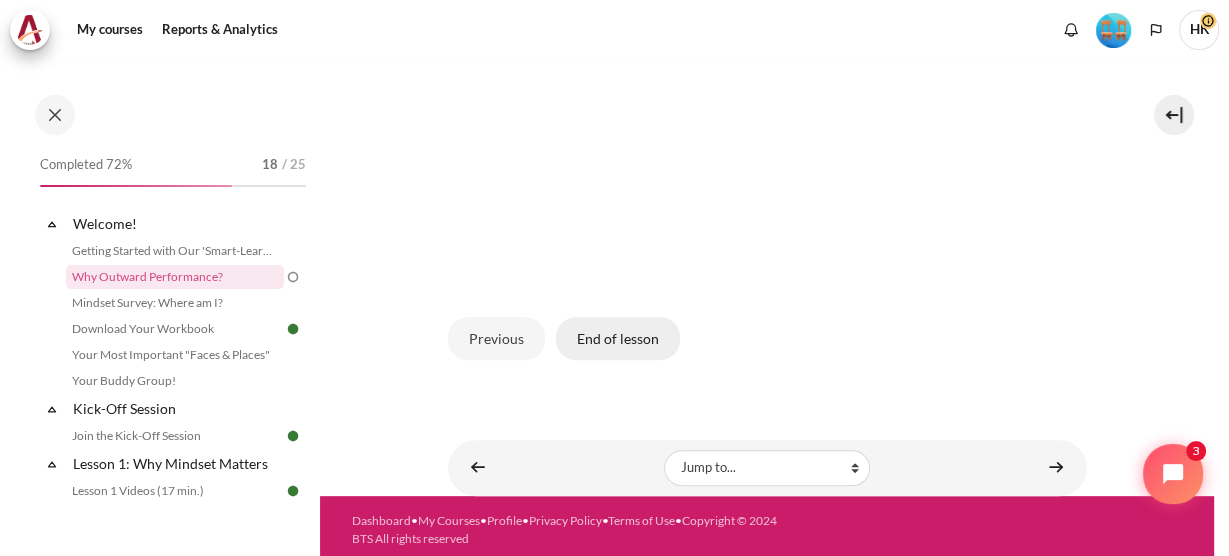 click on "End of lesson" at bounding box center [618, 338] 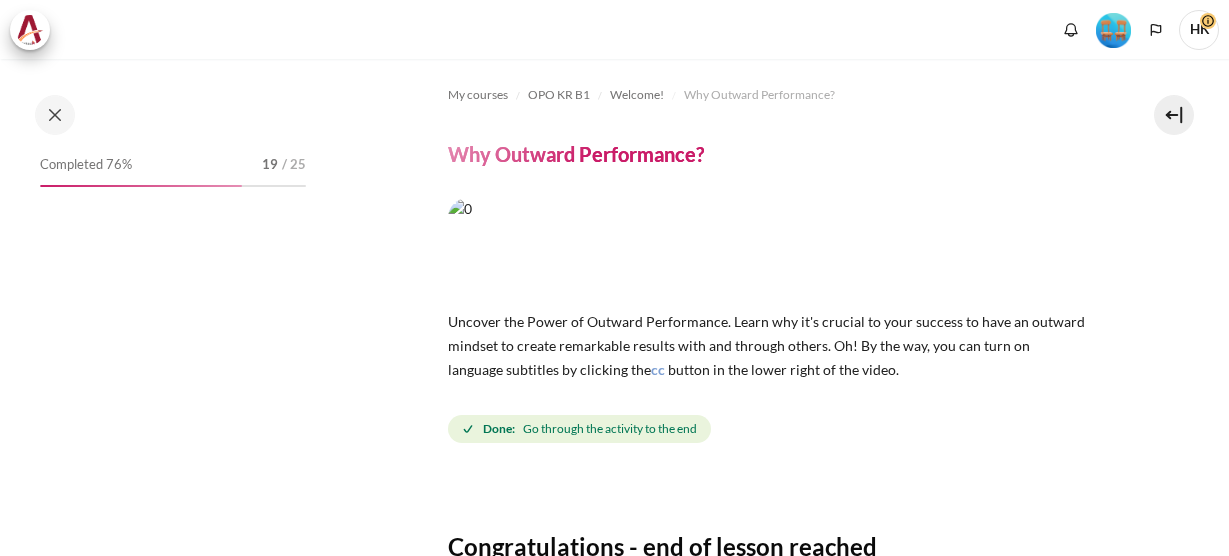 scroll, scrollTop: 0, scrollLeft: 0, axis: both 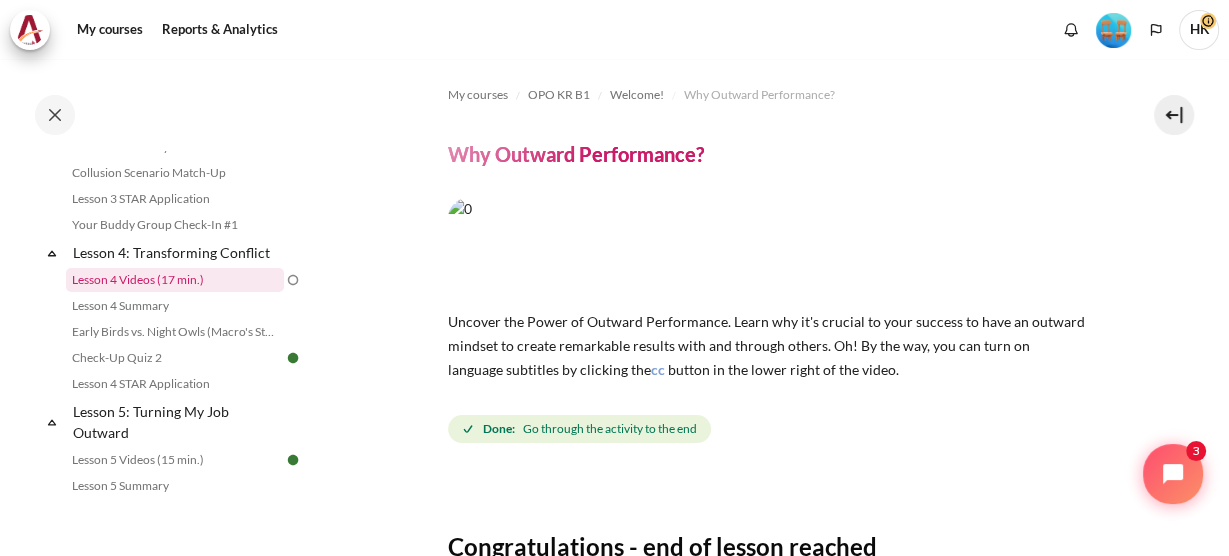 click on "Lesson 4 Videos (17 min.)" at bounding box center (175, 280) 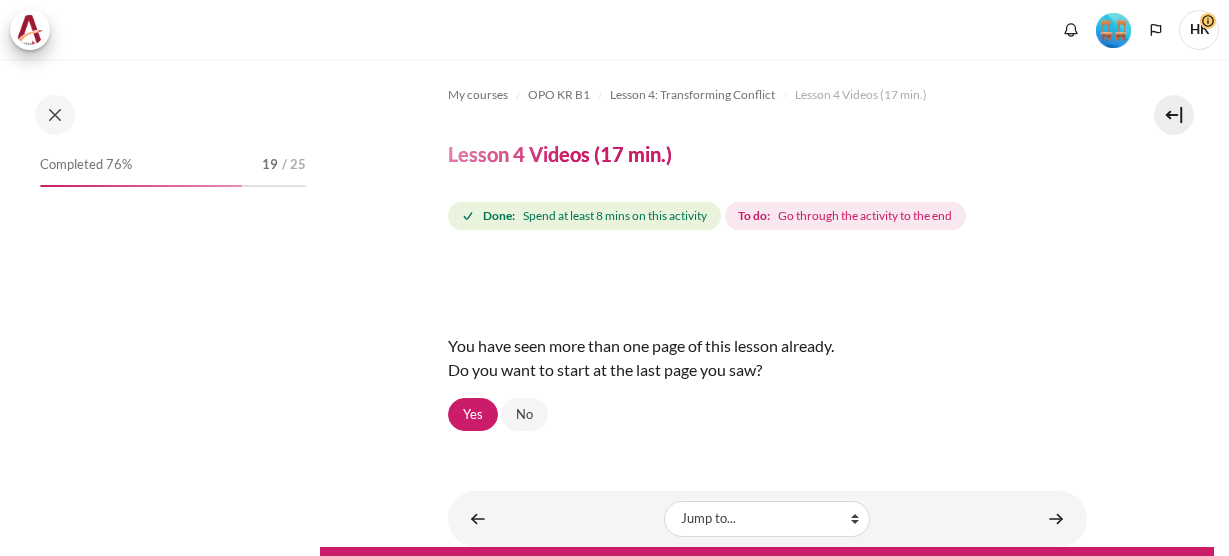 scroll, scrollTop: 0, scrollLeft: 0, axis: both 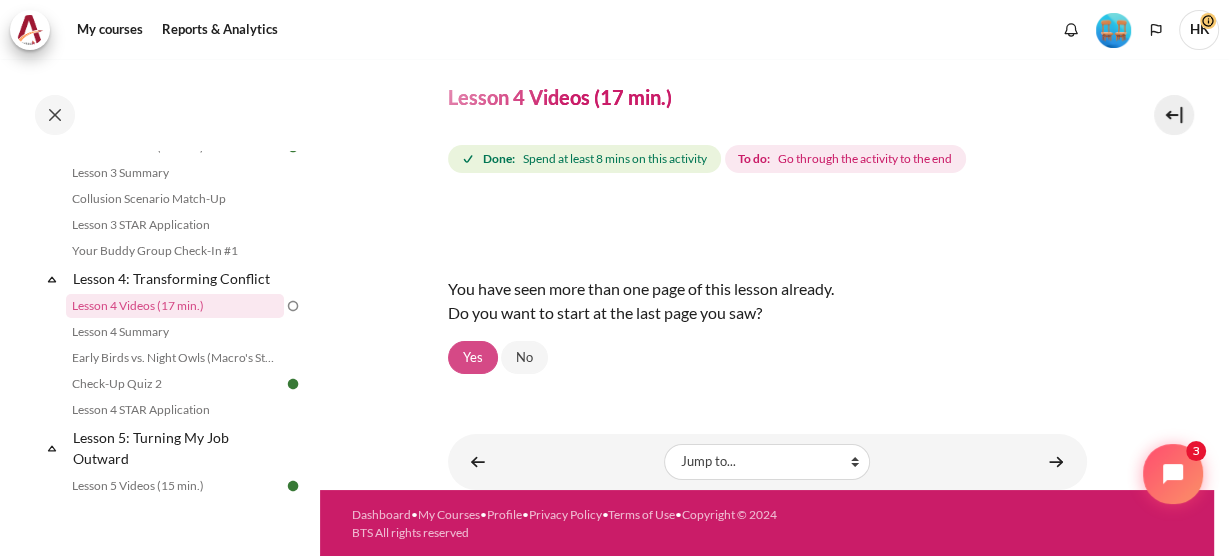 click on "Yes" at bounding box center [473, 358] 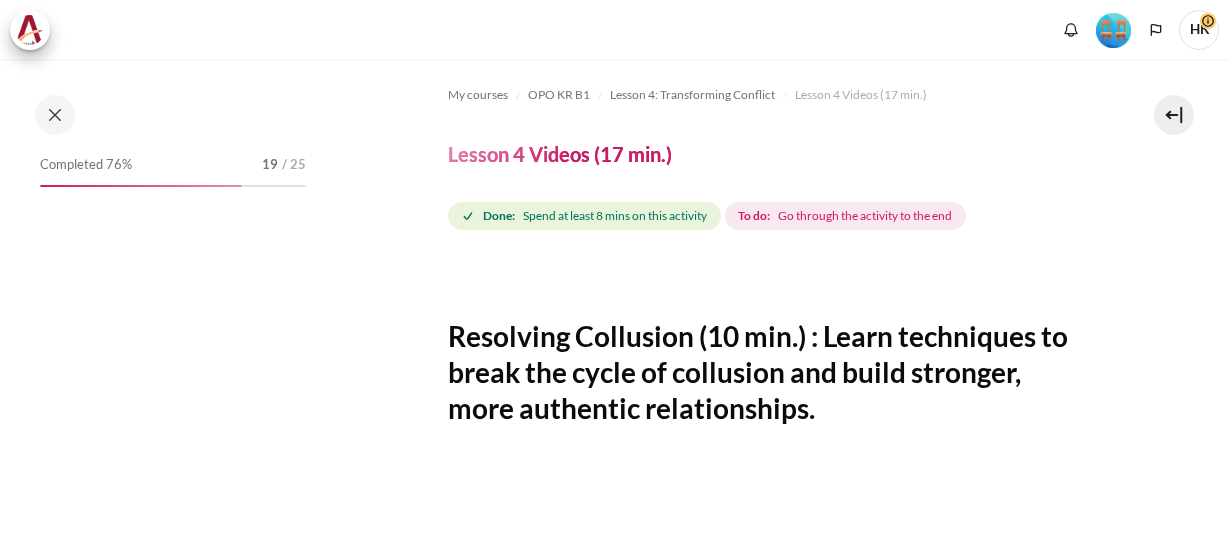 scroll, scrollTop: 0, scrollLeft: 0, axis: both 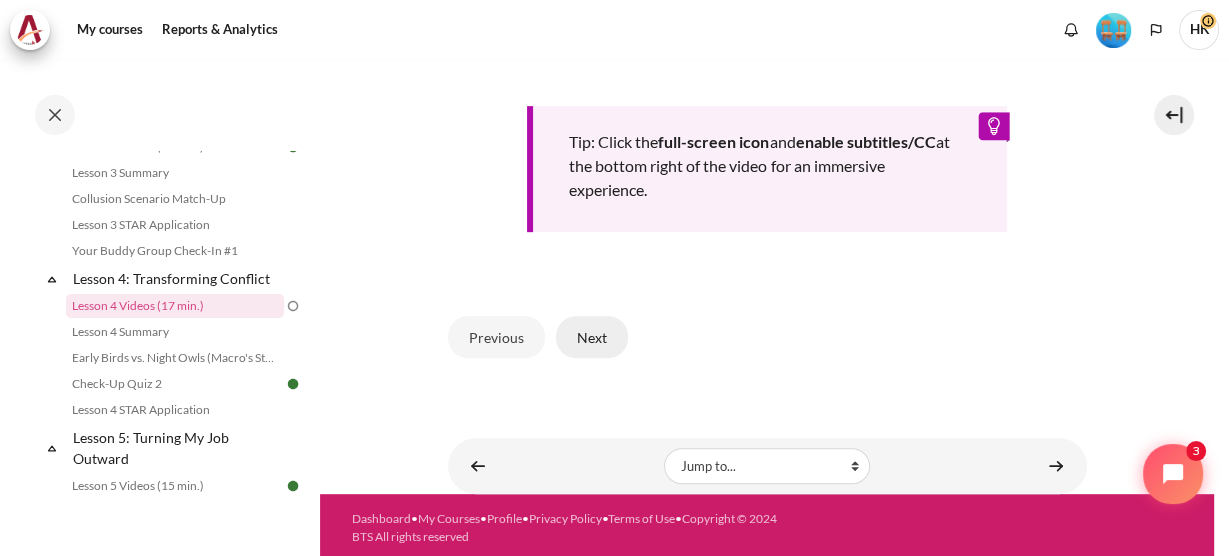 click on "Next" at bounding box center [592, 337] 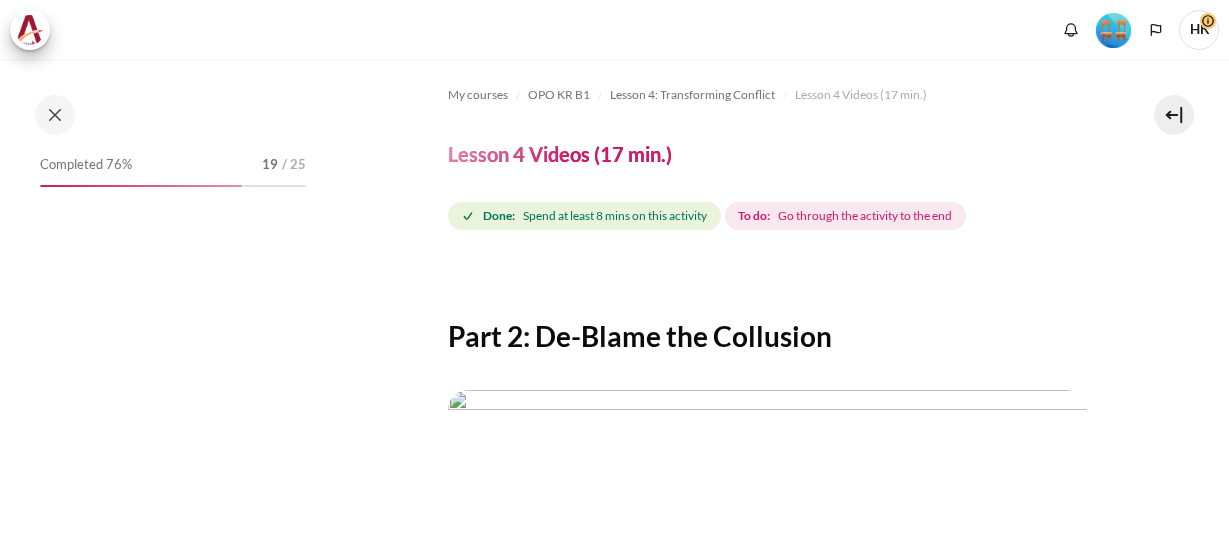 scroll, scrollTop: 0, scrollLeft: 0, axis: both 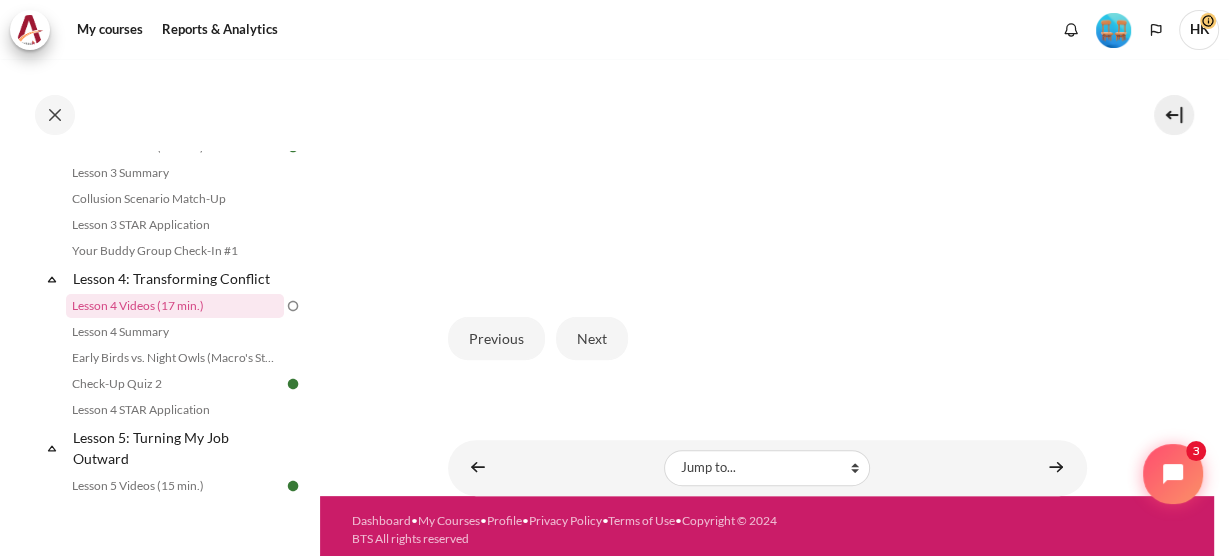 click on "Next" at bounding box center (592, 338) 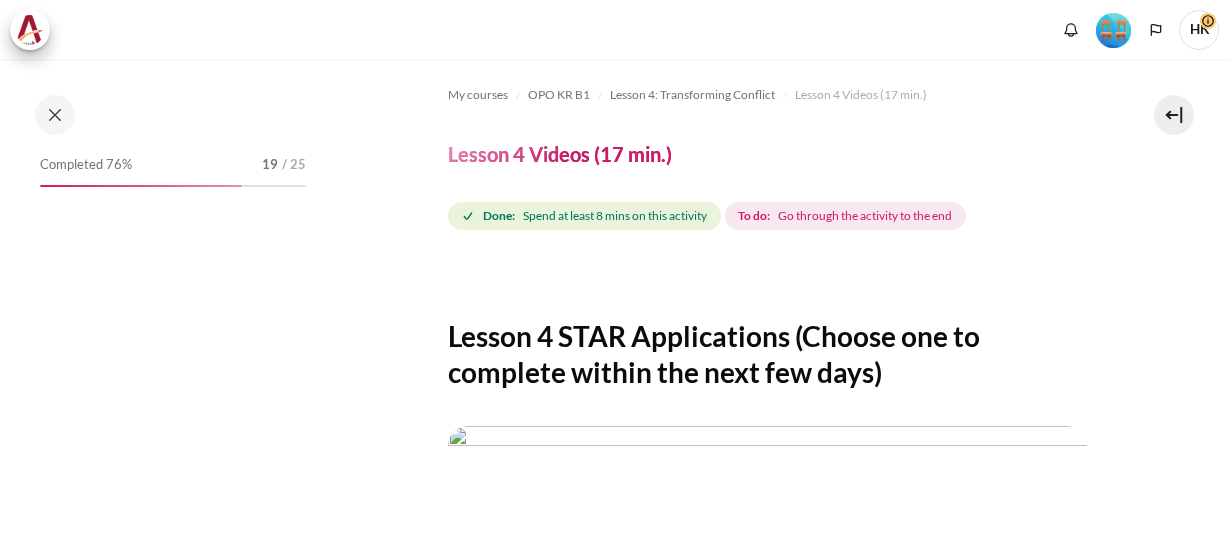 scroll, scrollTop: 0, scrollLeft: 0, axis: both 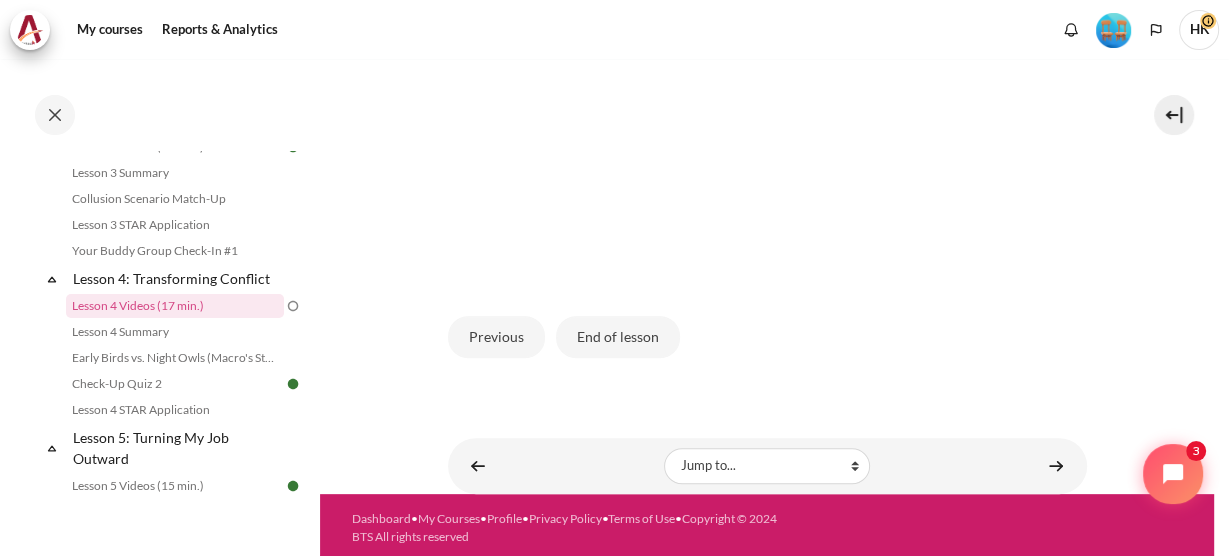 click on "End of lesson" at bounding box center [618, 337] 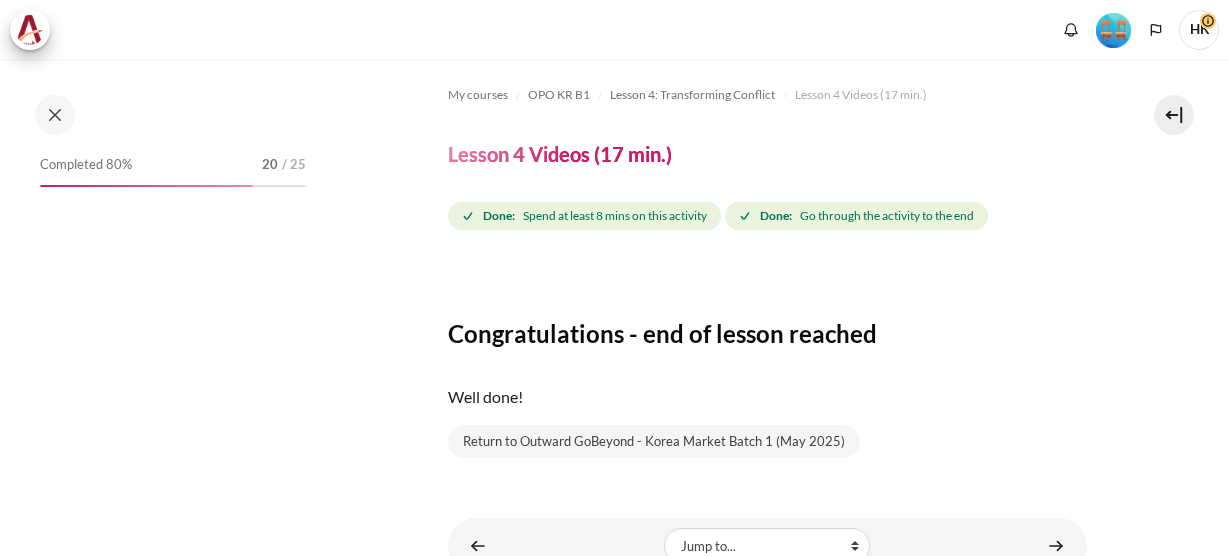 scroll, scrollTop: 0, scrollLeft: 0, axis: both 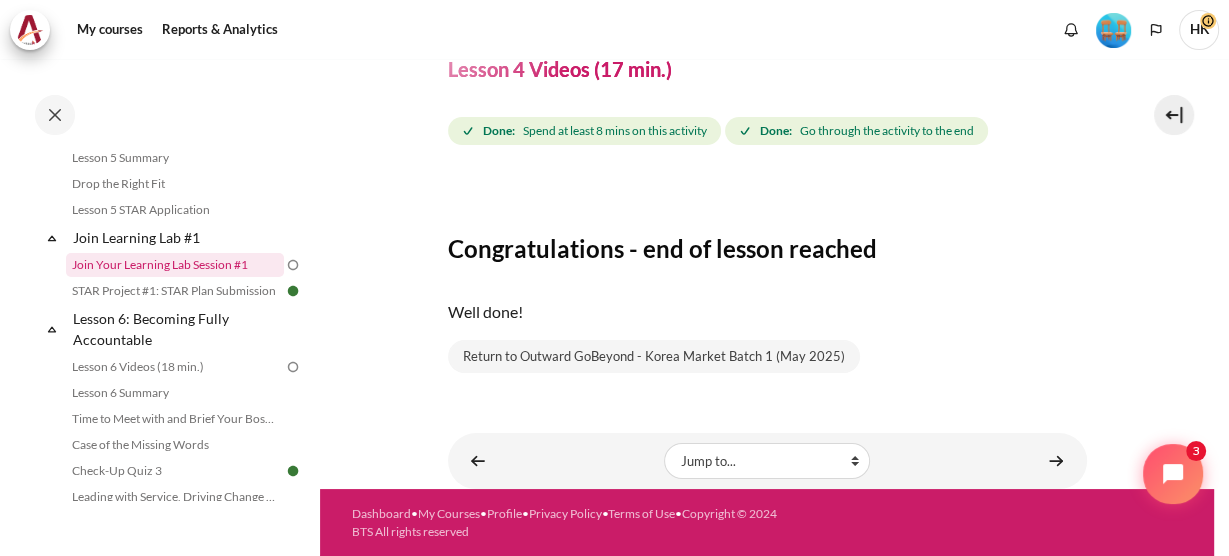click on "Join Your Learning Lab Session #1" at bounding box center (175, 265) 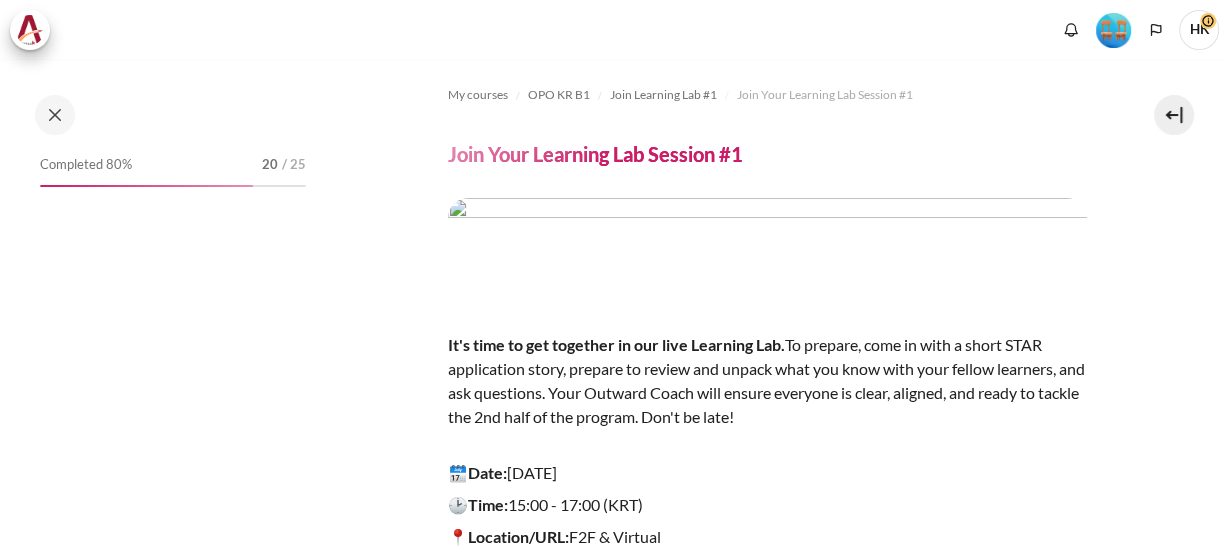 scroll, scrollTop: 0, scrollLeft: 0, axis: both 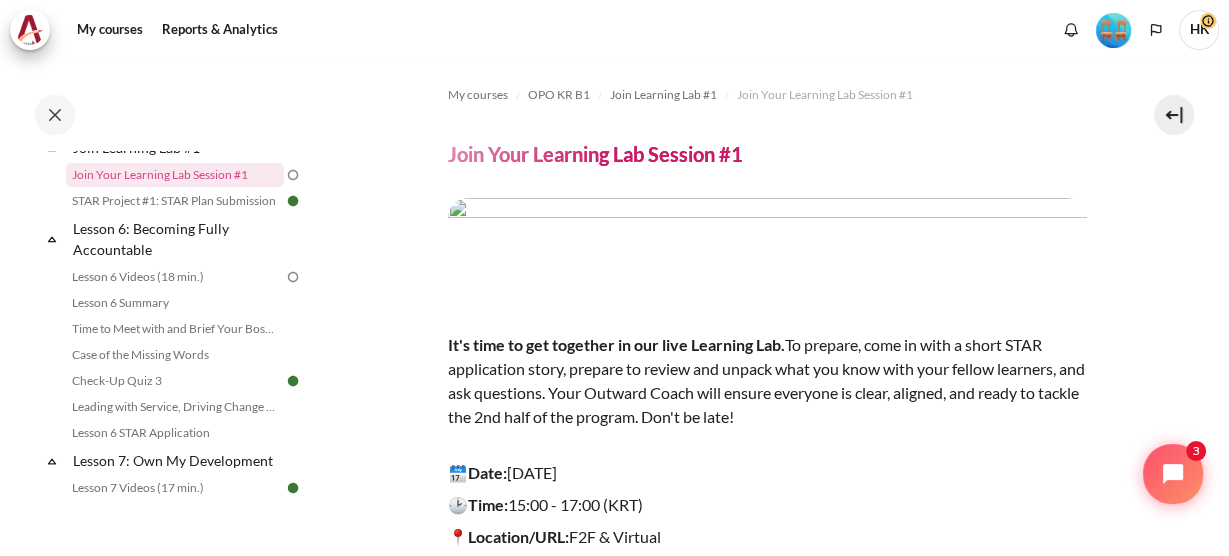 click at bounding box center [767, 248] 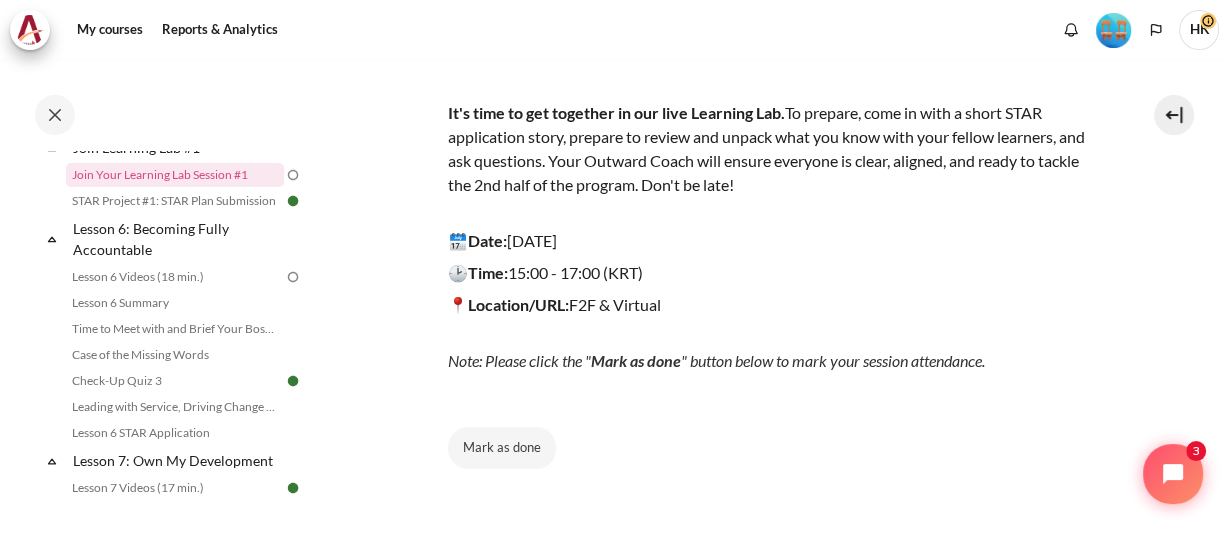 scroll, scrollTop: 358, scrollLeft: 0, axis: vertical 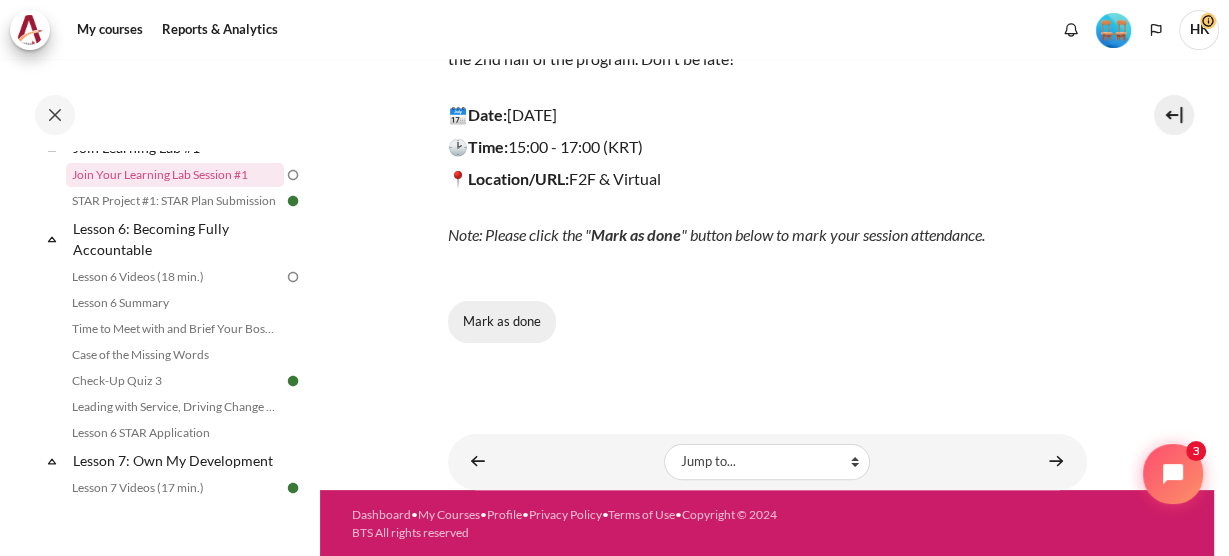 click on "Mark as done" at bounding box center [502, 322] 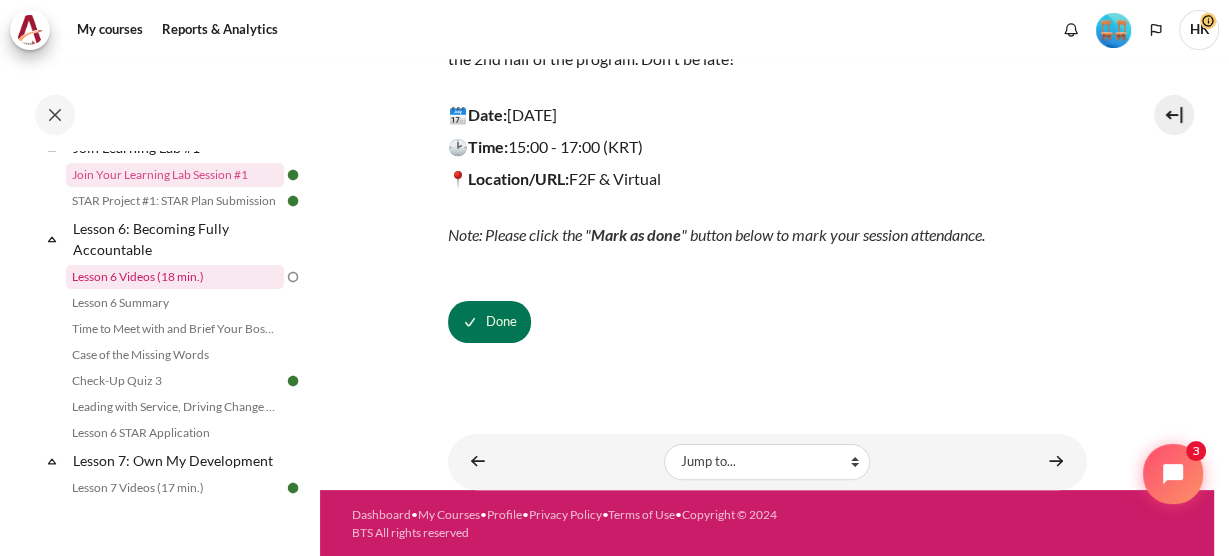 click on "Lesson 6 Videos (18 min.)" at bounding box center (175, 277) 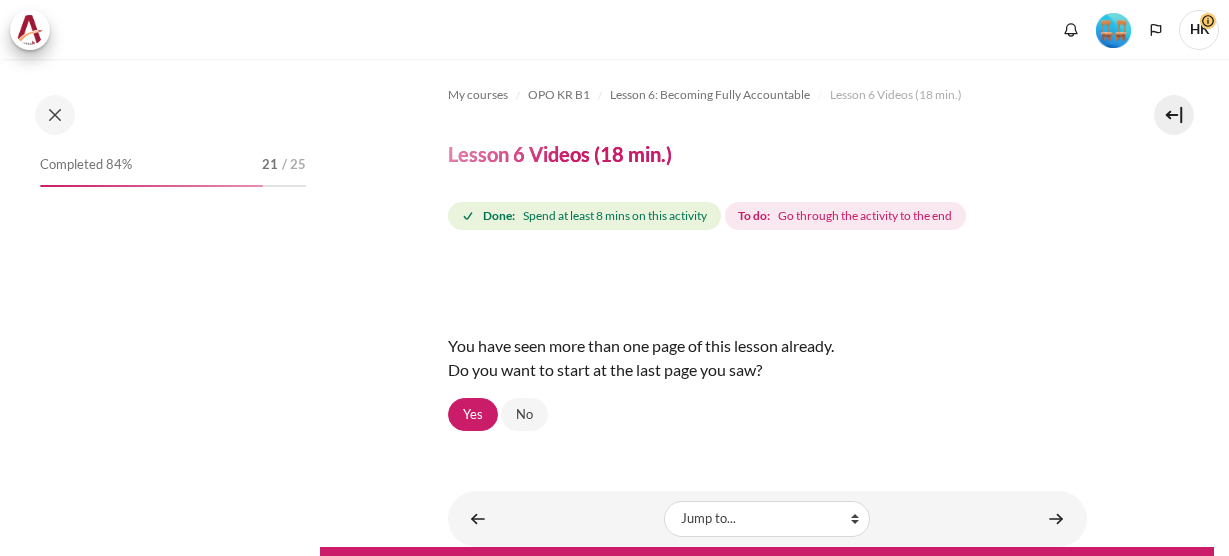 scroll, scrollTop: 0, scrollLeft: 0, axis: both 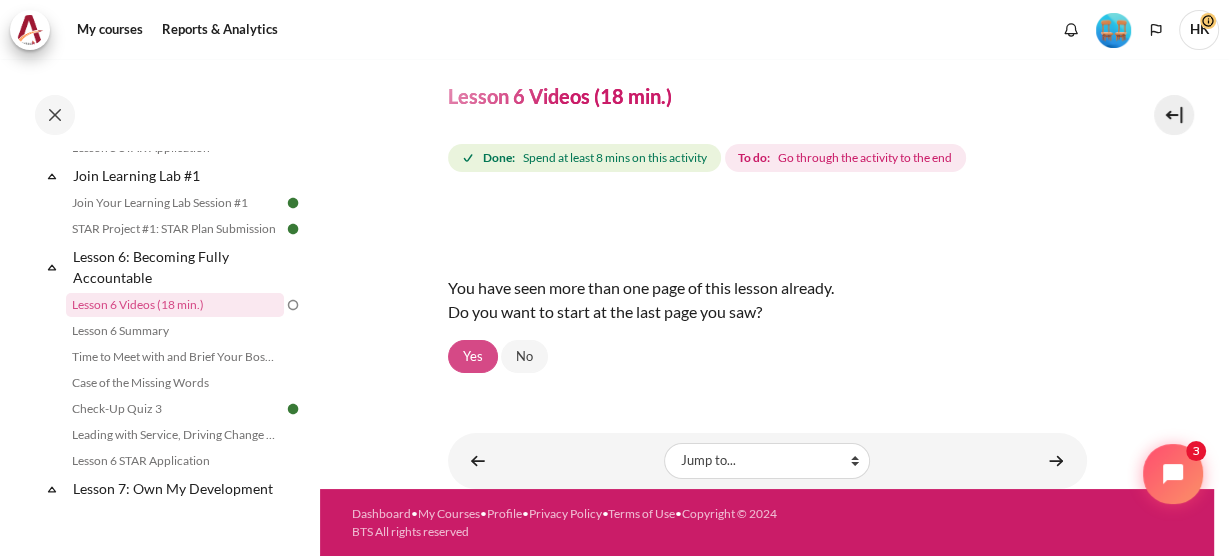 click on "Yes" at bounding box center (473, 357) 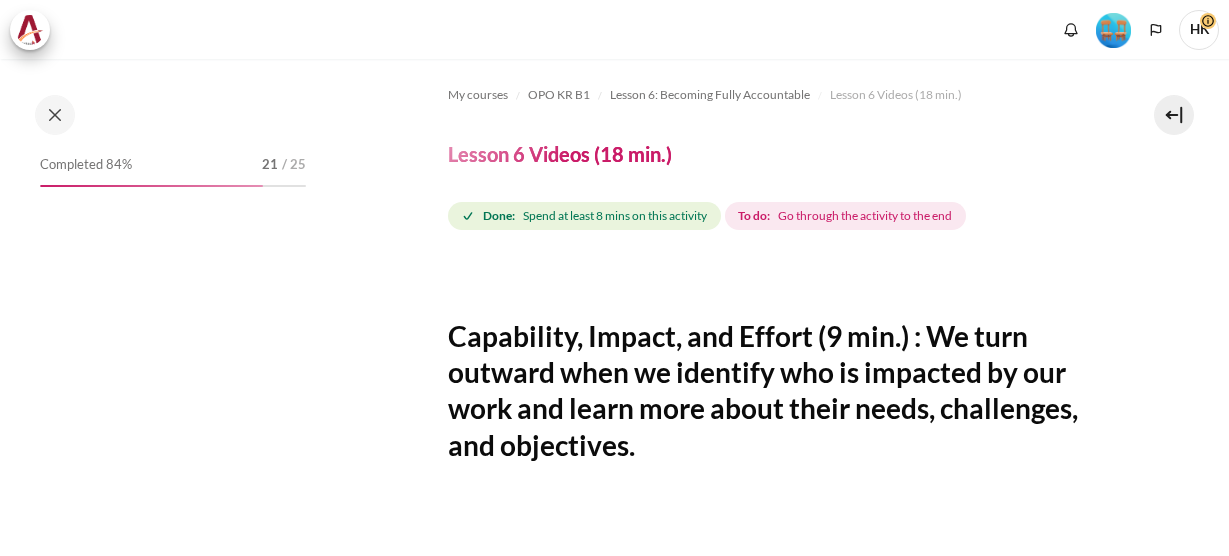 scroll, scrollTop: 0, scrollLeft: 0, axis: both 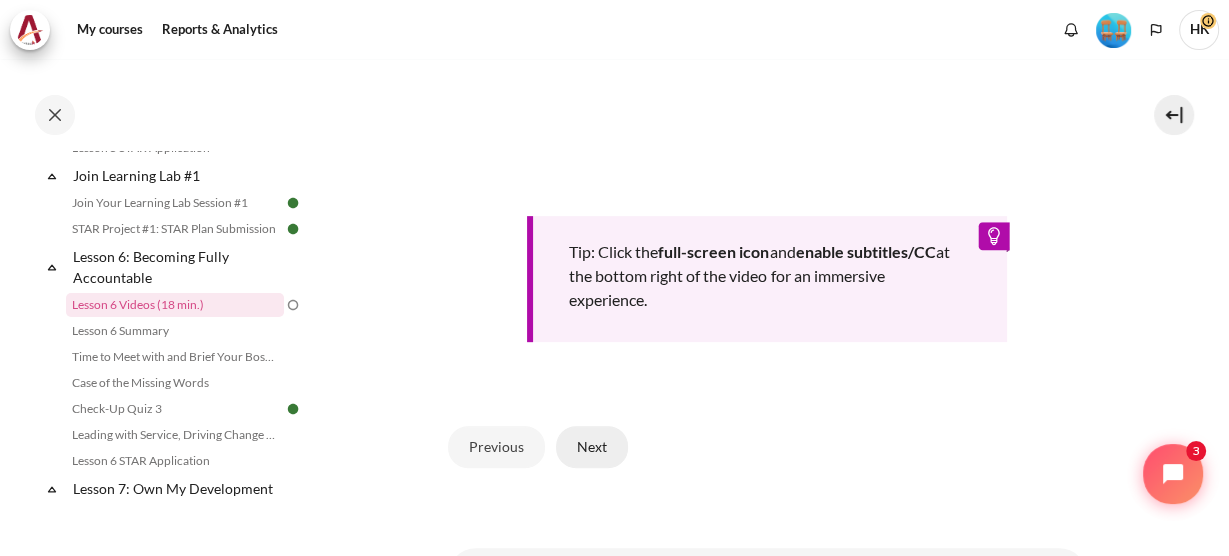 click on "Next" at bounding box center [592, 447] 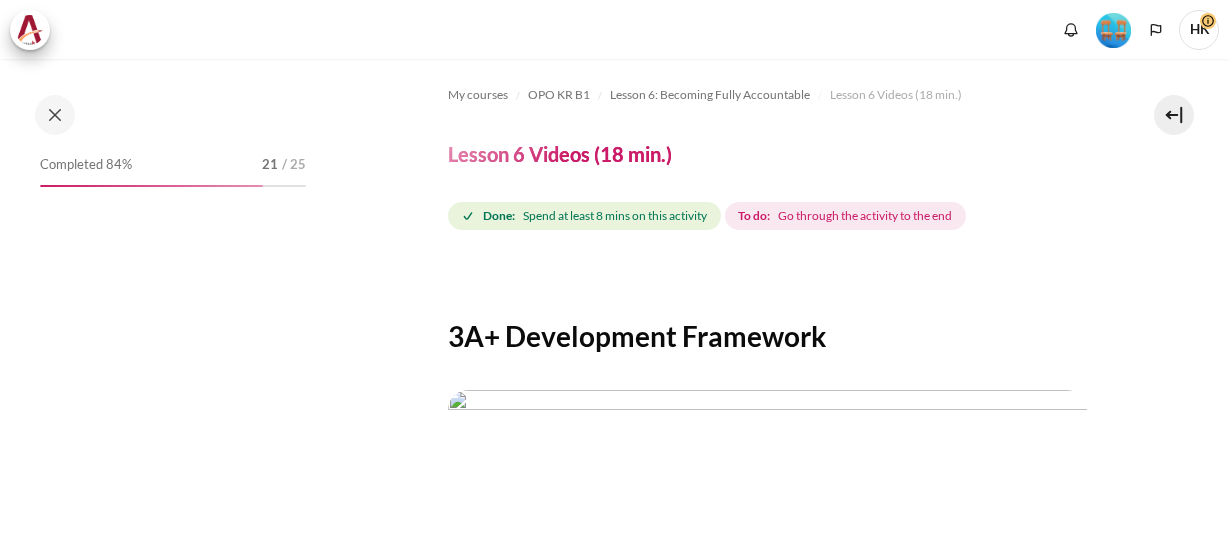 scroll, scrollTop: 0, scrollLeft: 0, axis: both 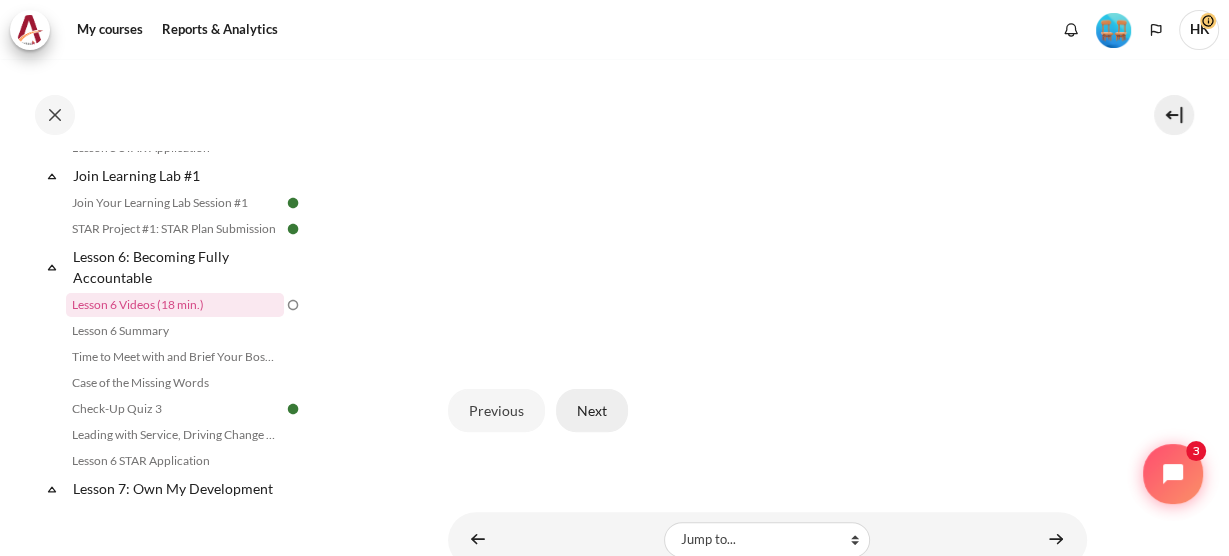 click on "Next" at bounding box center [592, 410] 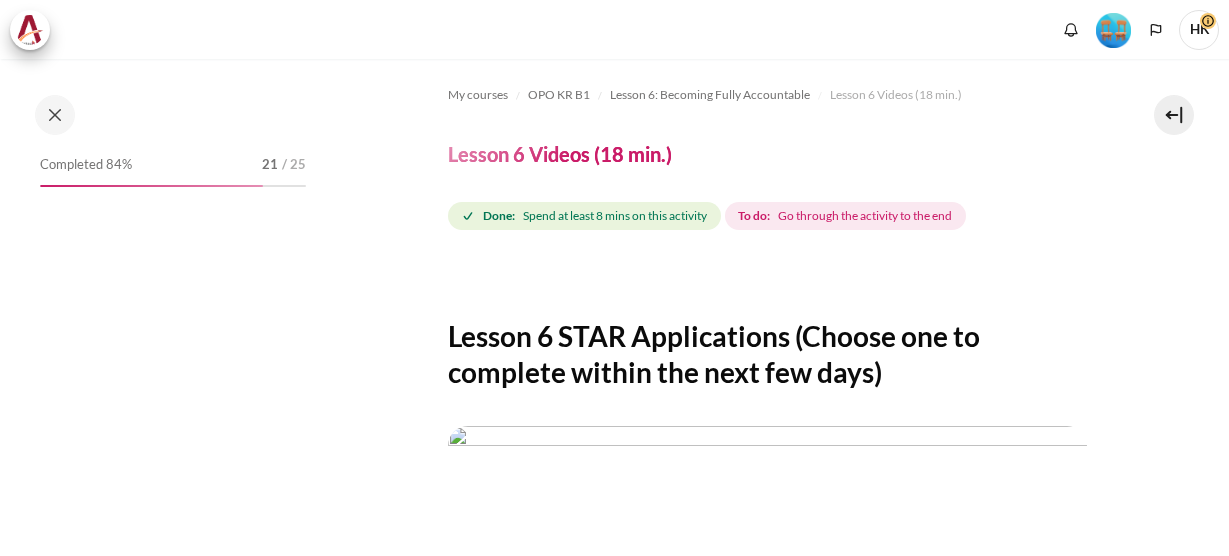 scroll, scrollTop: 0, scrollLeft: 0, axis: both 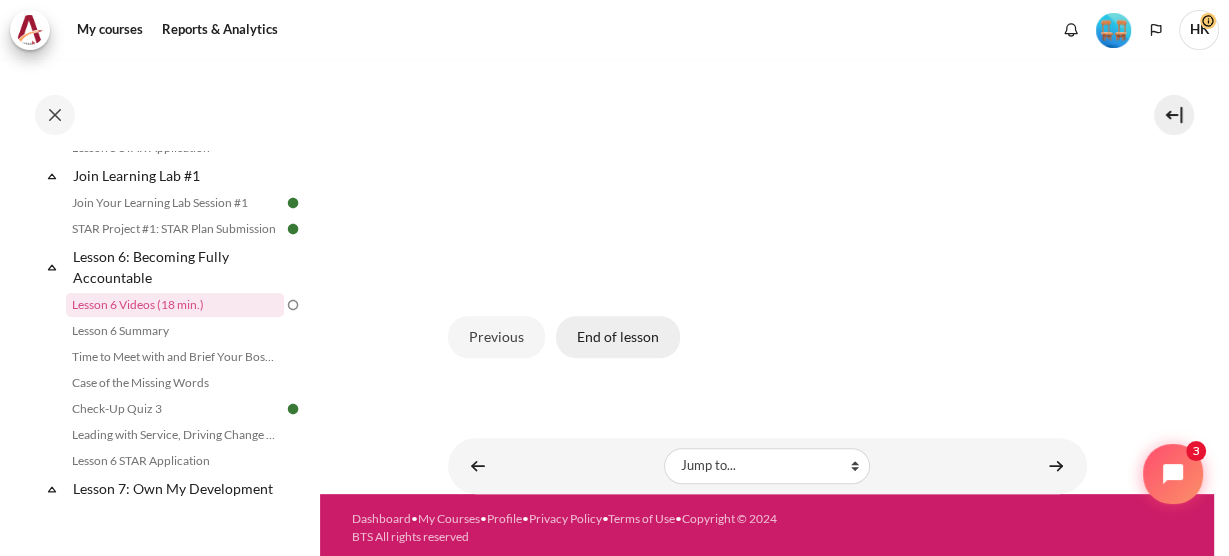 click on "End of lesson" at bounding box center (618, 337) 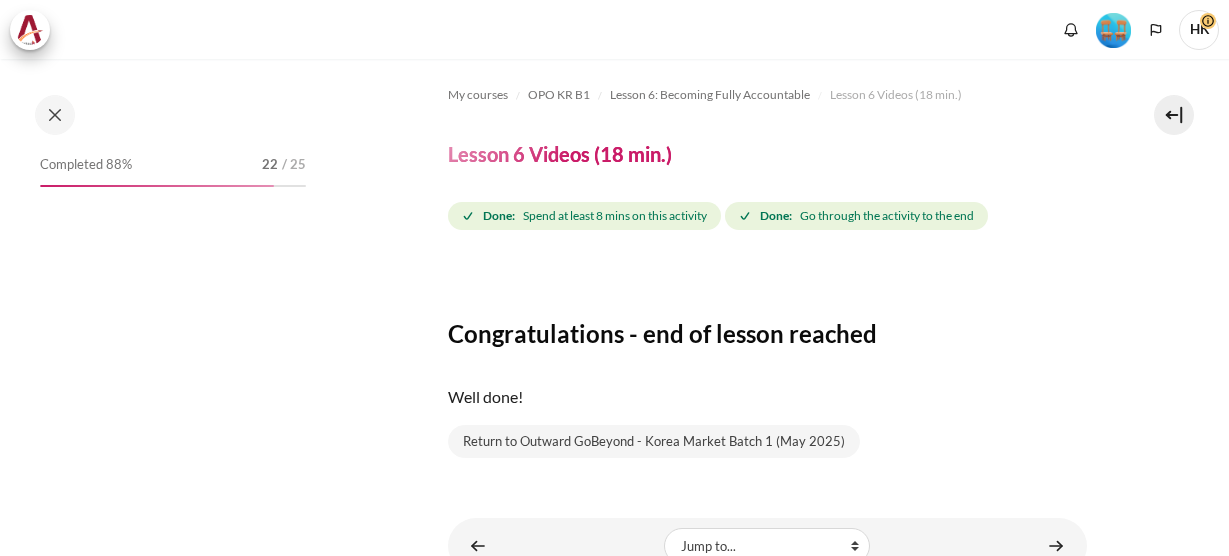 scroll, scrollTop: 0, scrollLeft: 0, axis: both 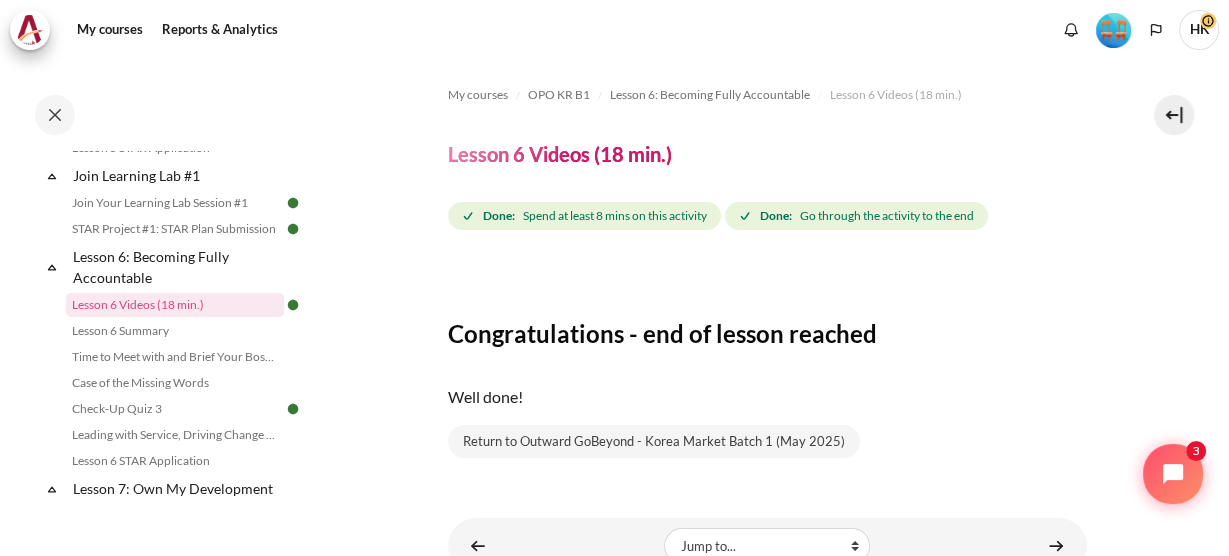 click on "My courses
OPO KR B1
Lesson 6: Becoming Fully Accountable
Lesson 6 Videos (18 min.)
Lesson 6 Videos (18 min.)
Completion requirements" at bounding box center (767, 316) 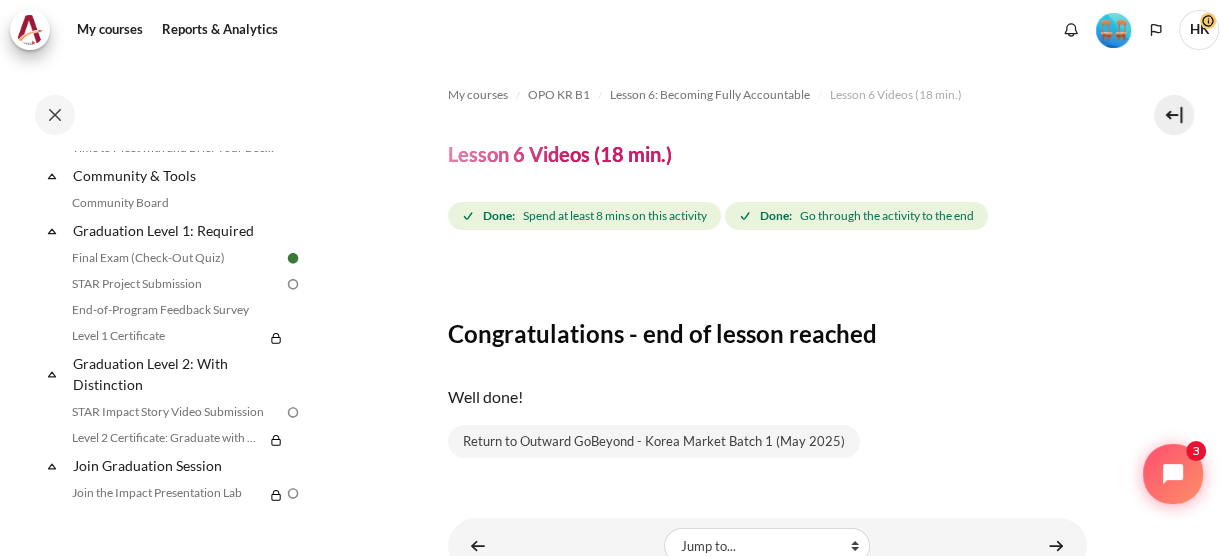 scroll, scrollTop: 2104, scrollLeft: 0, axis: vertical 